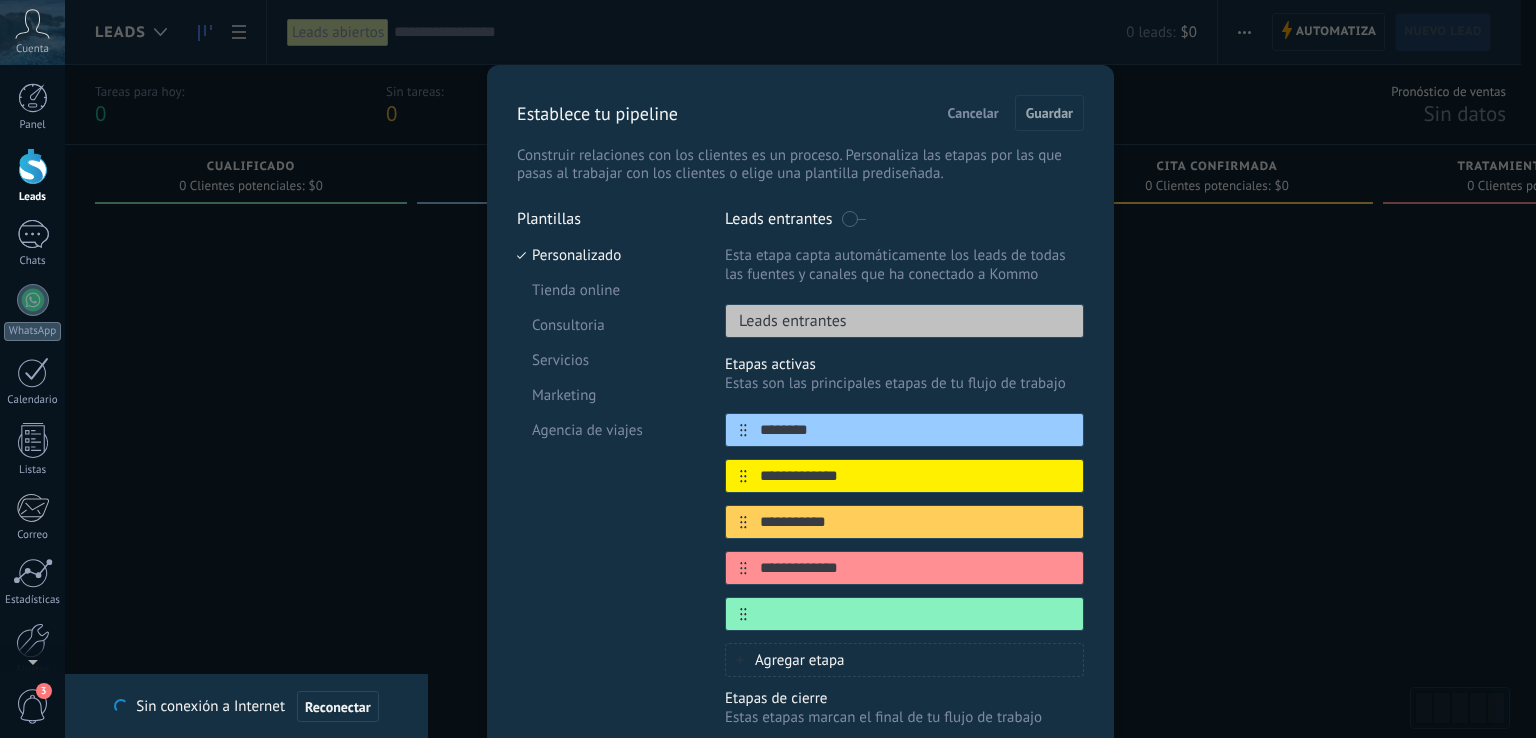 scroll, scrollTop: 0, scrollLeft: 0, axis: both 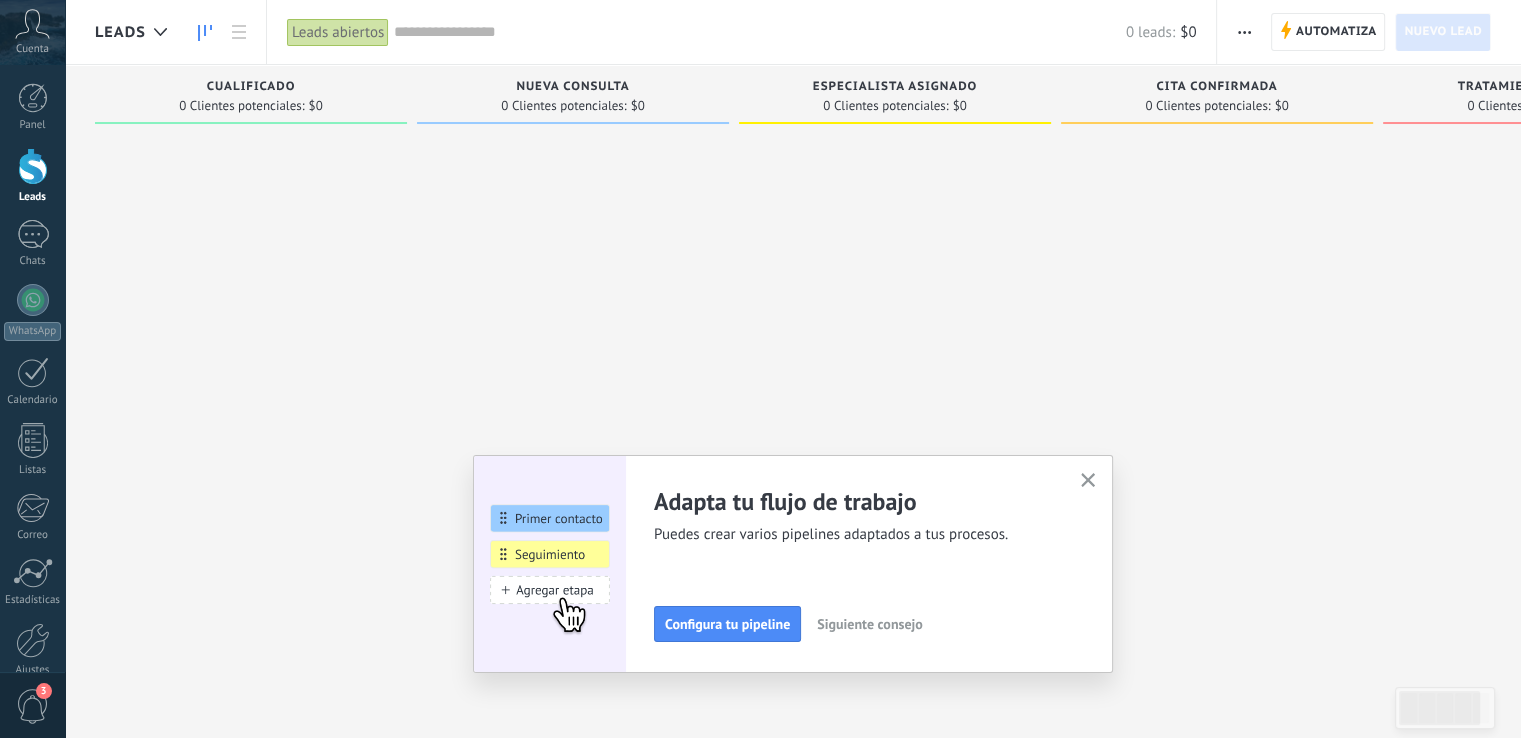 drag, startPoint x: 754, startPoint y: 623, endPoint x: 1203, endPoint y: 550, distance: 454.8956 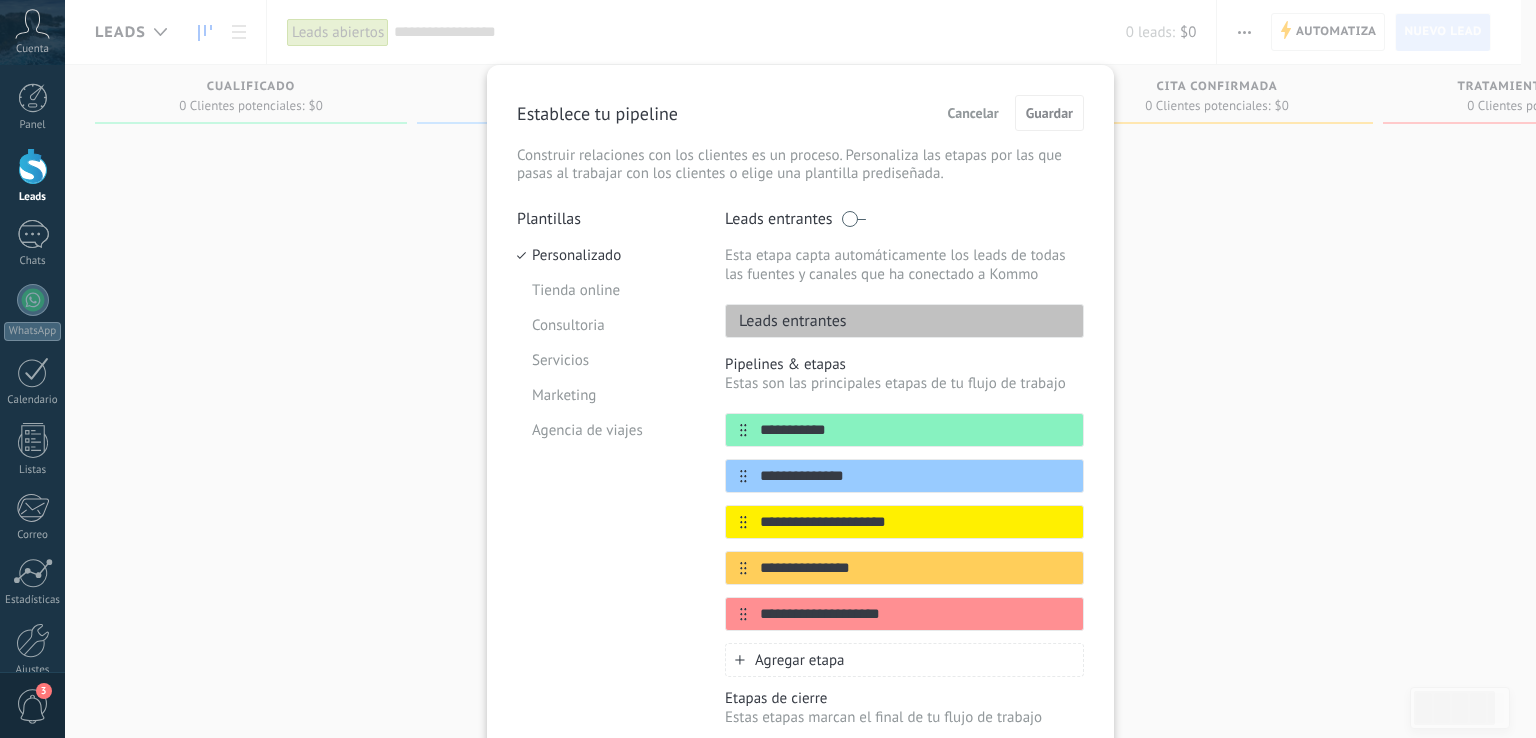 scroll, scrollTop: 0, scrollLeft: 0, axis: both 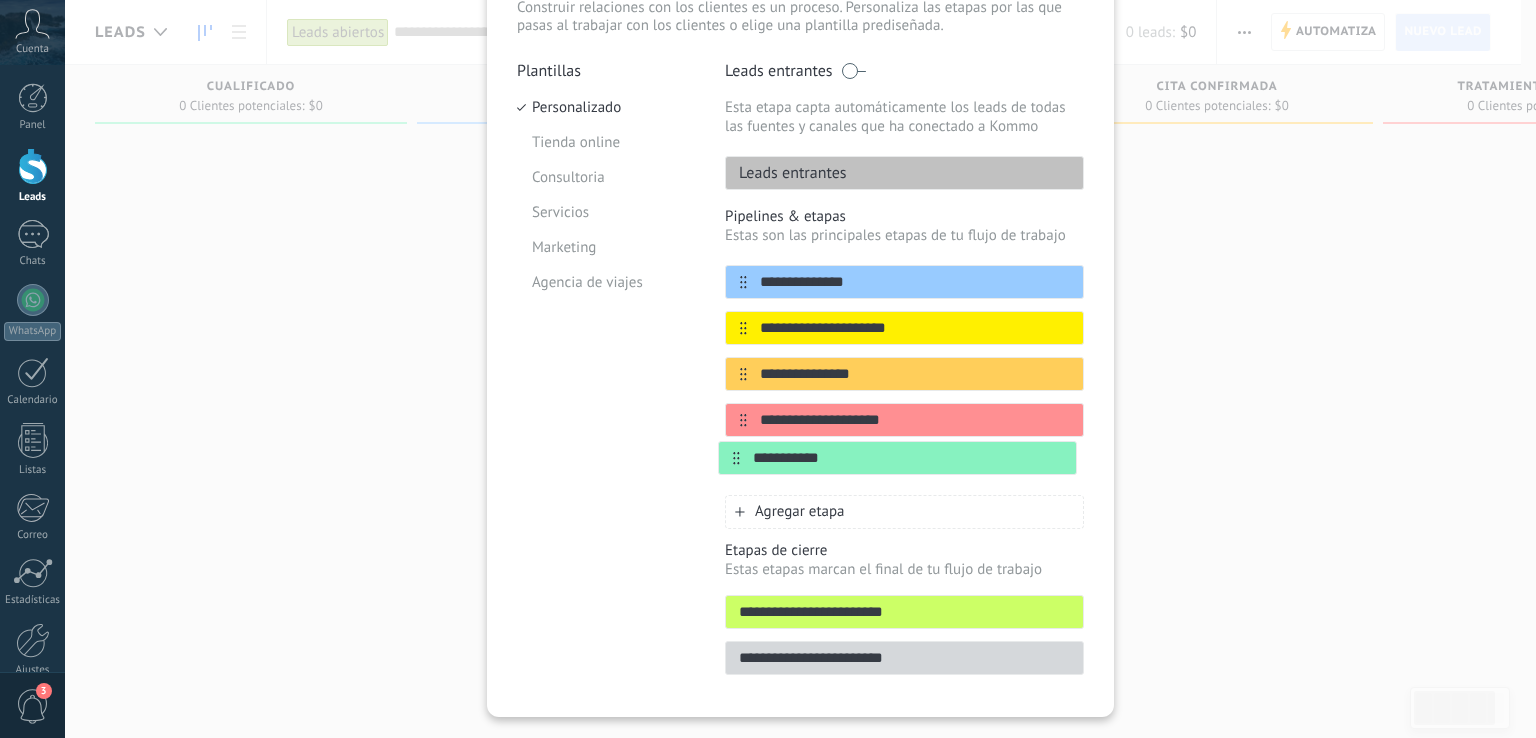 drag, startPoint x: 738, startPoint y: 430, endPoint x: 734, endPoint y: 465, distance: 35.22783 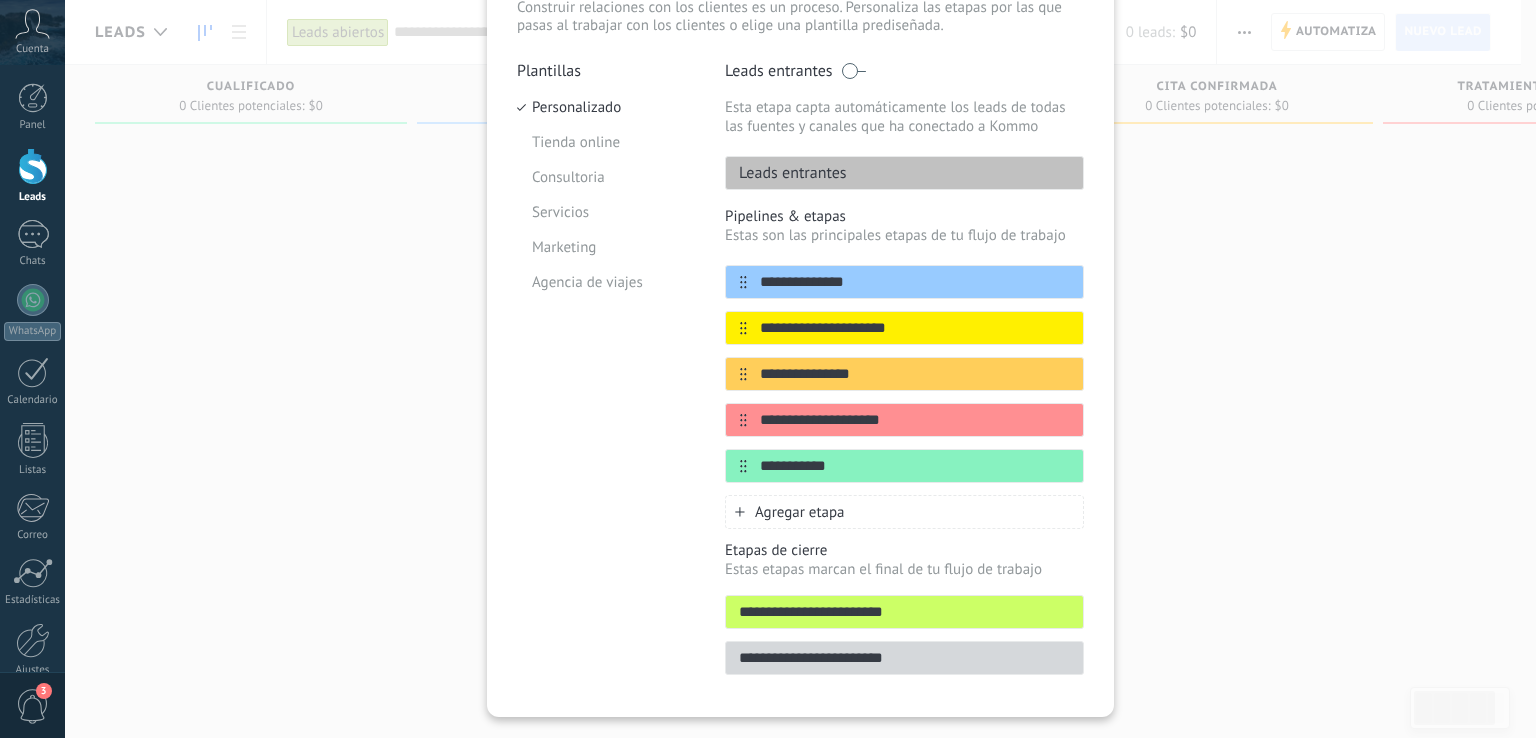 click on "**********" at bounding box center (915, 282) 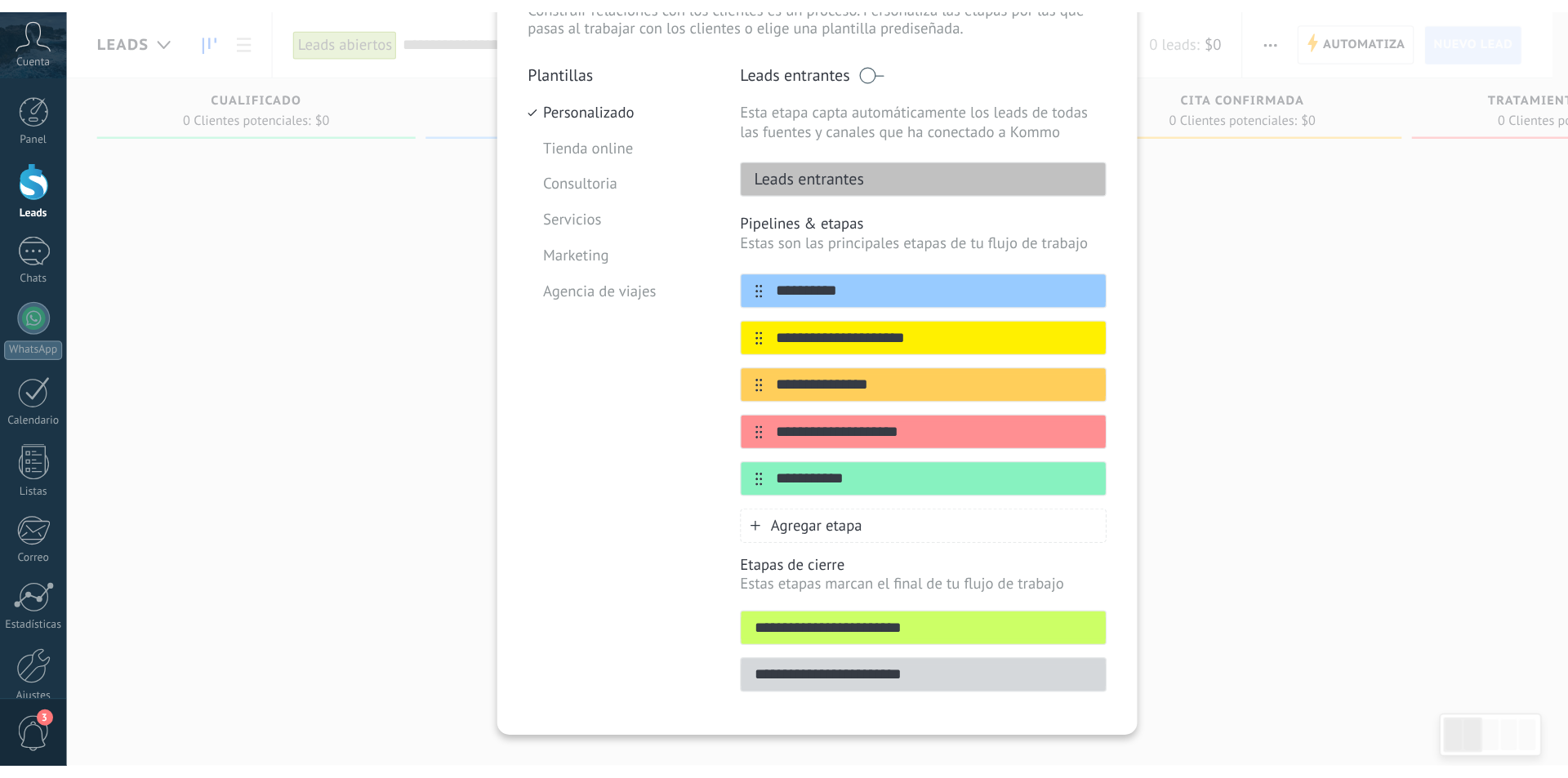 scroll, scrollTop: 121, scrollLeft: 0, axis: vertical 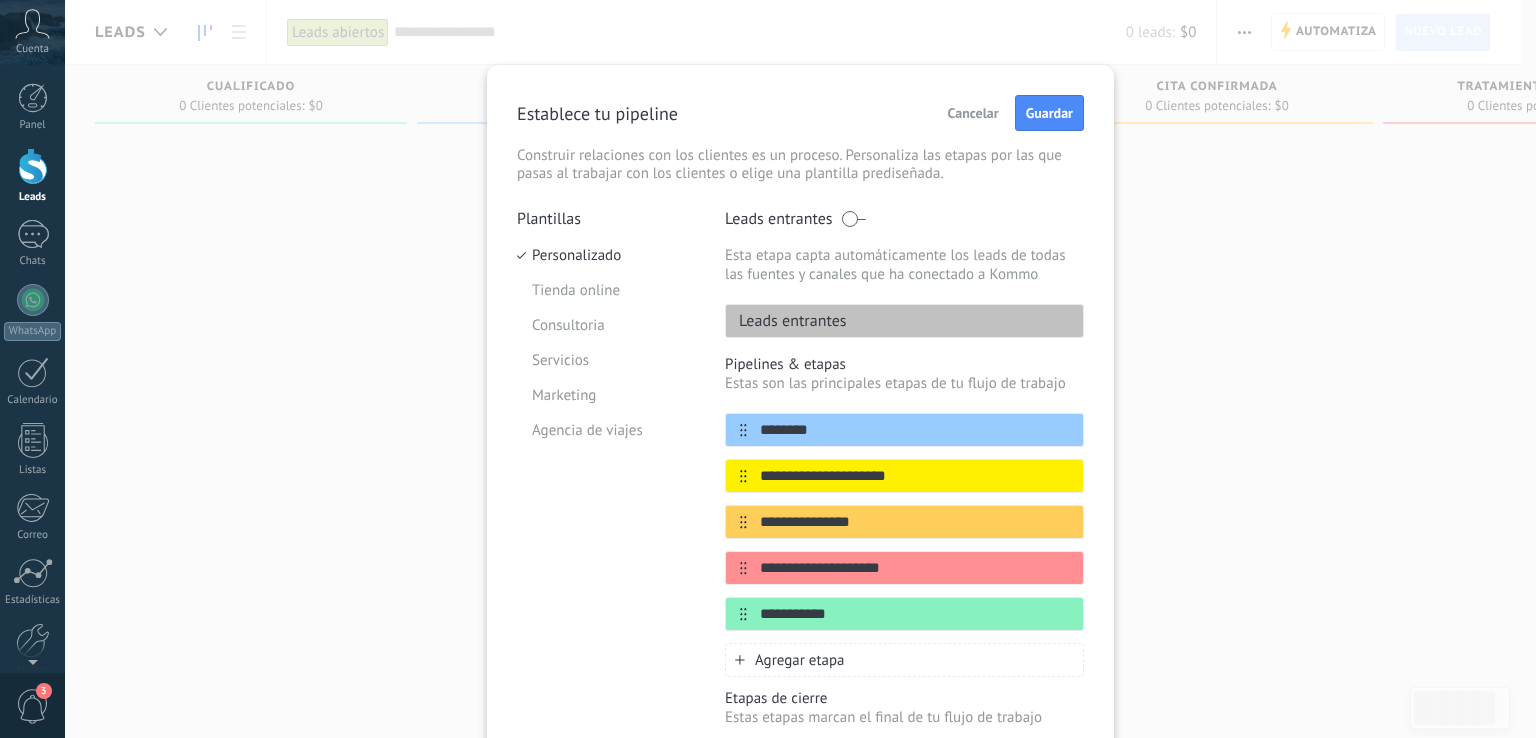 type on "********" 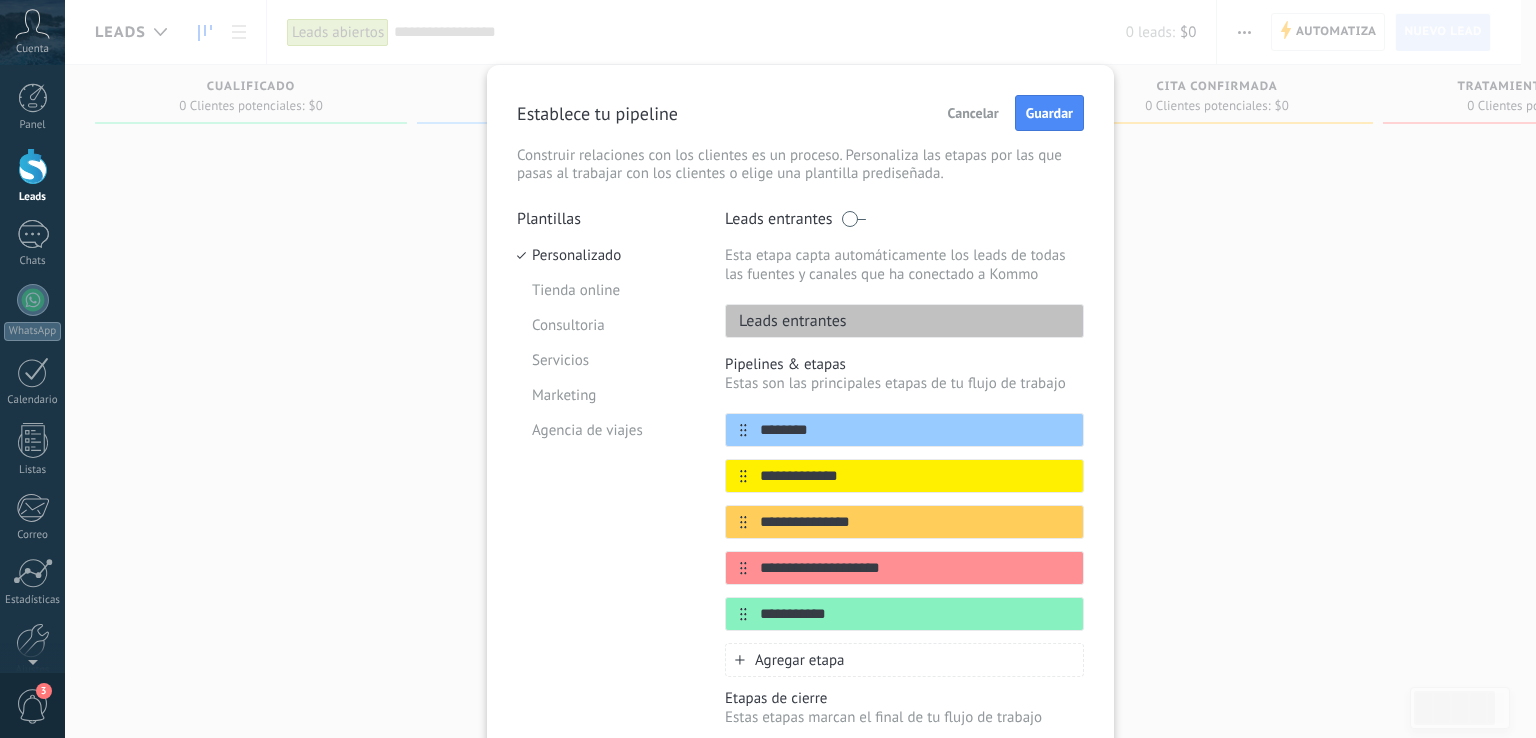 type on "**********" 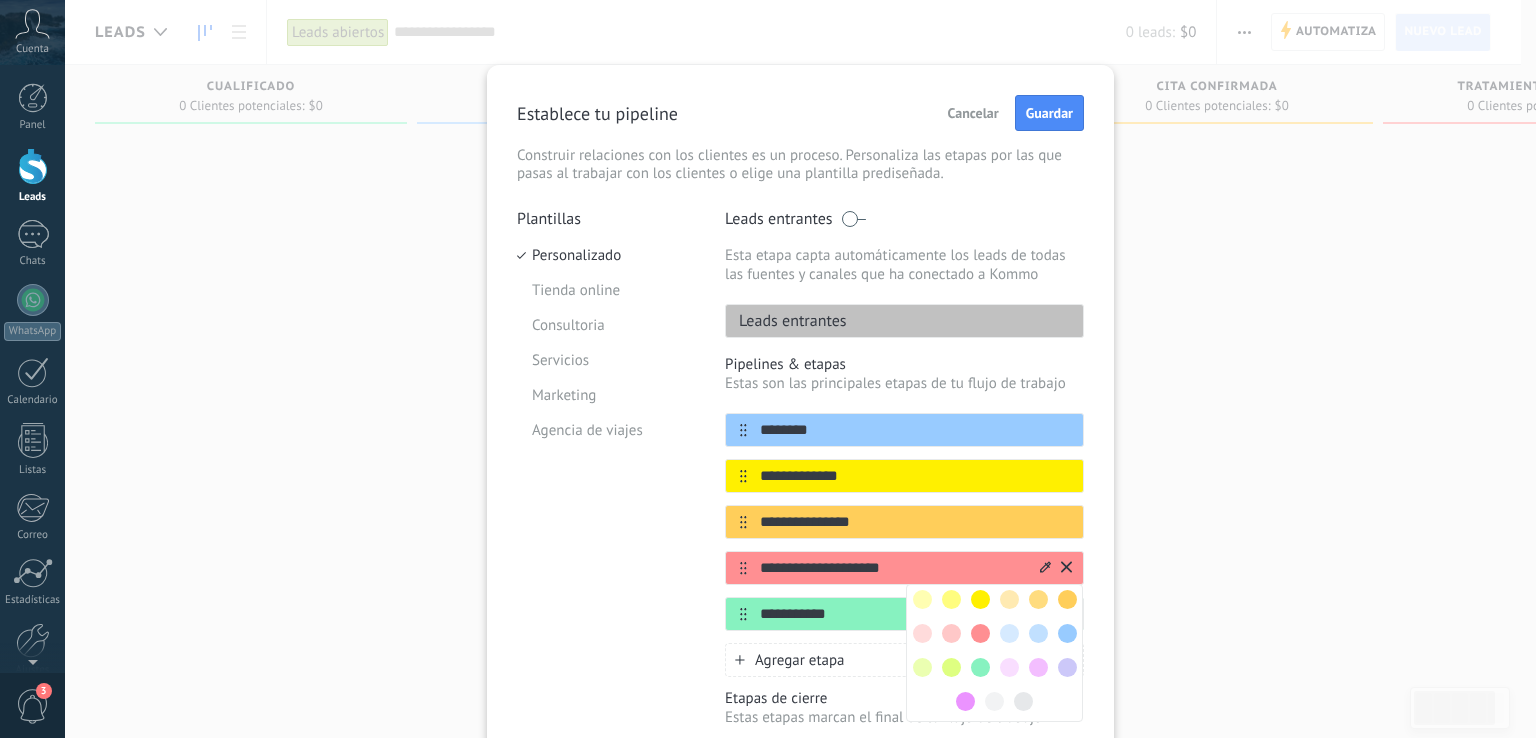 click on "**********" at bounding box center (892, 568) 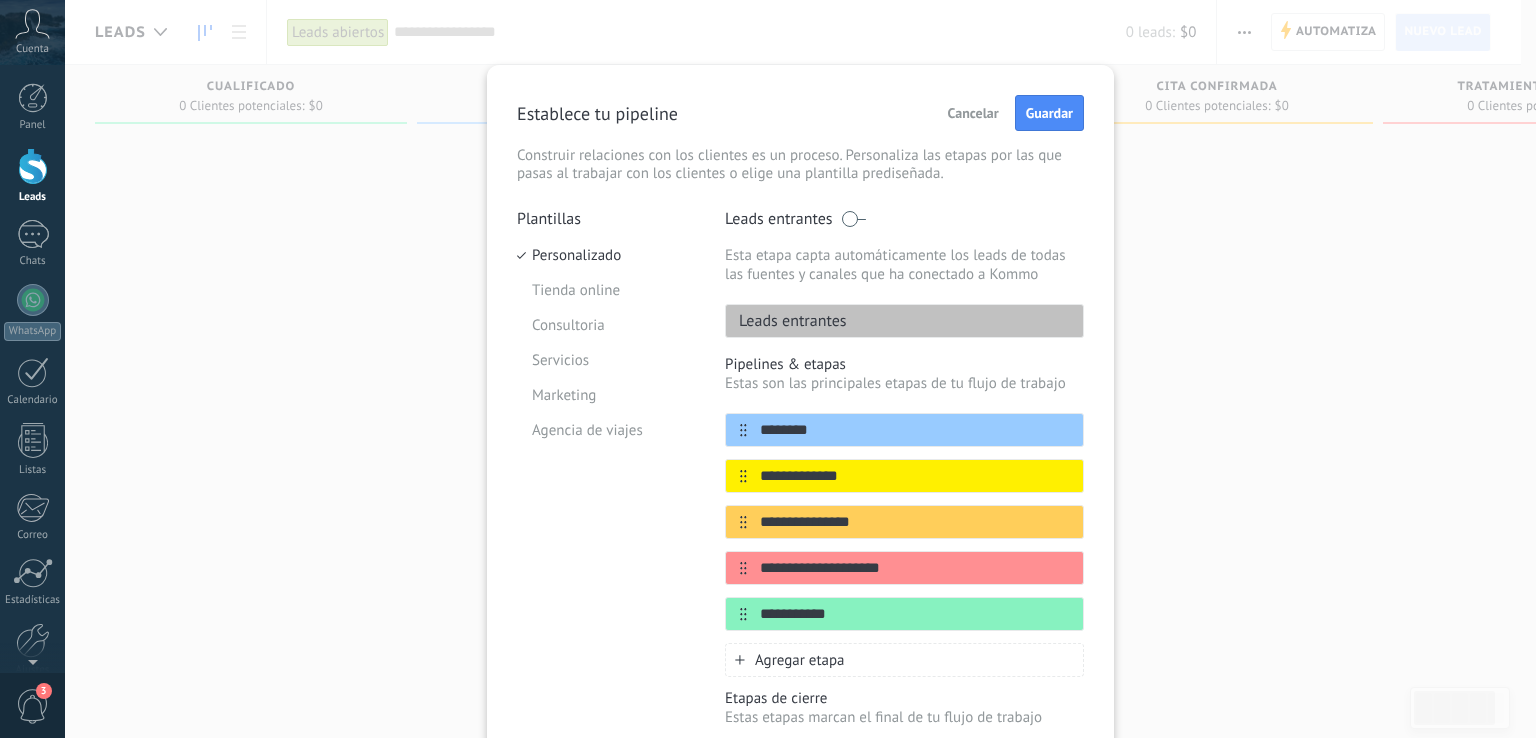 drag, startPoint x: 941, startPoint y: 569, endPoint x: 788, endPoint y: 583, distance: 153.63919 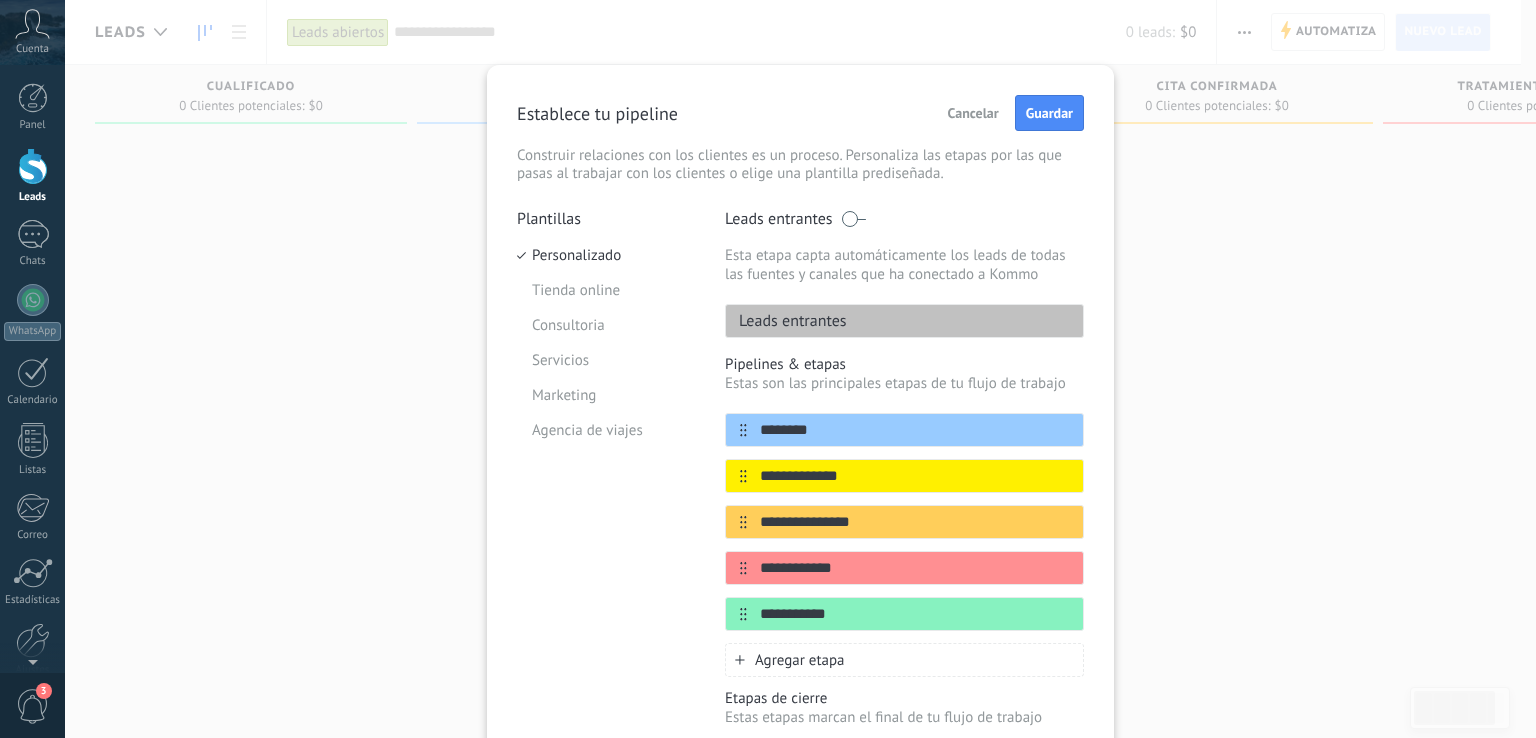 type on "**********" 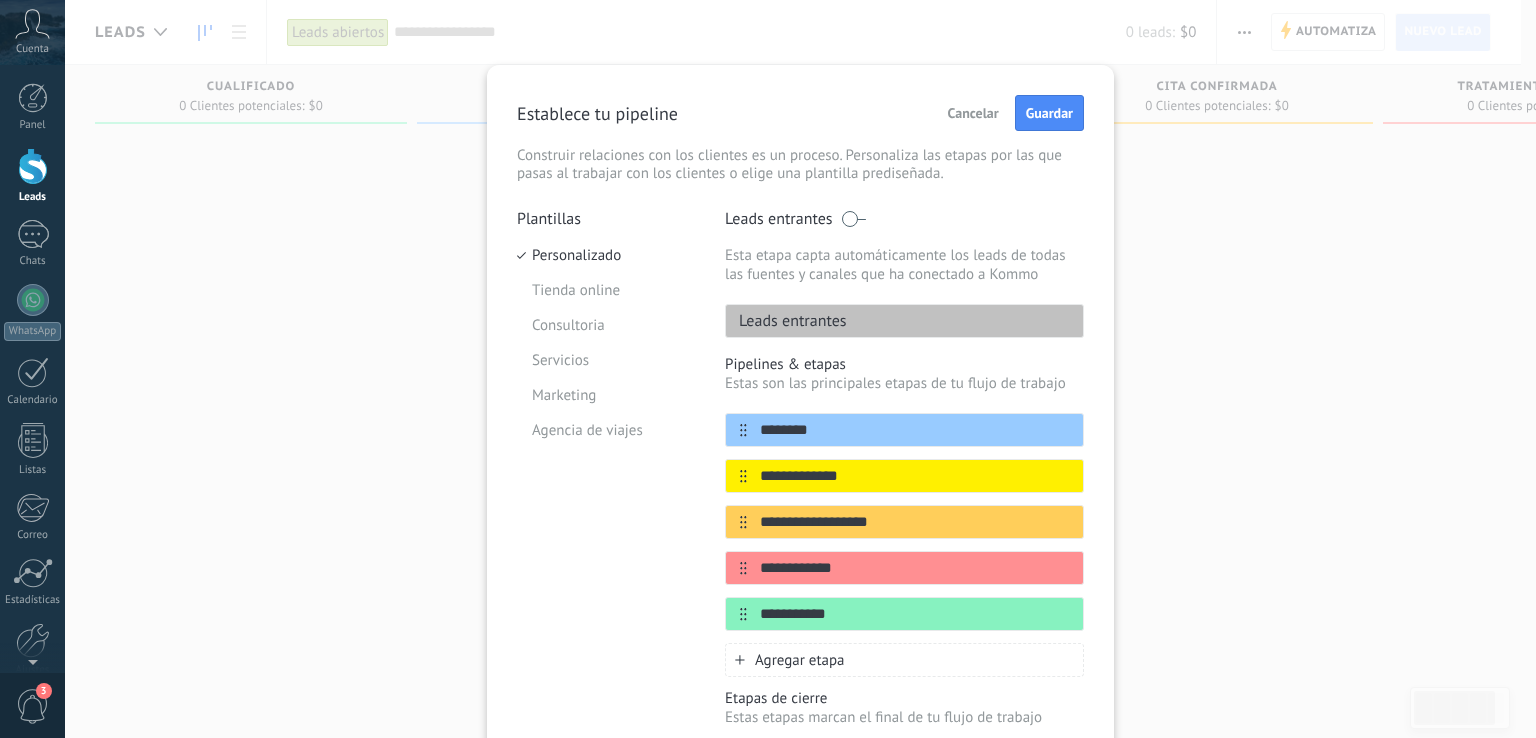 type on "**********" 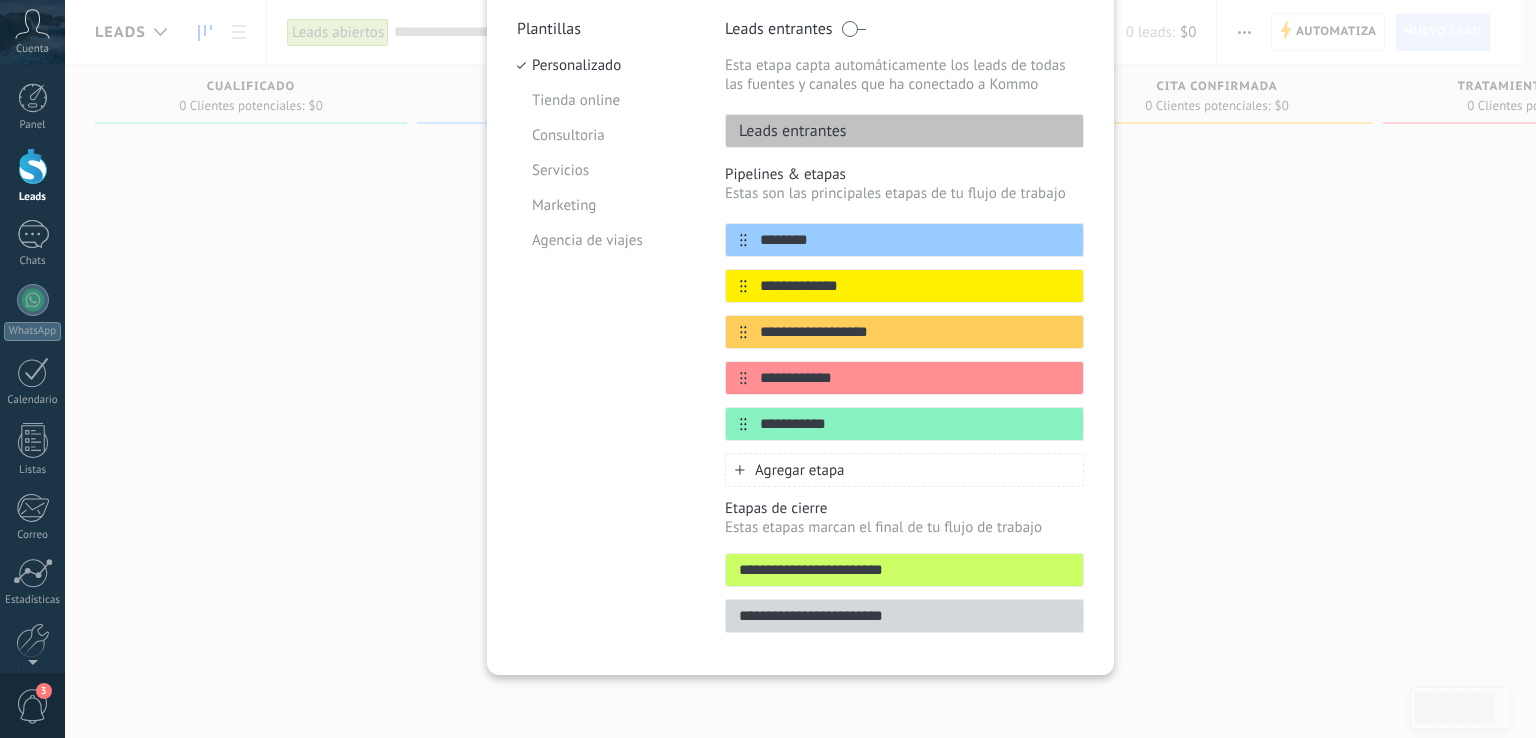 scroll, scrollTop: 90, scrollLeft: 0, axis: vertical 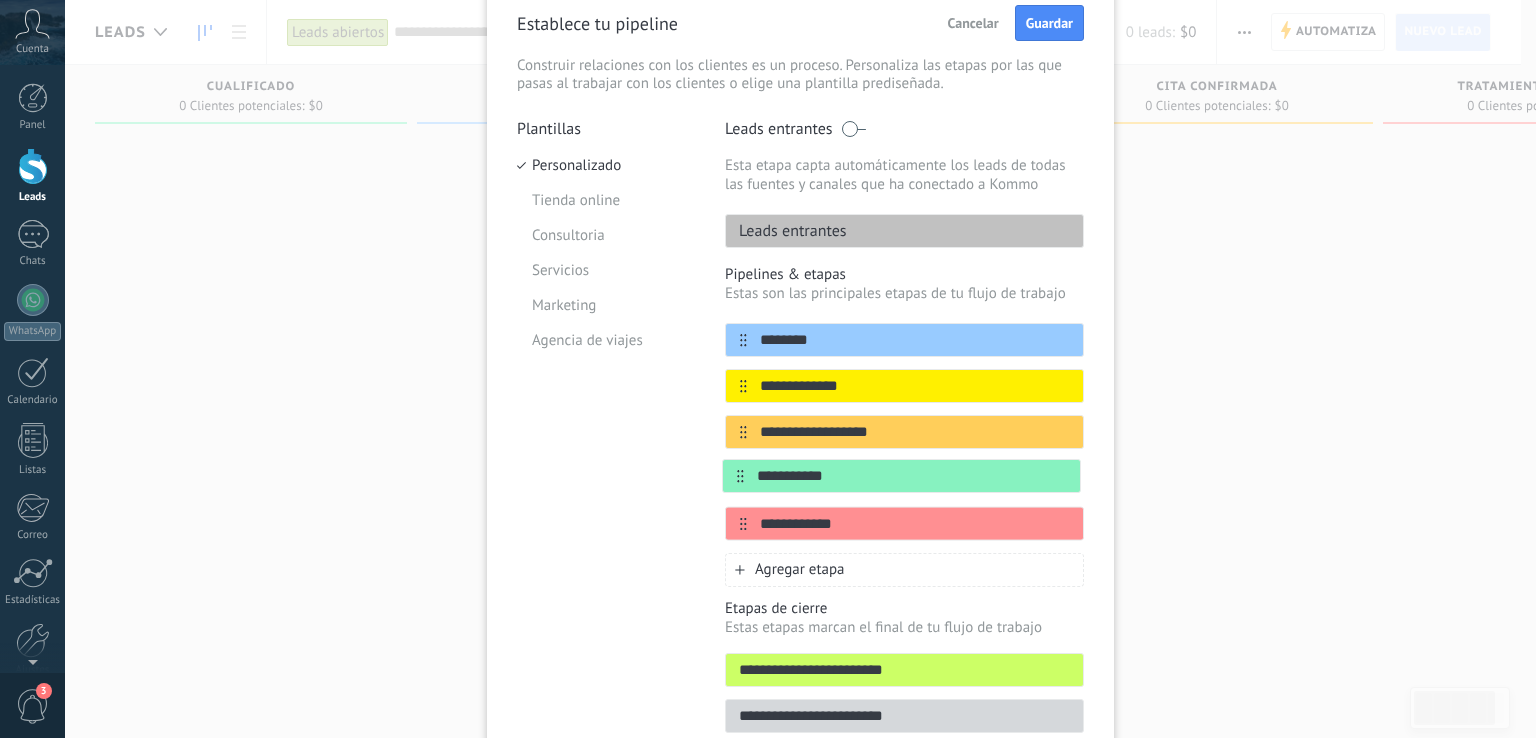 drag, startPoint x: 728, startPoint y: 526, endPoint x: 729, endPoint y: 476, distance: 50.01 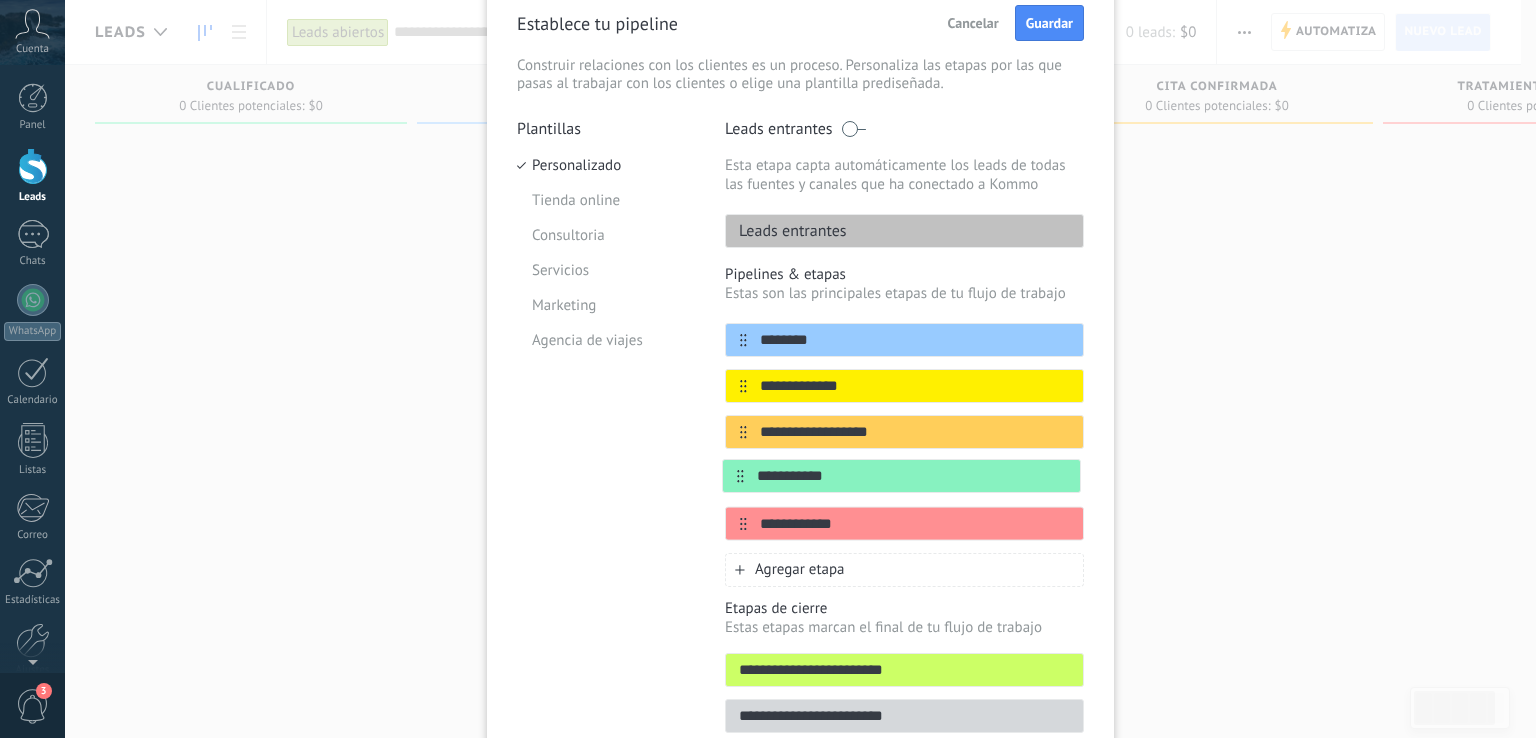 click on "**********" at bounding box center [904, 432] 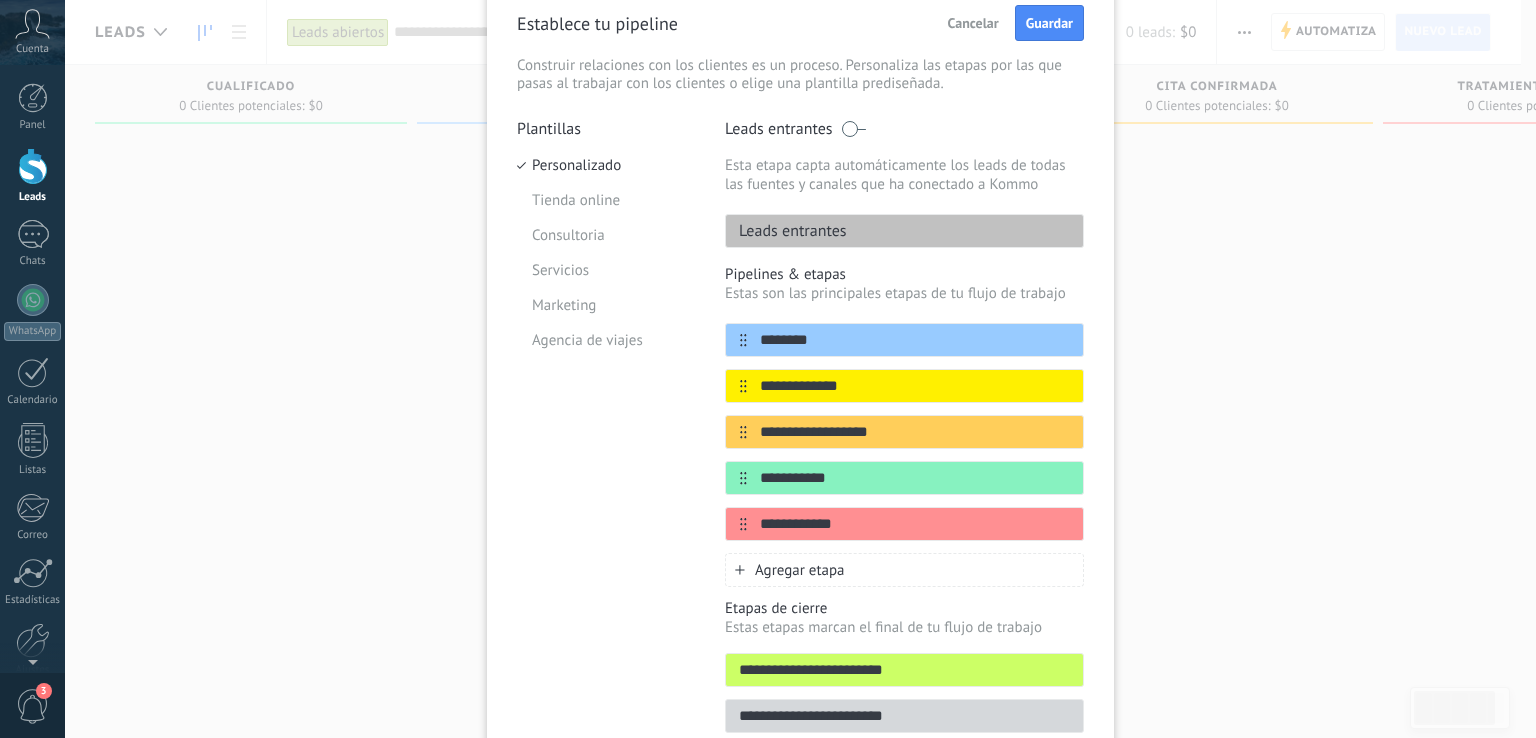 drag, startPoint x: 849, startPoint y: 476, endPoint x: 752, endPoint y: 477, distance: 97.00516 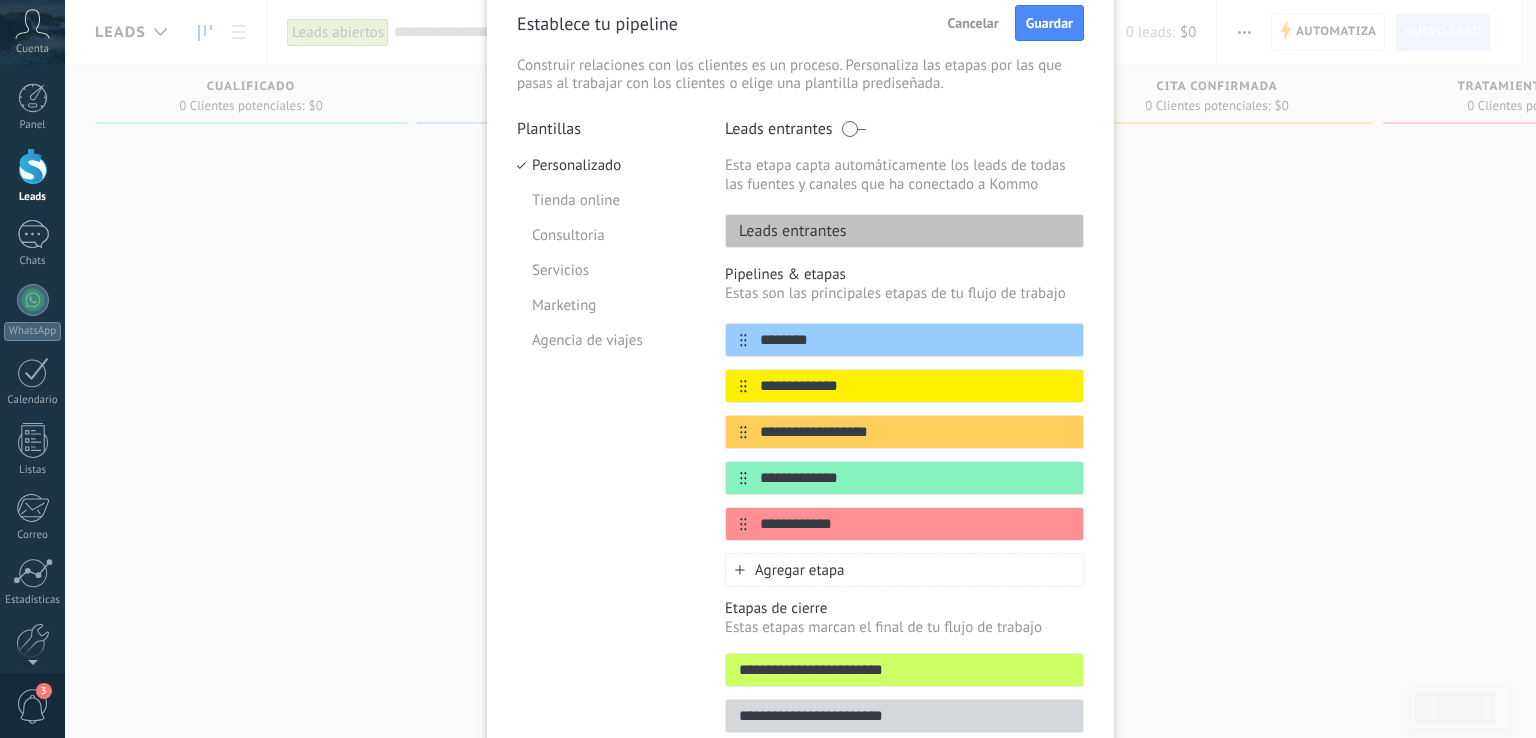 type on "**********" 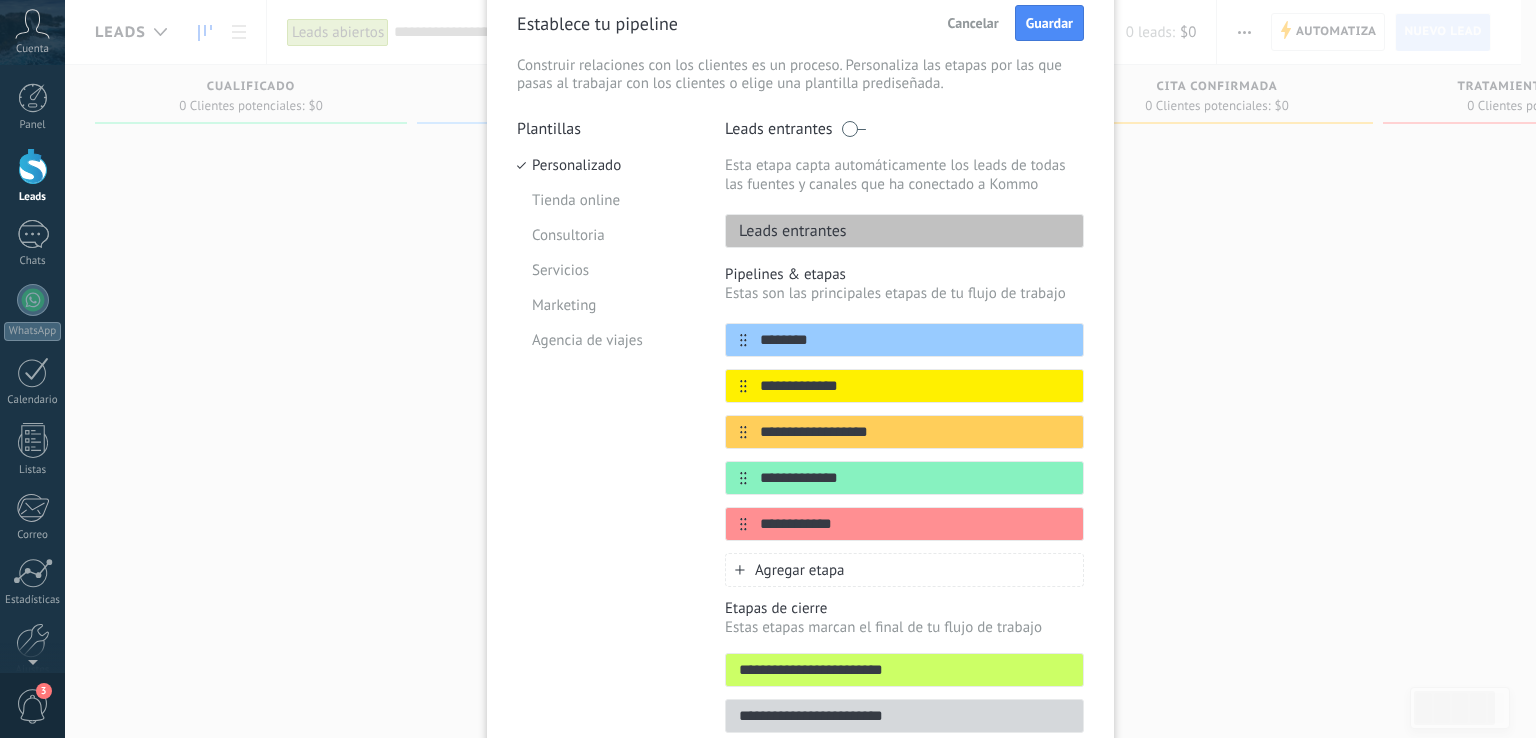 drag, startPoint x: 882, startPoint y: 432, endPoint x: 780, endPoint y: 433, distance: 102.0049 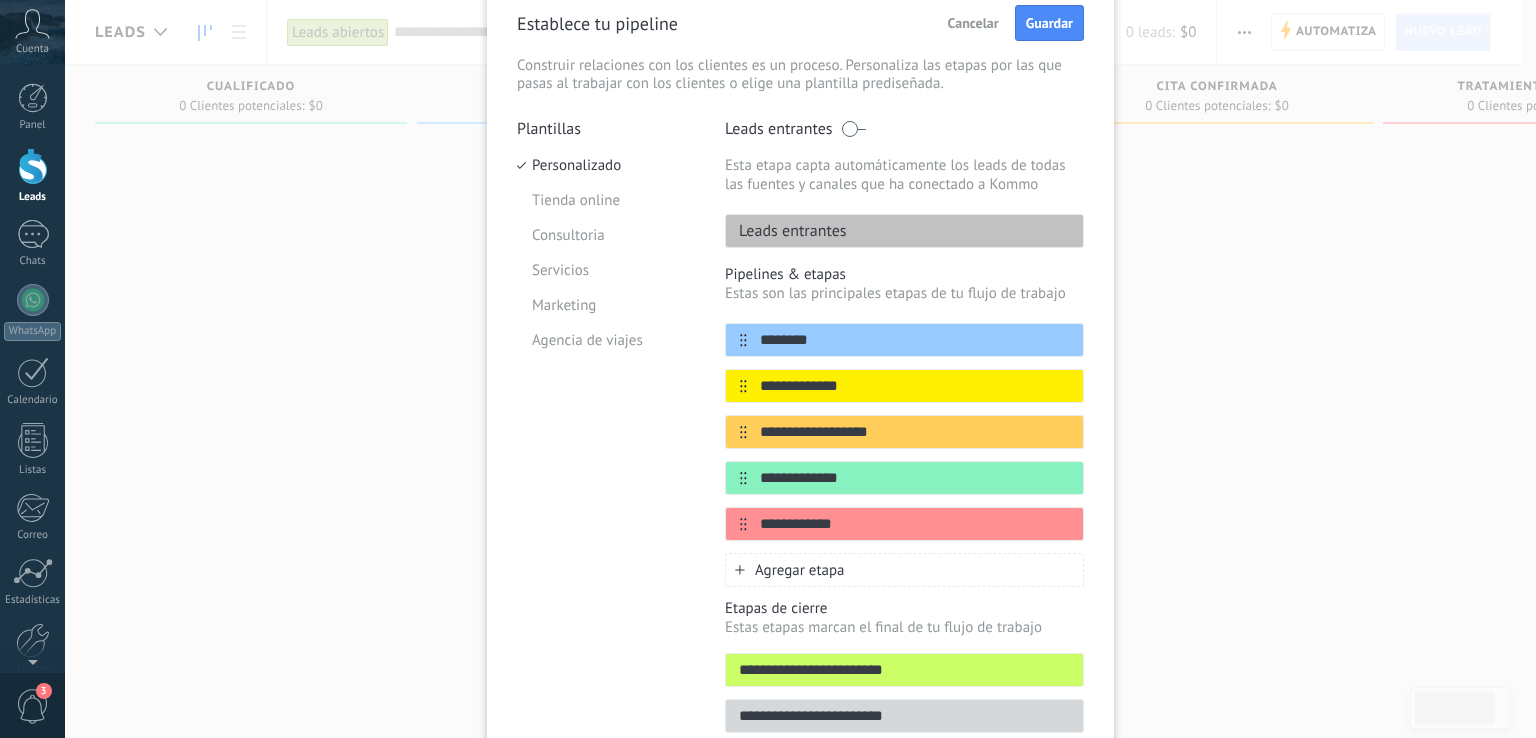 click on "**********" at bounding box center [915, 432] 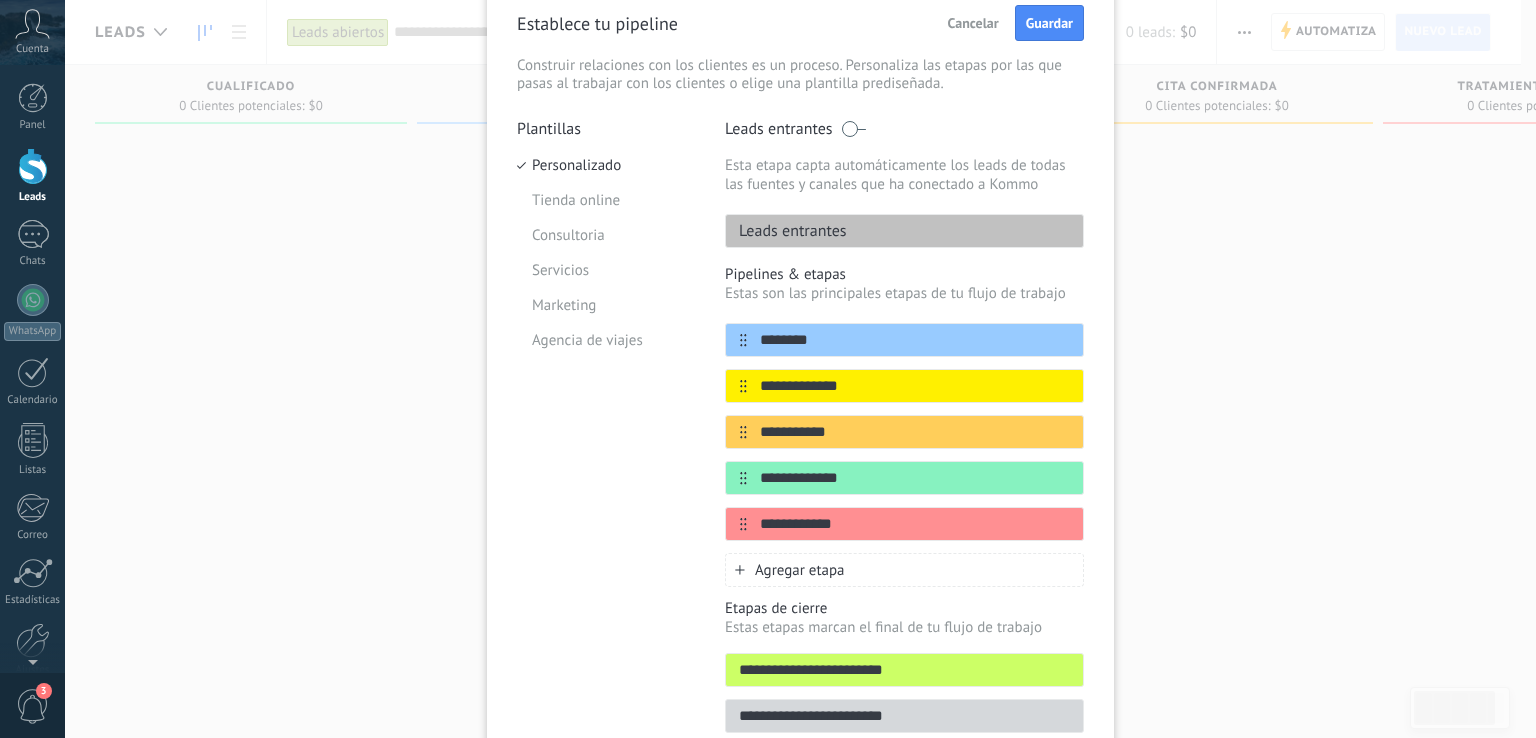 type on "**********" 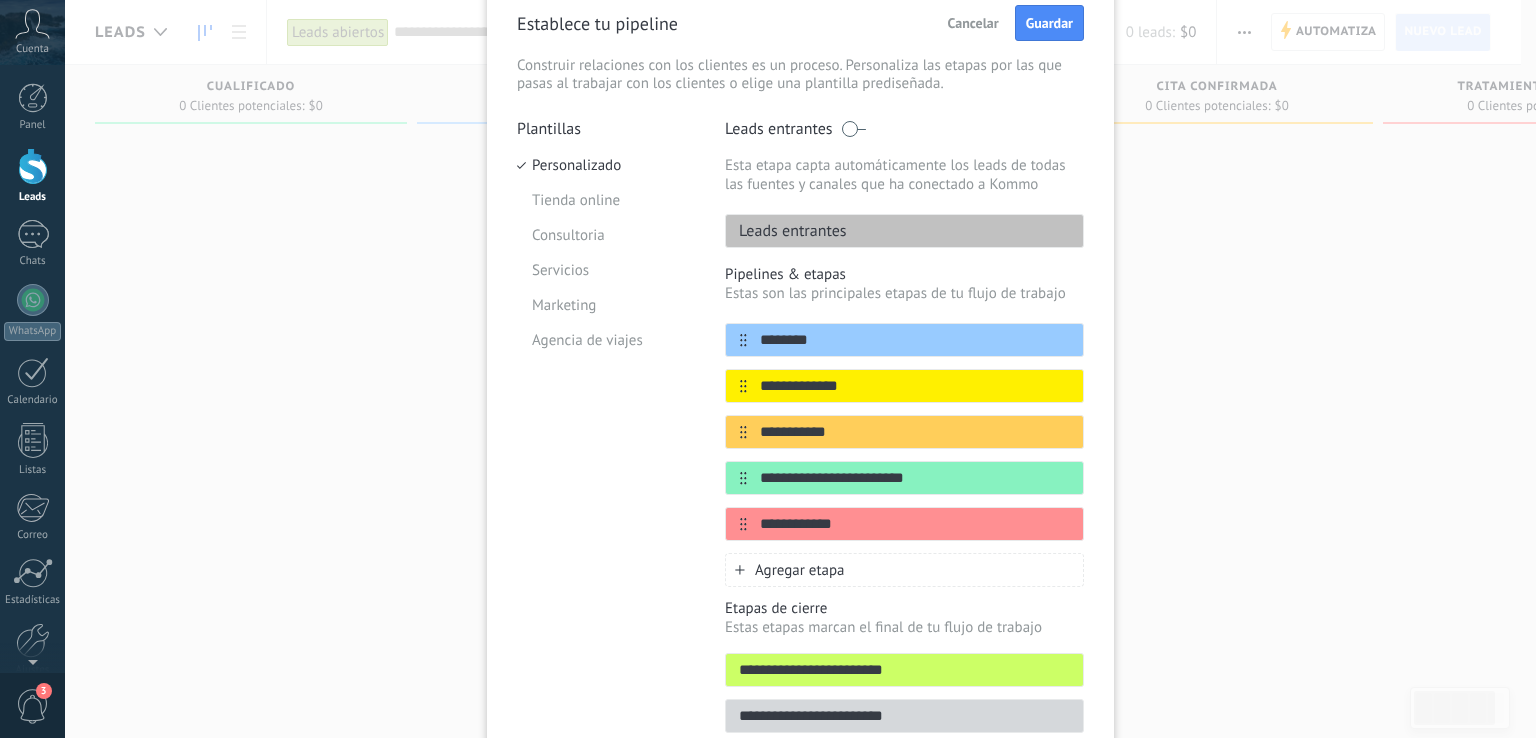 click on "**********" at bounding box center [915, 478] 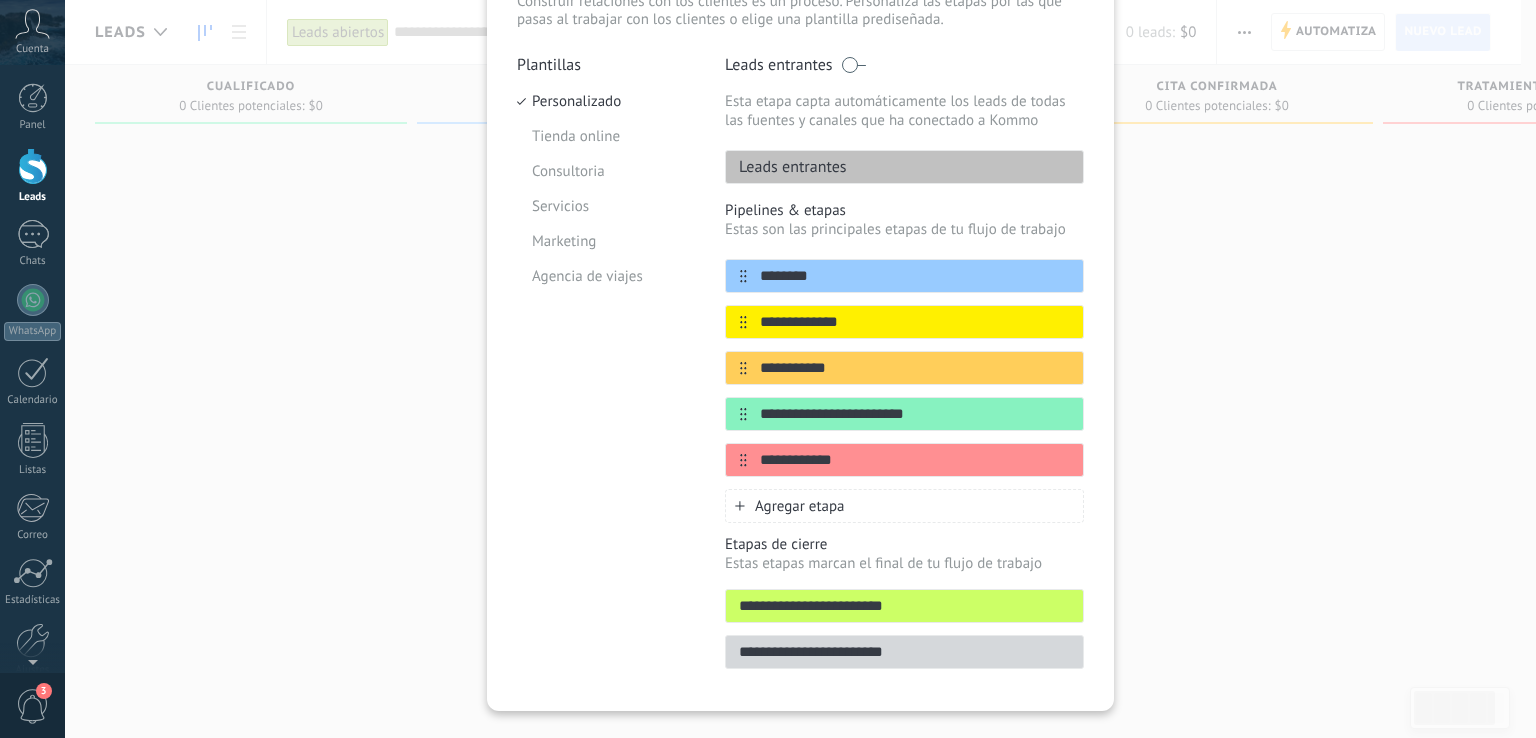 scroll, scrollTop: 190, scrollLeft: 0, axis: vertical 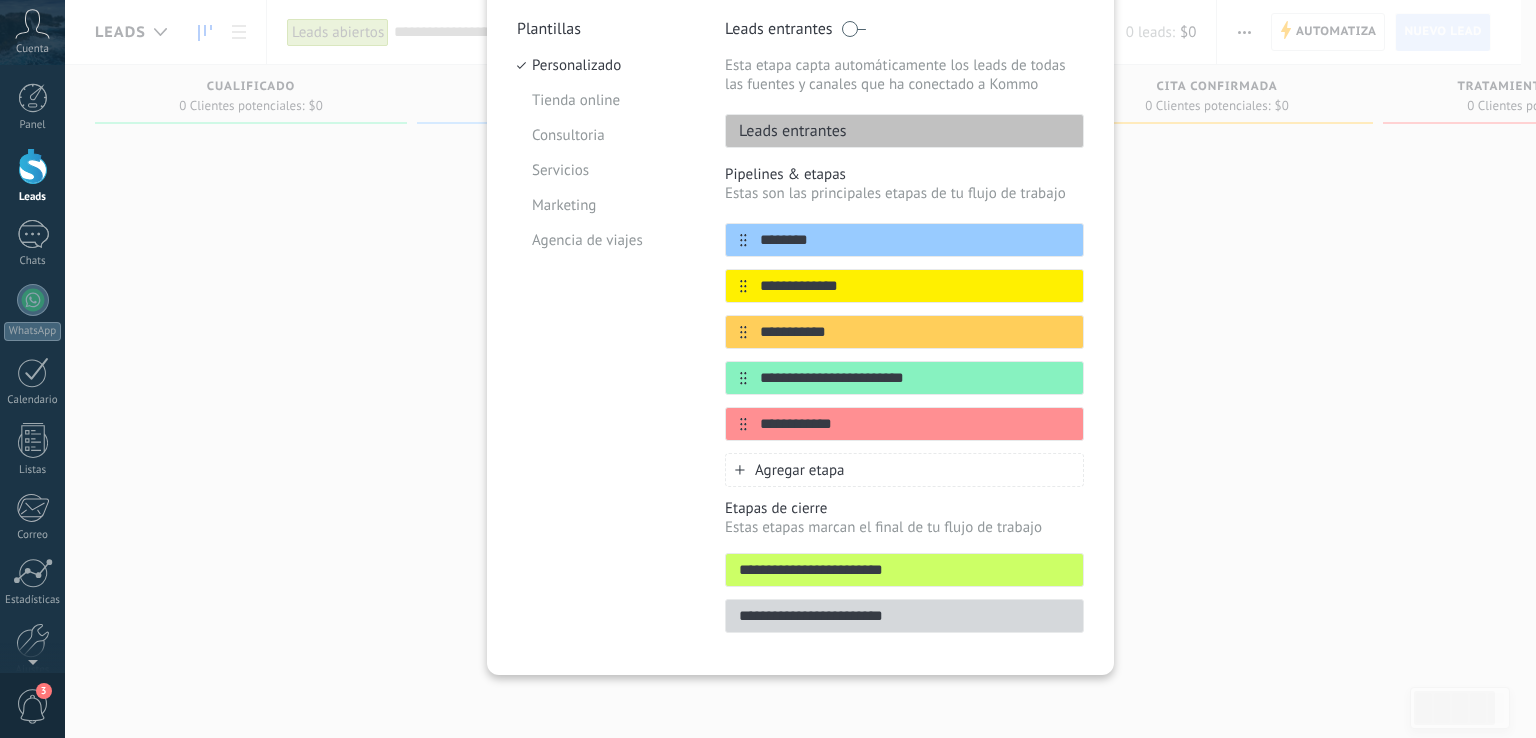 type on "**********" 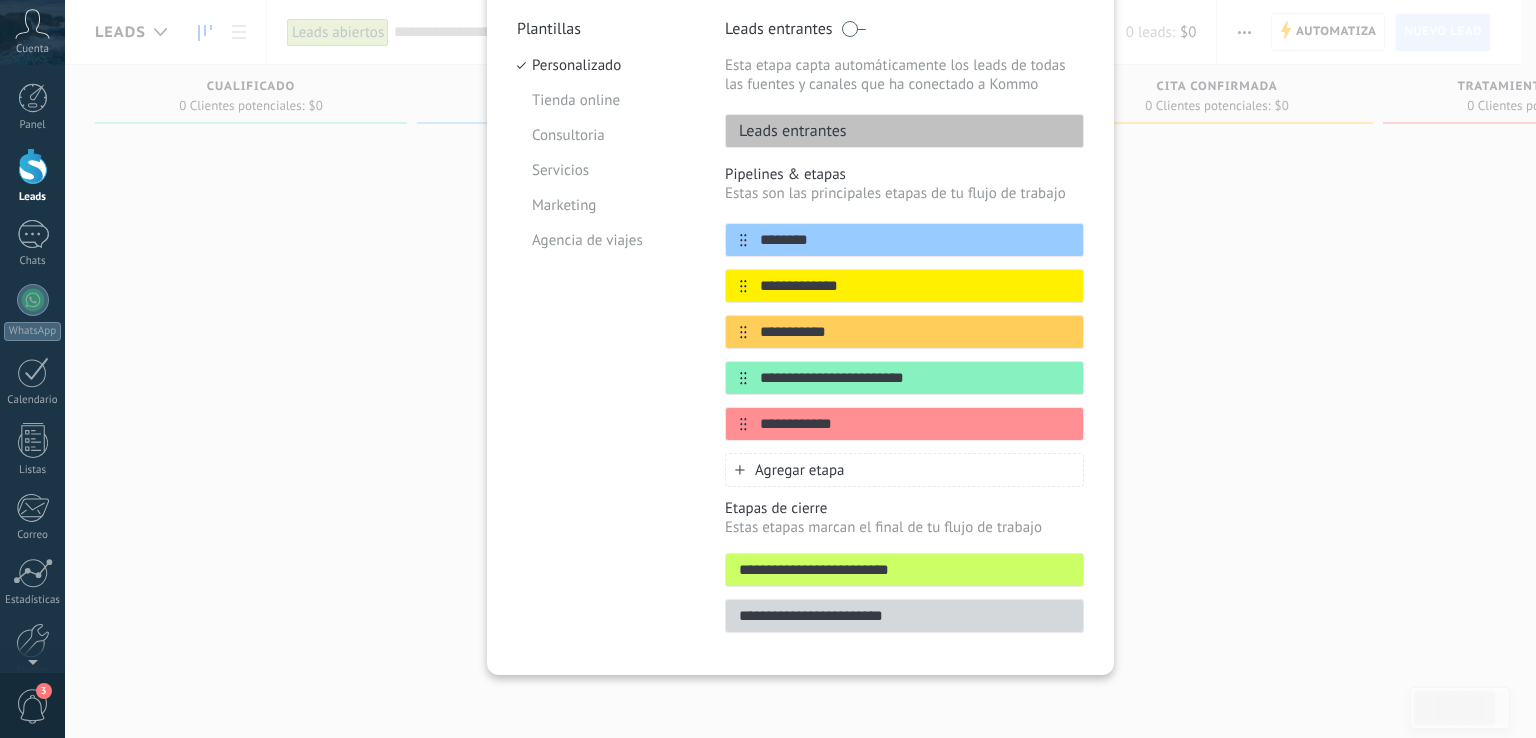 type on "**********" 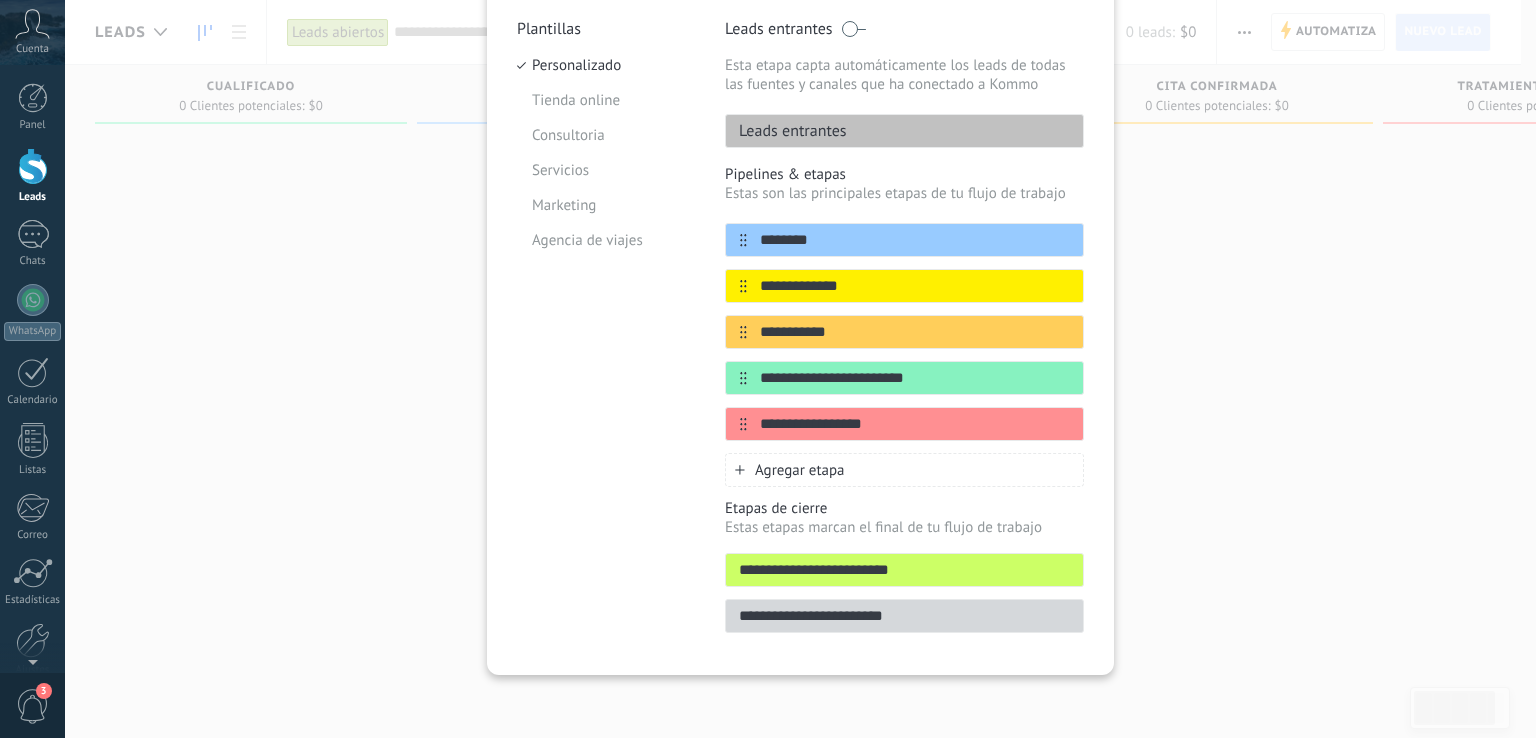 click on "**********" at bounding box center (915, 424) 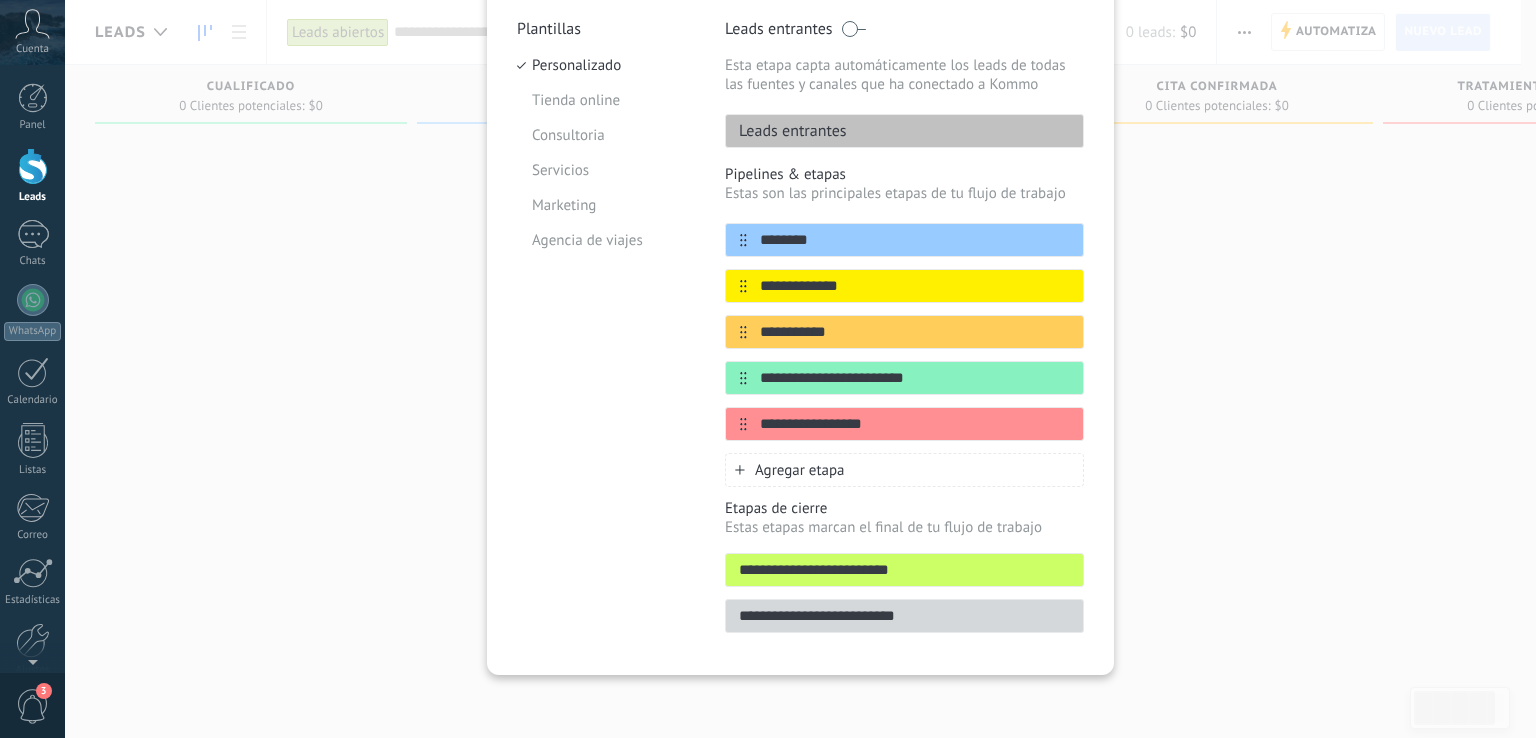 type on "**********" 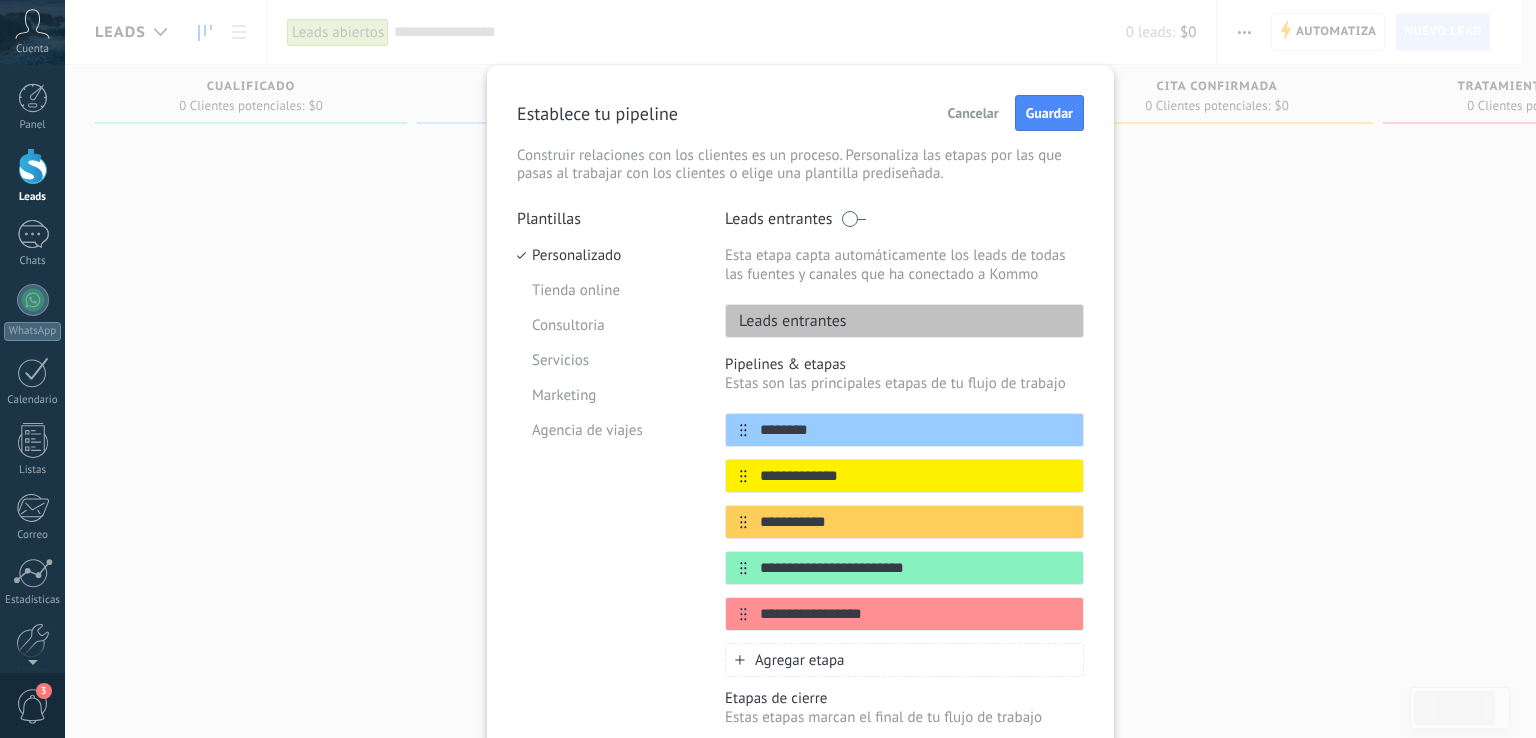 click on "Guardar" at bounding box center [1049, 113] 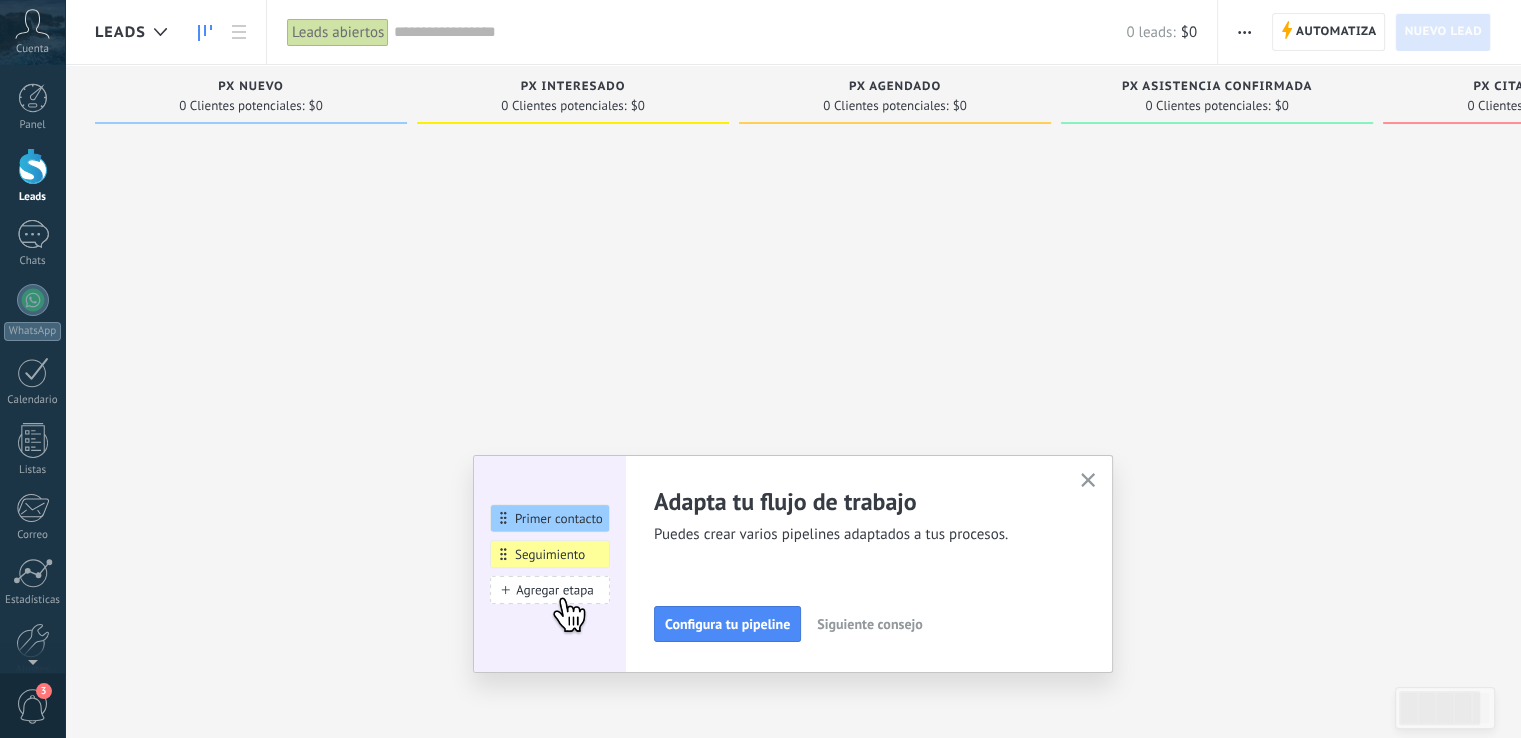 click on "Configura tu pipeline" at bounding box center (727, 624) 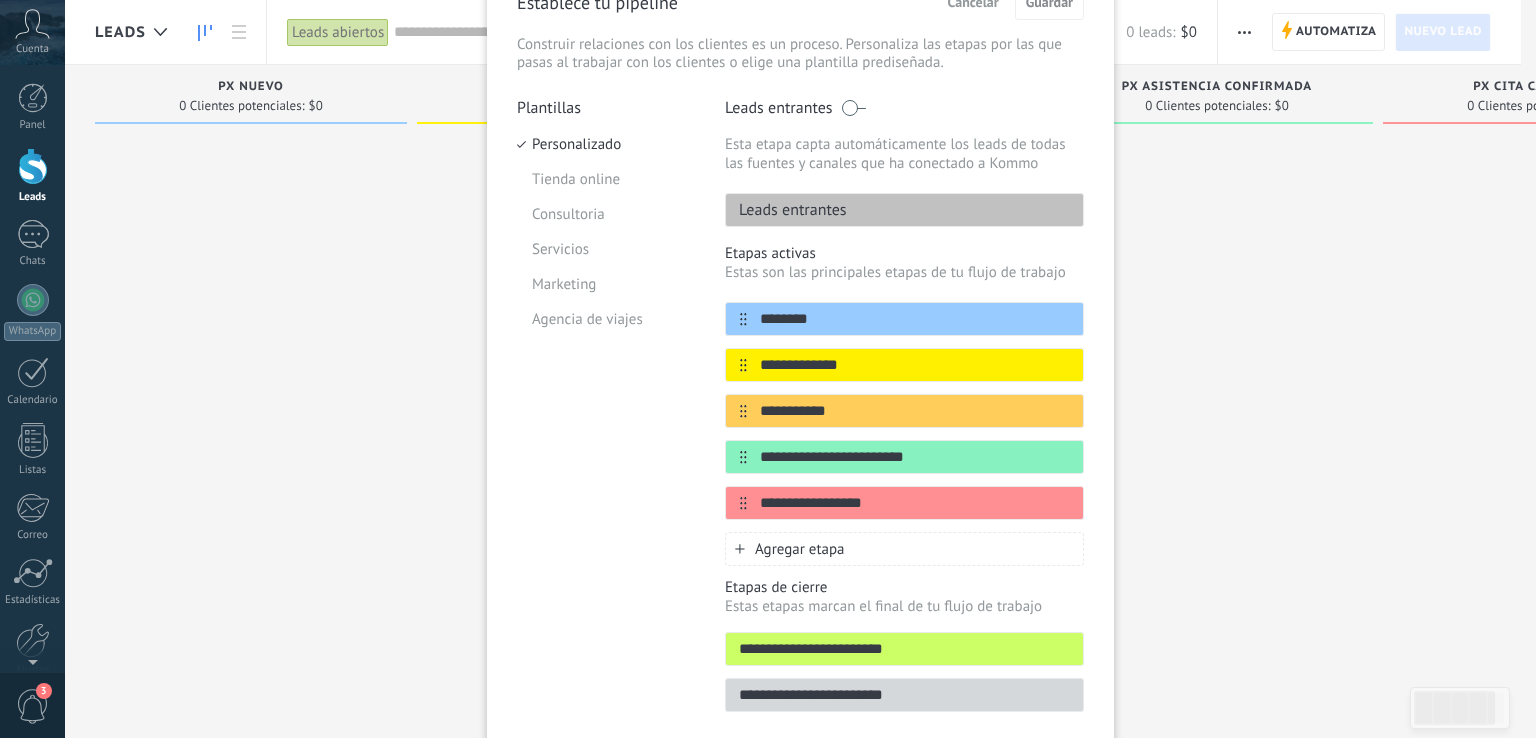 scroll, scrollTop: 190, scrollLeft: 0, axis: vertical 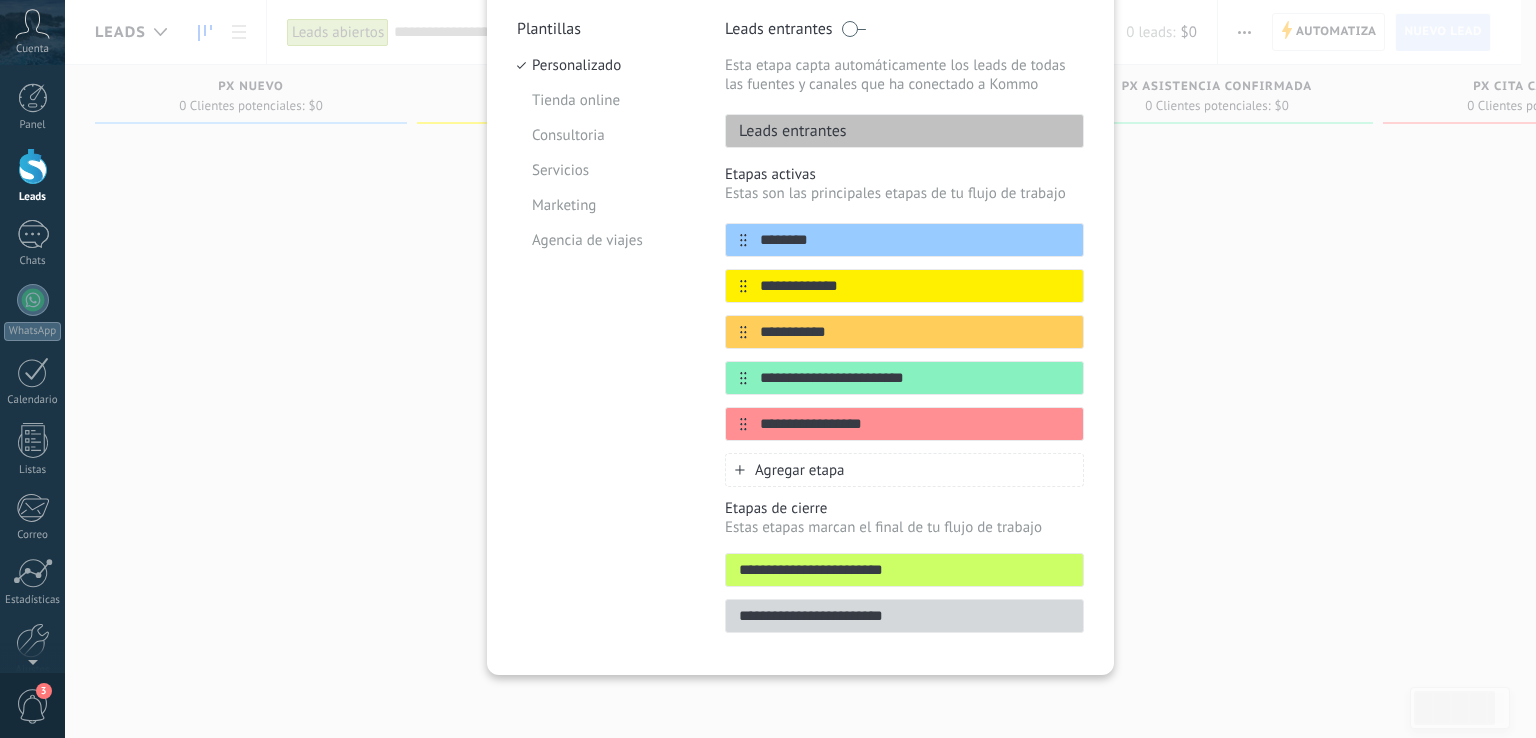 click on "Servicios" at bounding box center (606, 170) 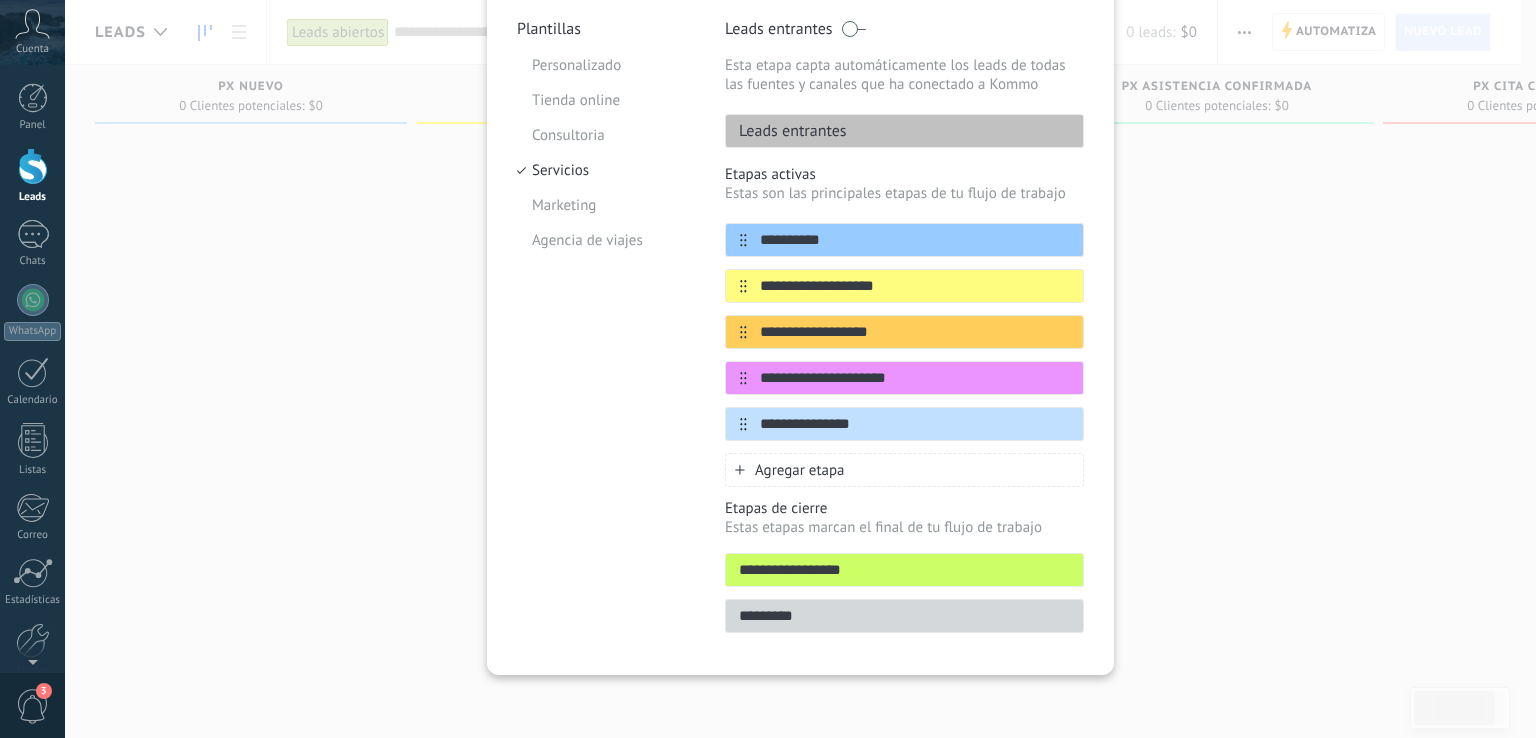 click on "Consultoria" at bounding box center [606, 135] 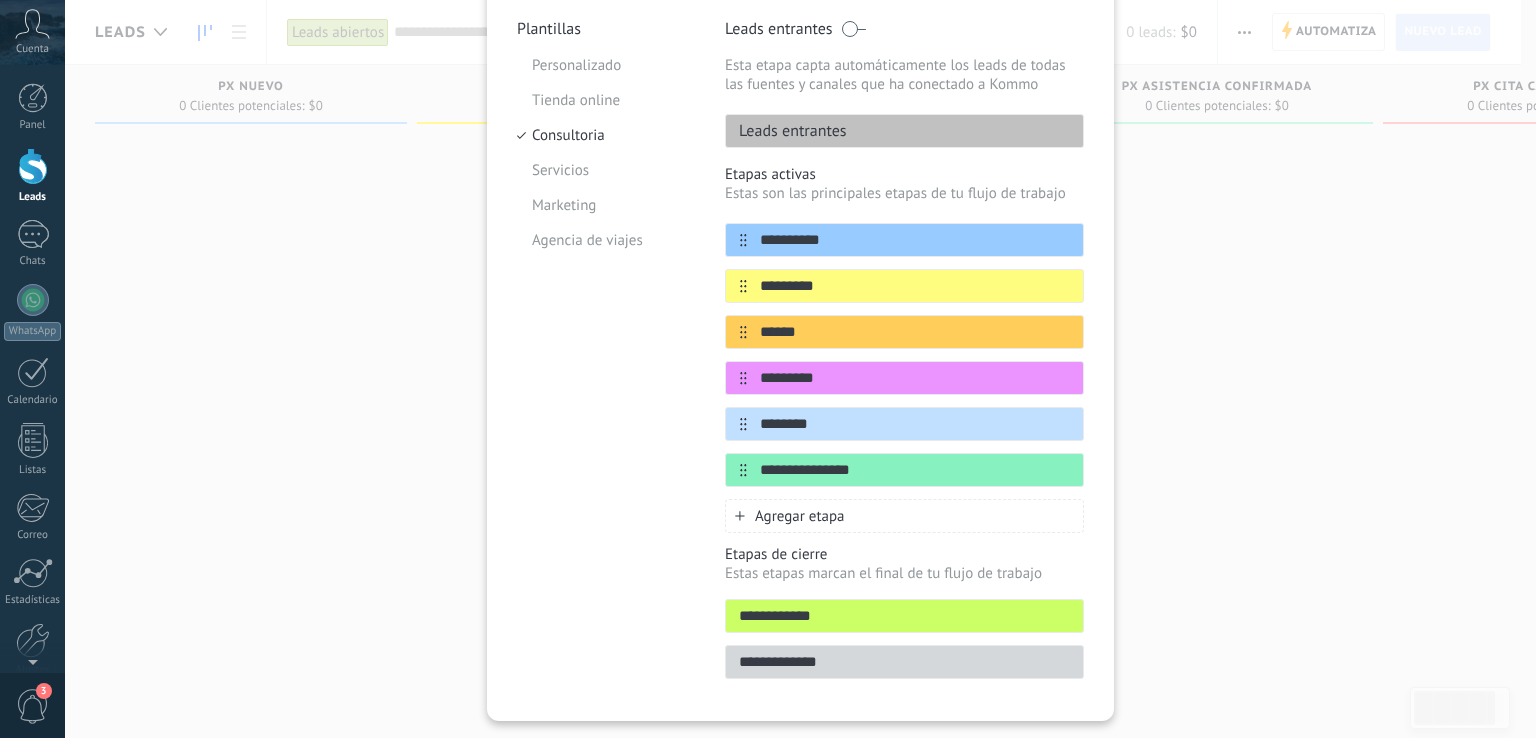 click on "Tienda online" at bounding box center [606, 100] 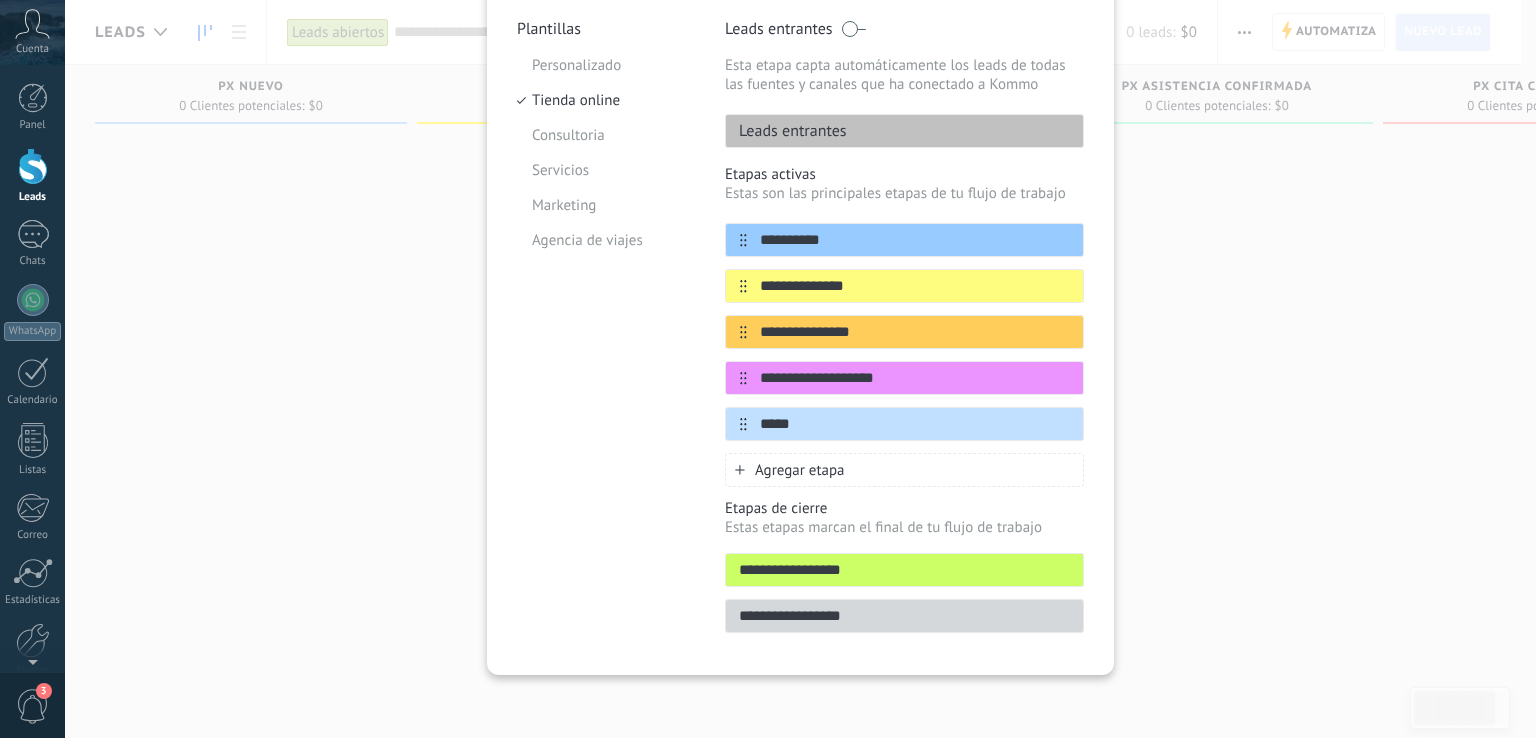 click on "Personalizado" at bounding box center (606, 65) 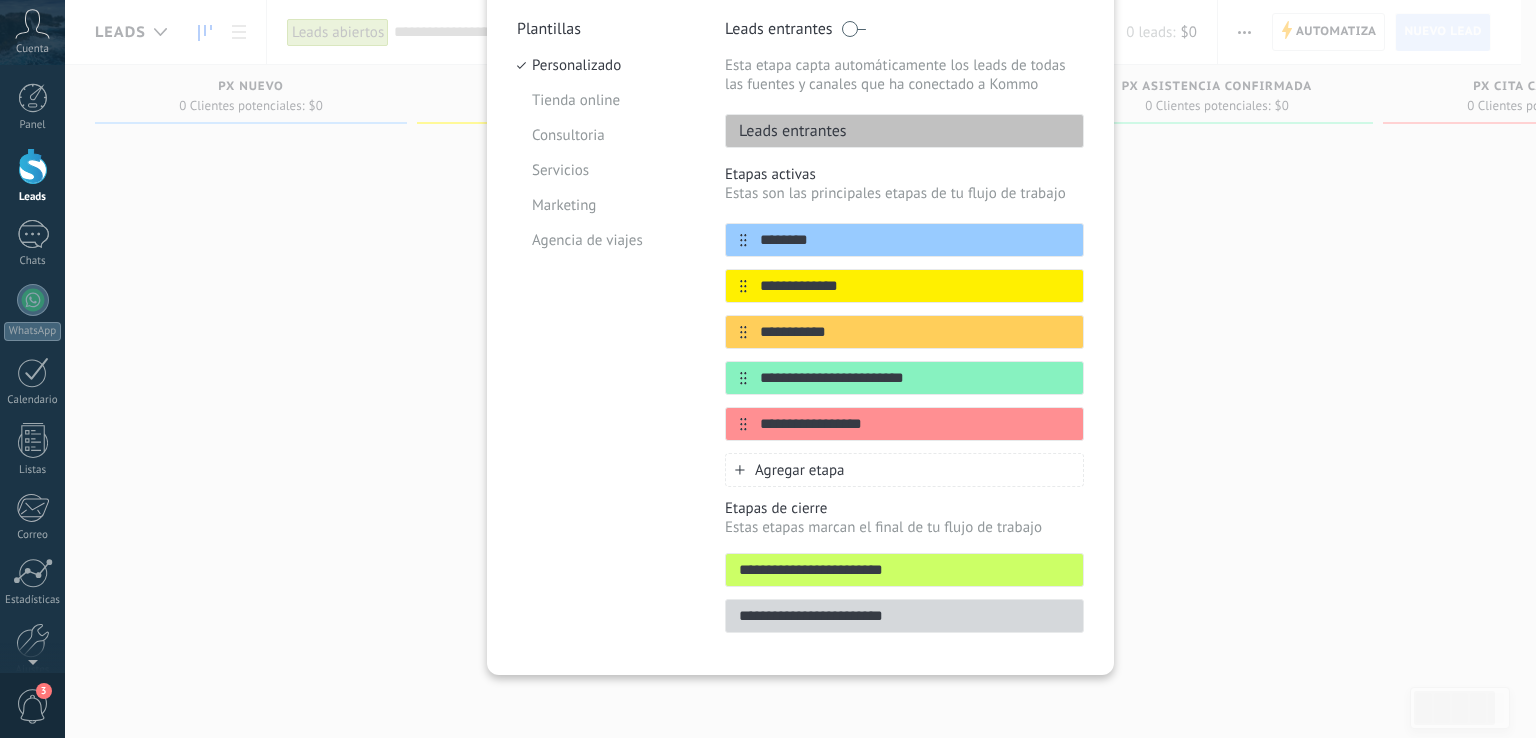 click on "**********" at bounding box center (904, 570) 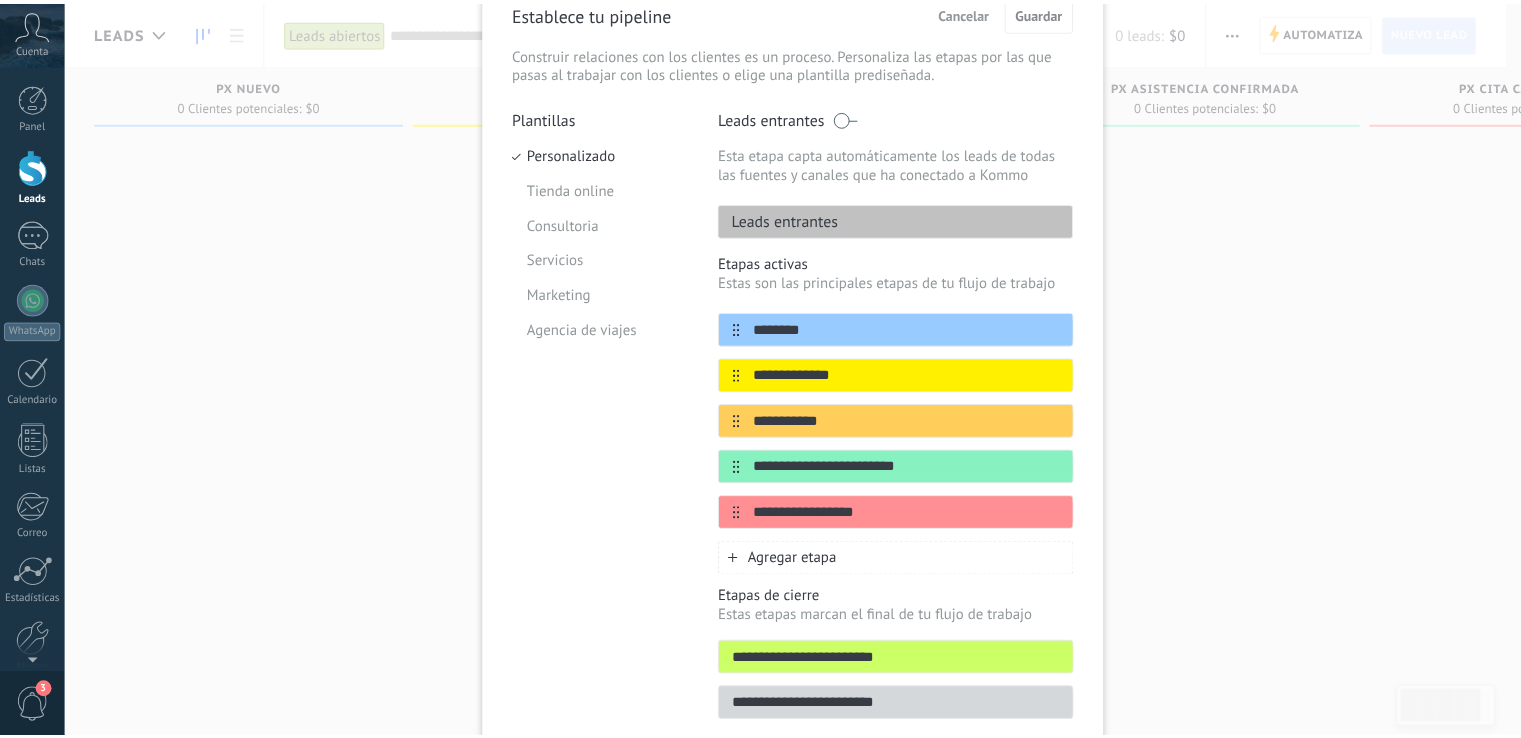 scroll, scrollTop: 0, scrollLeft: 0, axis: both 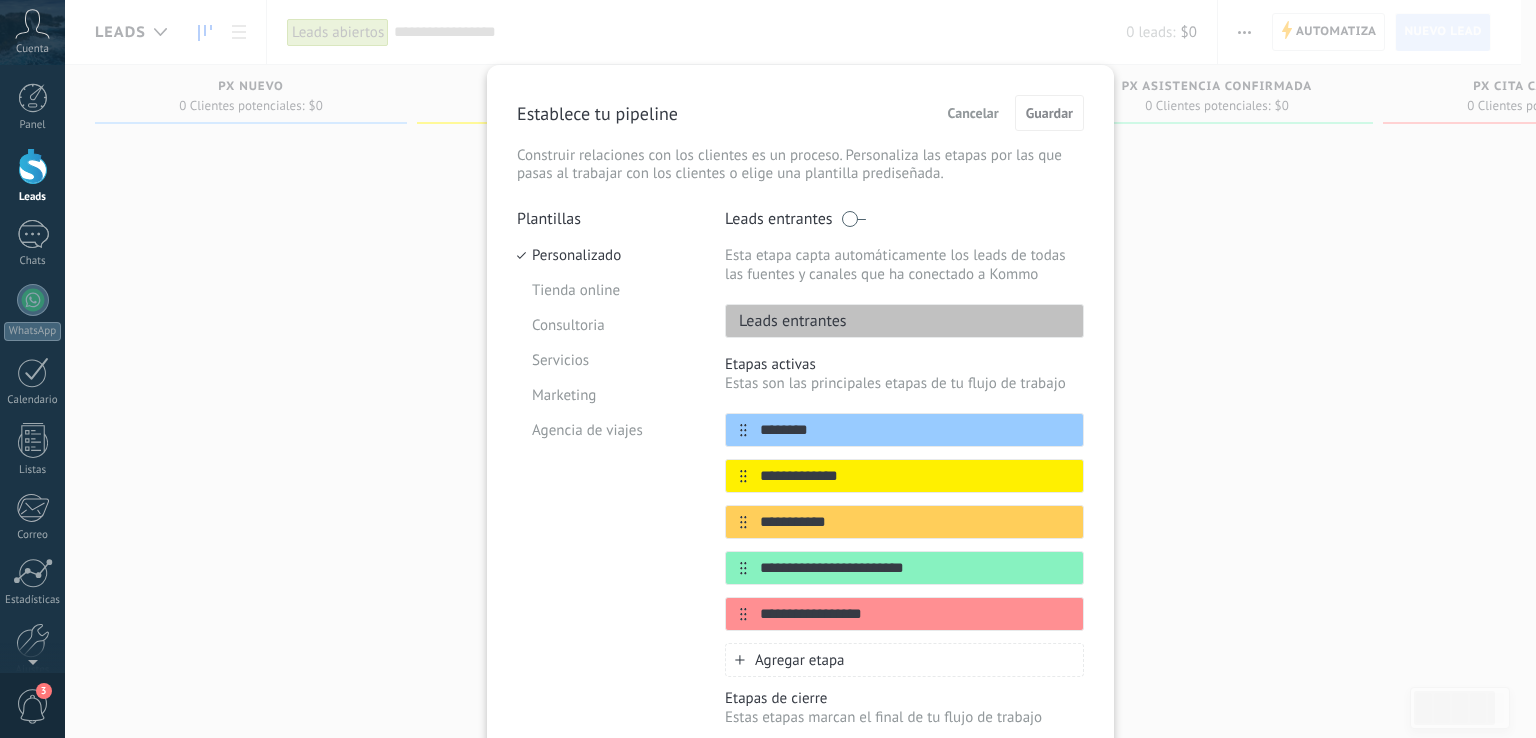 click on "Cancelar" at bounding box center (973, 113) 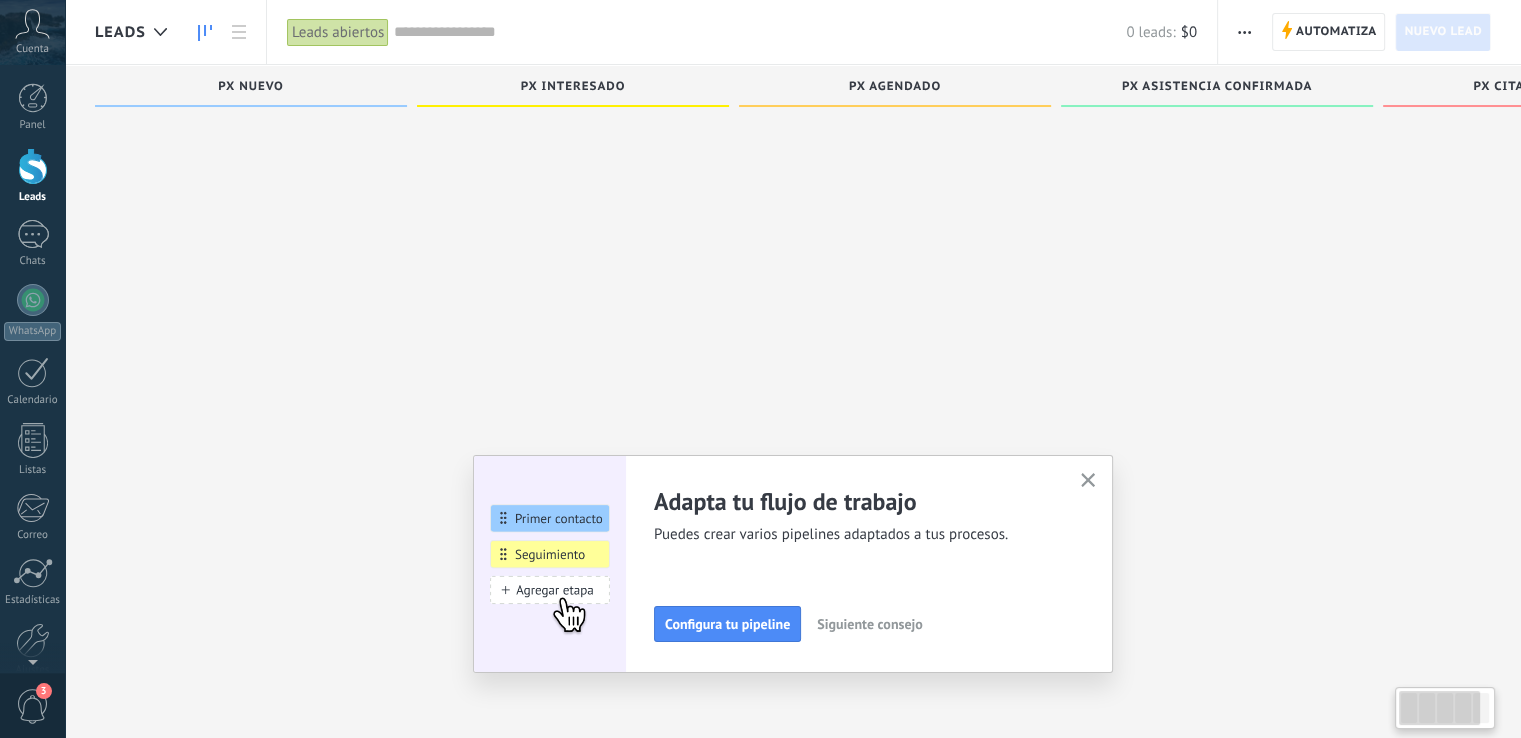 scroll, scrollTop: 0, scrollLeft: 0, axis: both 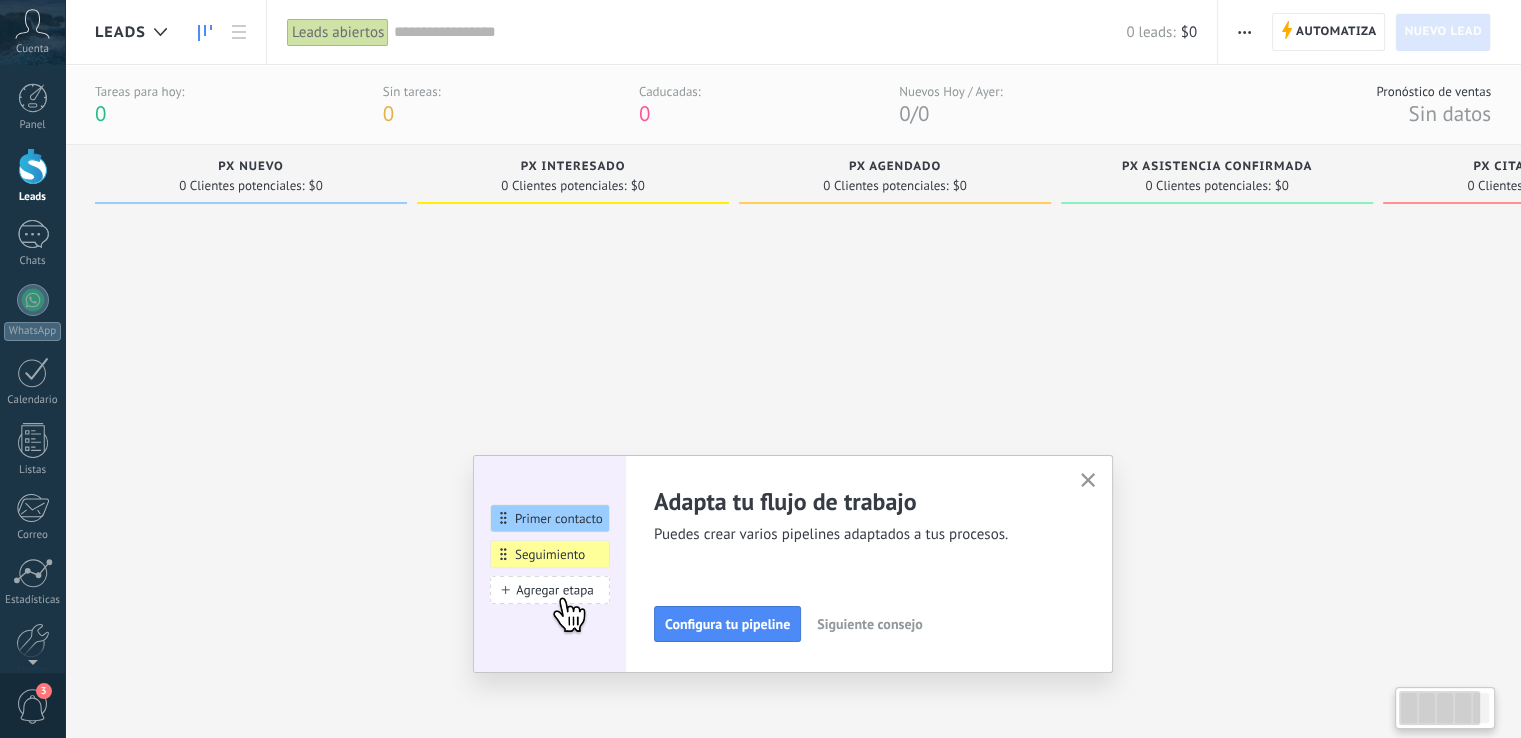 drag, startPoint x: 1309, startPoint y: 393, endPoint x: 1269, endPoint y: 381, distance: 41.761227 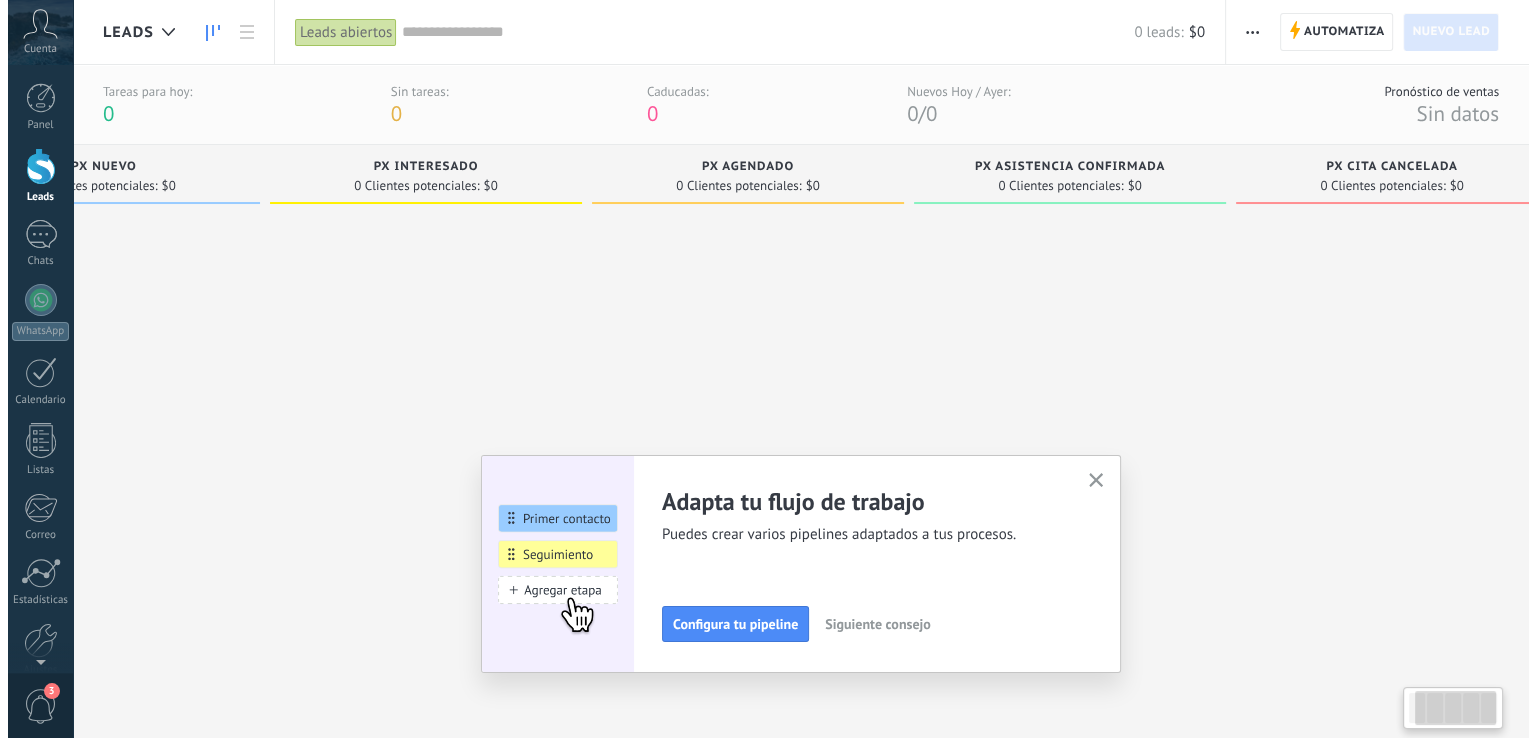 scroll, scrollTop: 0, scrollLeft: 0, axis: both 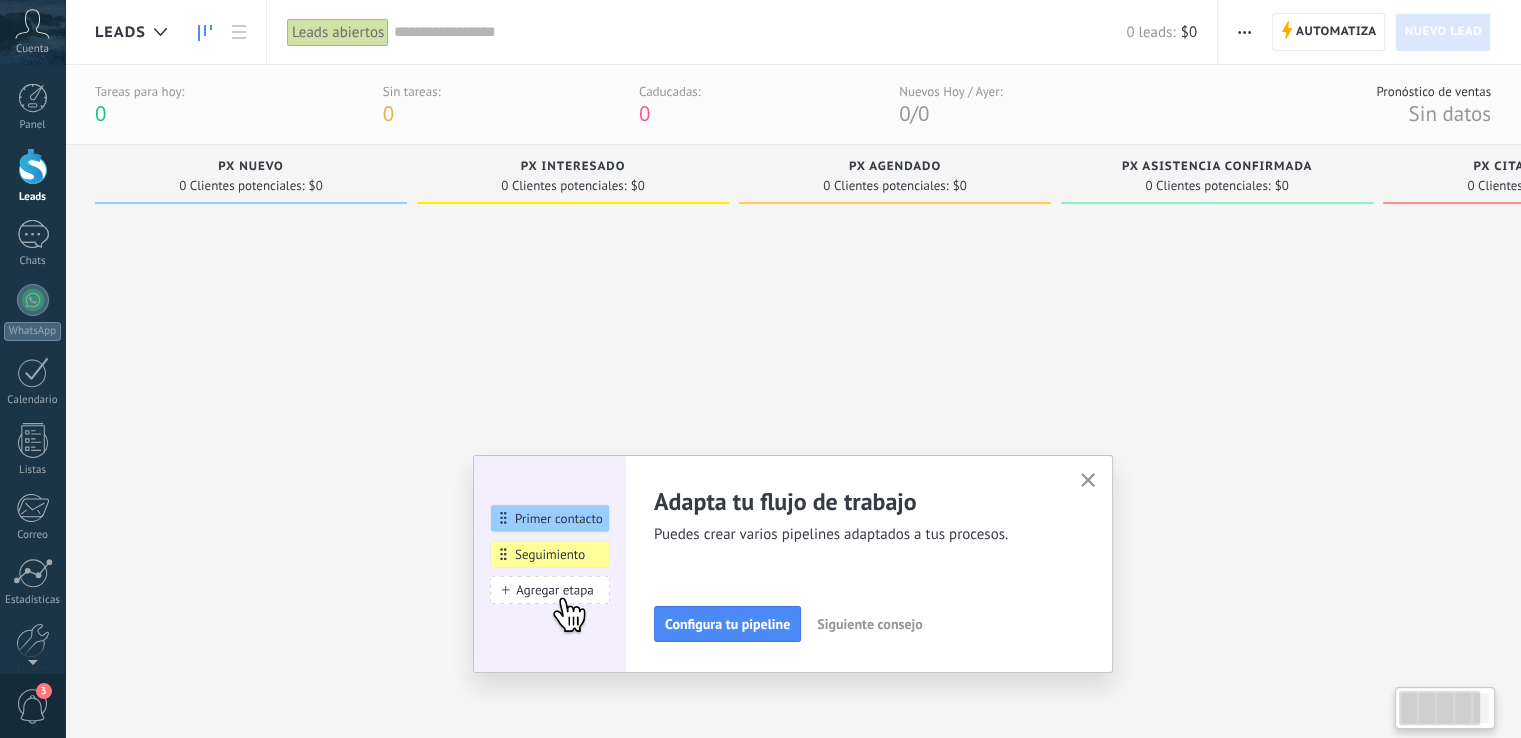 click at bounding box center (1217, 451) 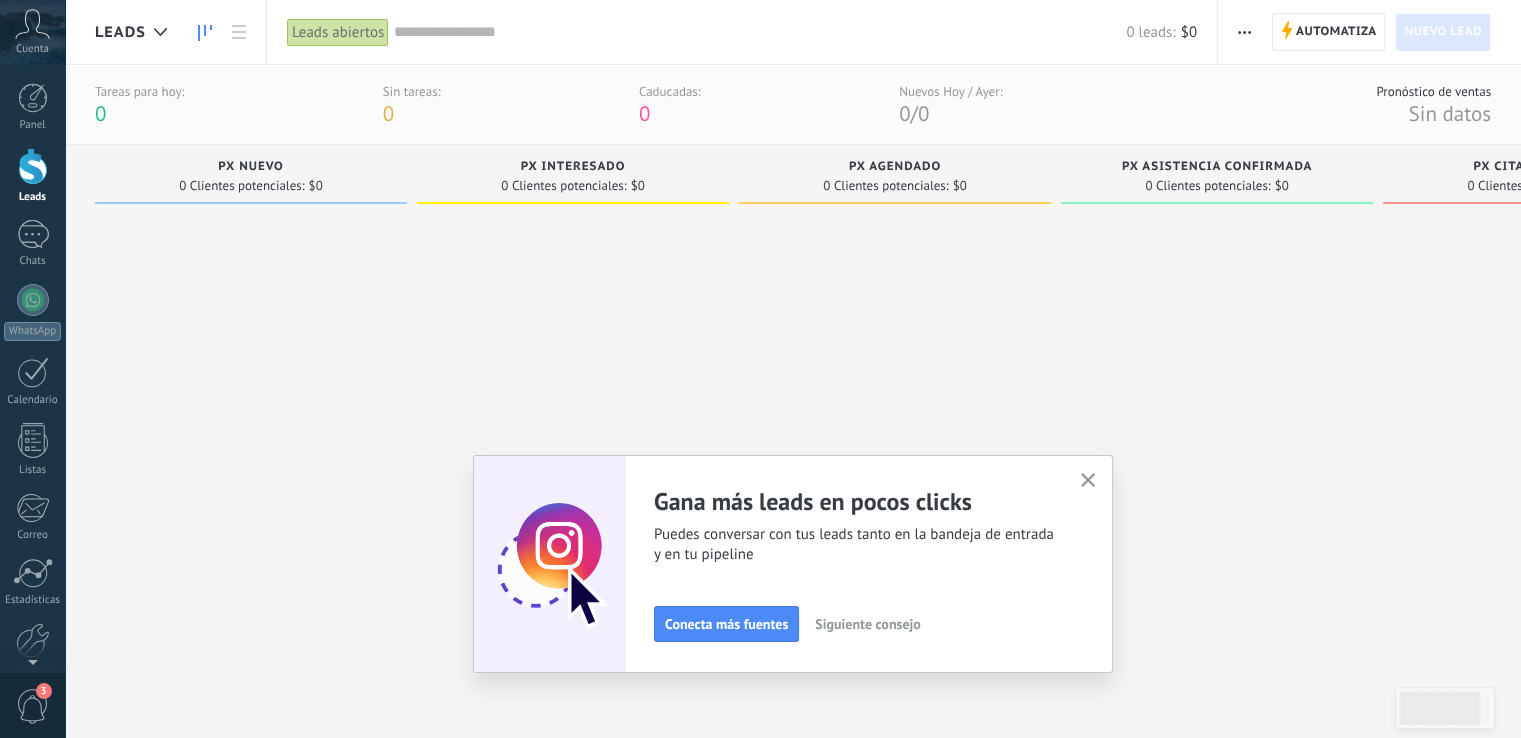 click at bounding box center (33, 300) 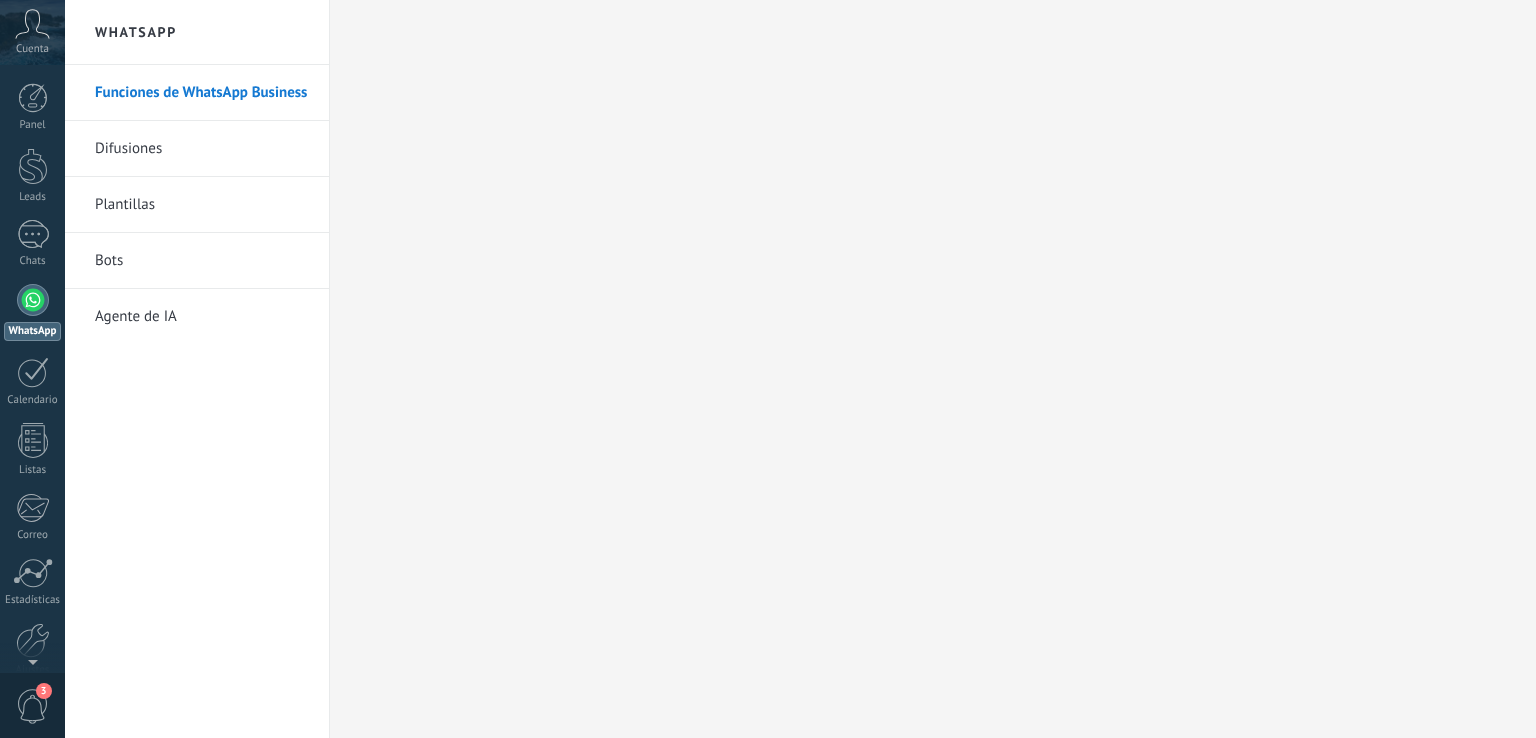 click at bounding box center (33, 372) 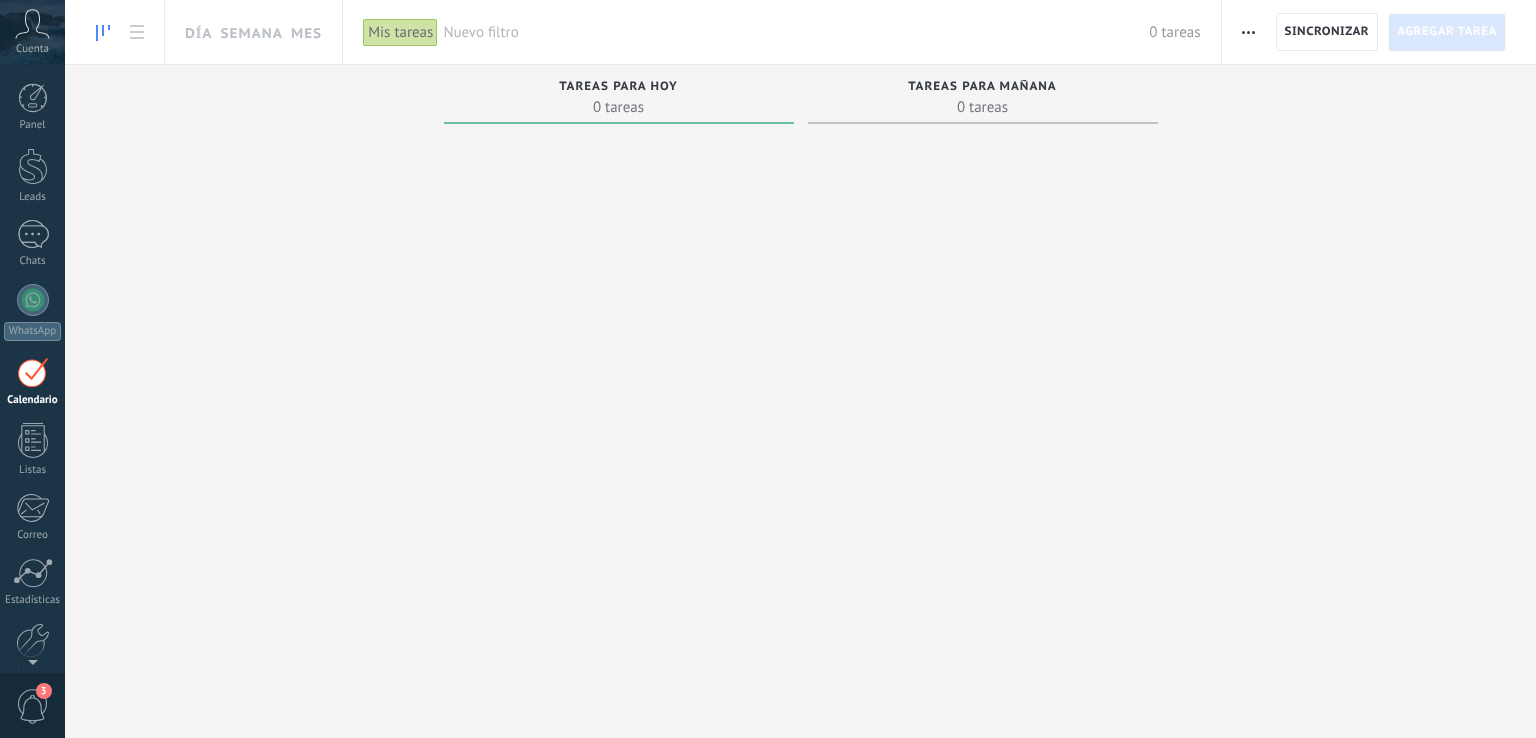 click at bounding box center (33, 440) 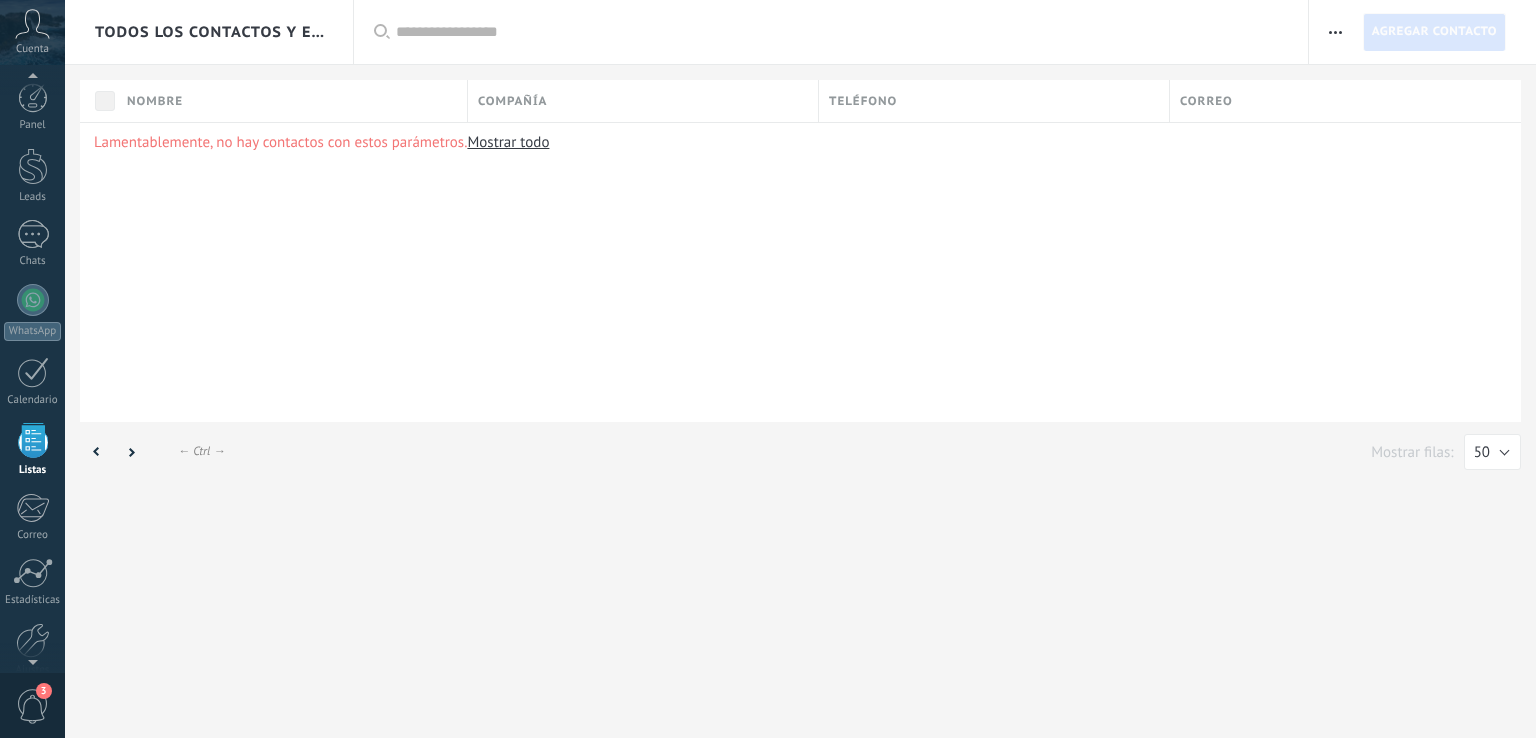 scroll, scrollTop: 51, scrollLeft: 0, axis: vertical 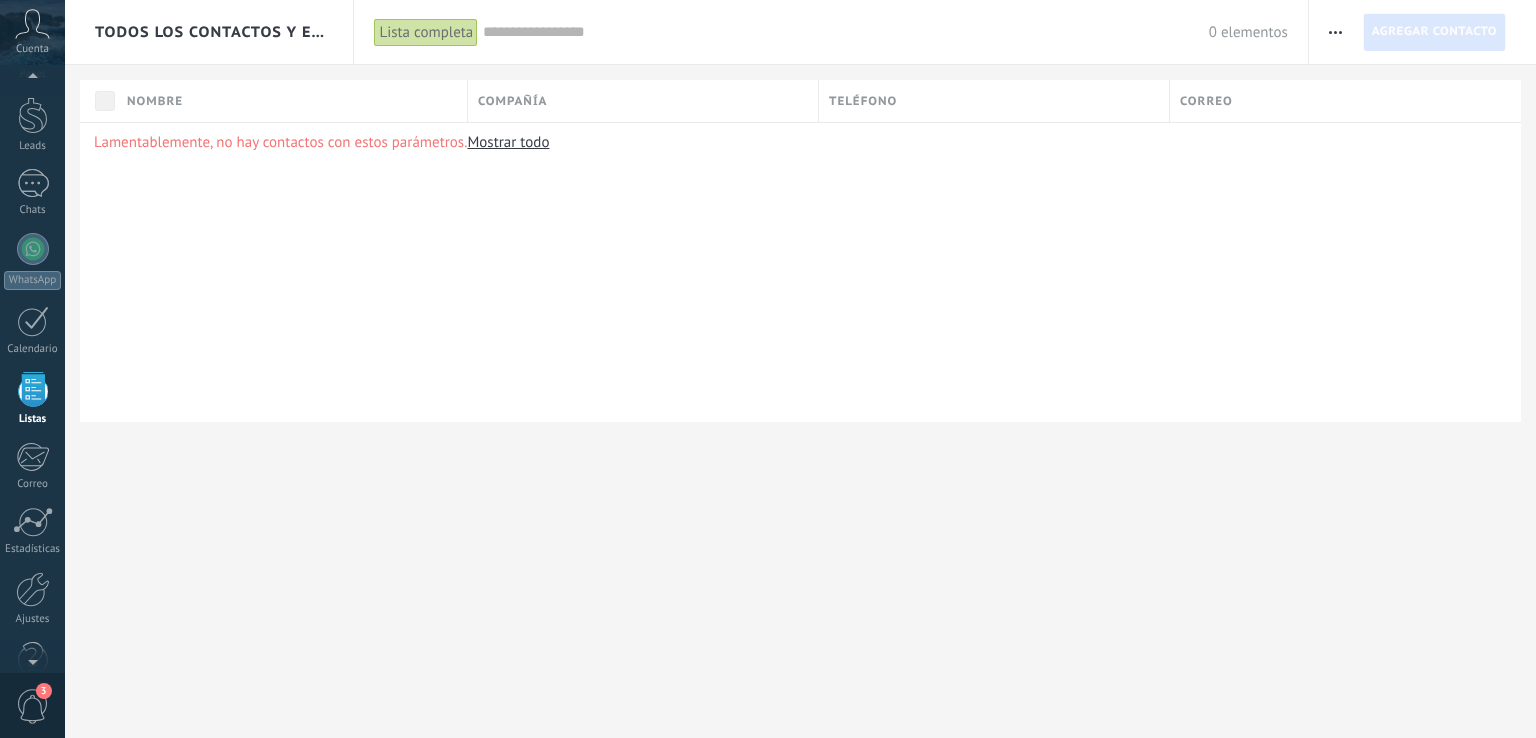 click on "Lista completa" at bounding box center [426, 32] 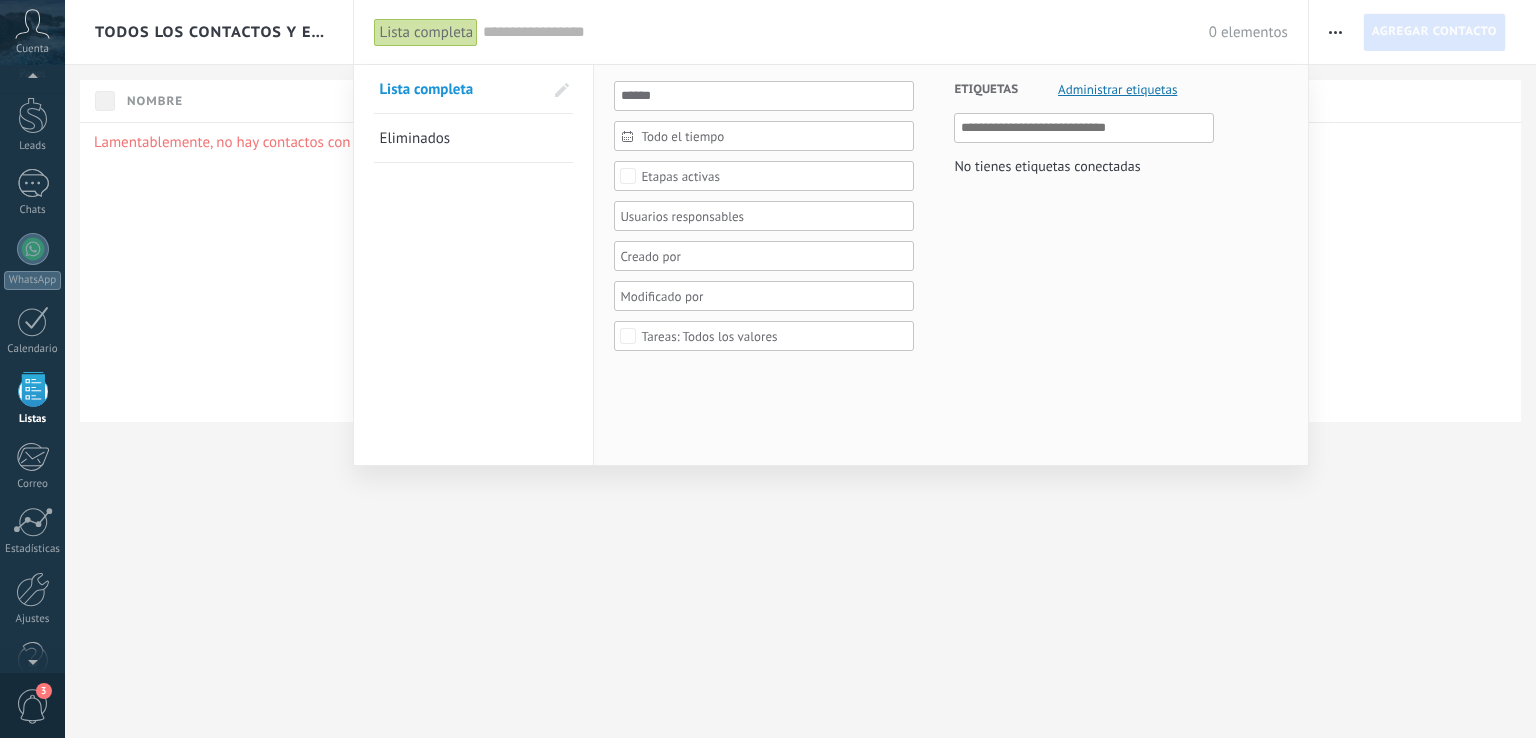 click at bounding box center (768, 369) 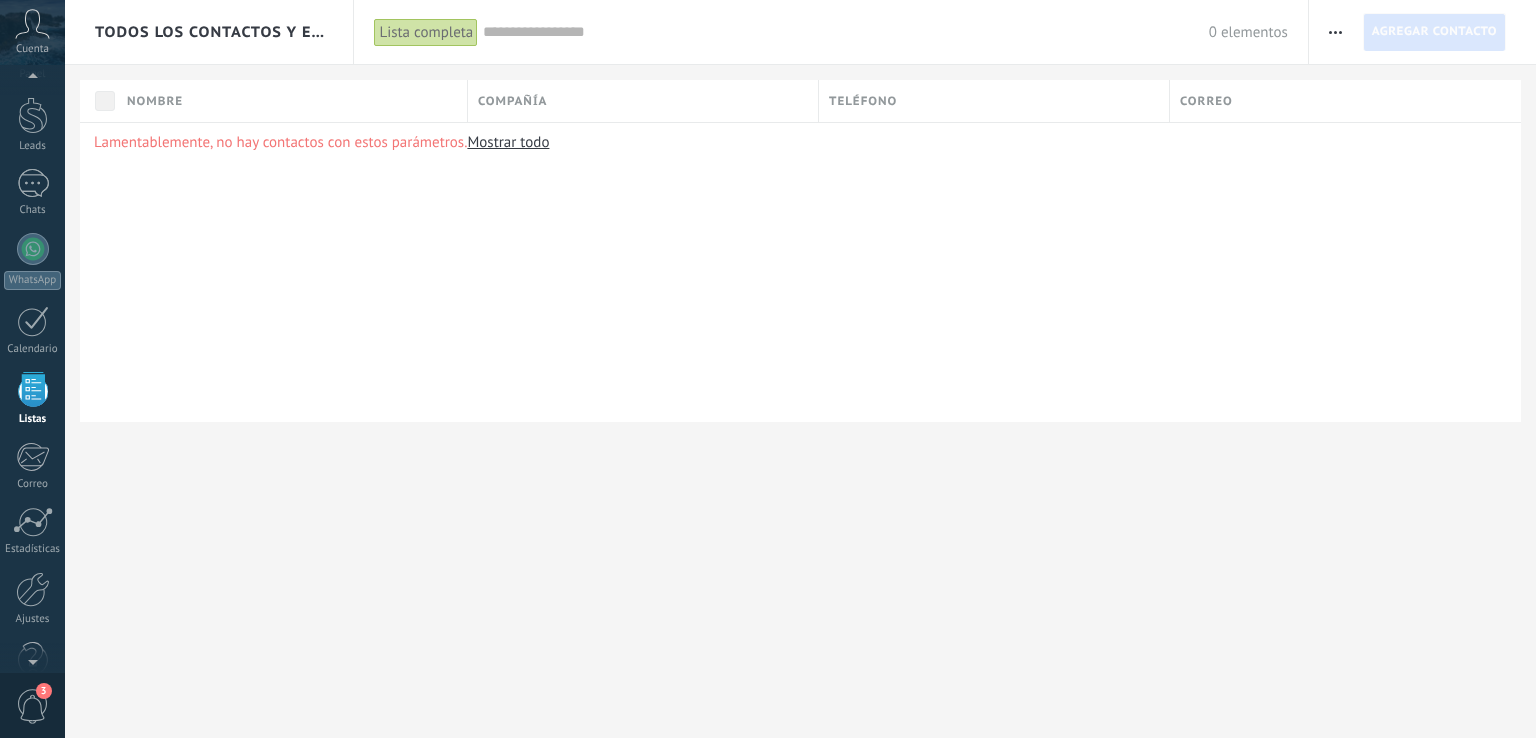 click at bounding box center [1335, 32] 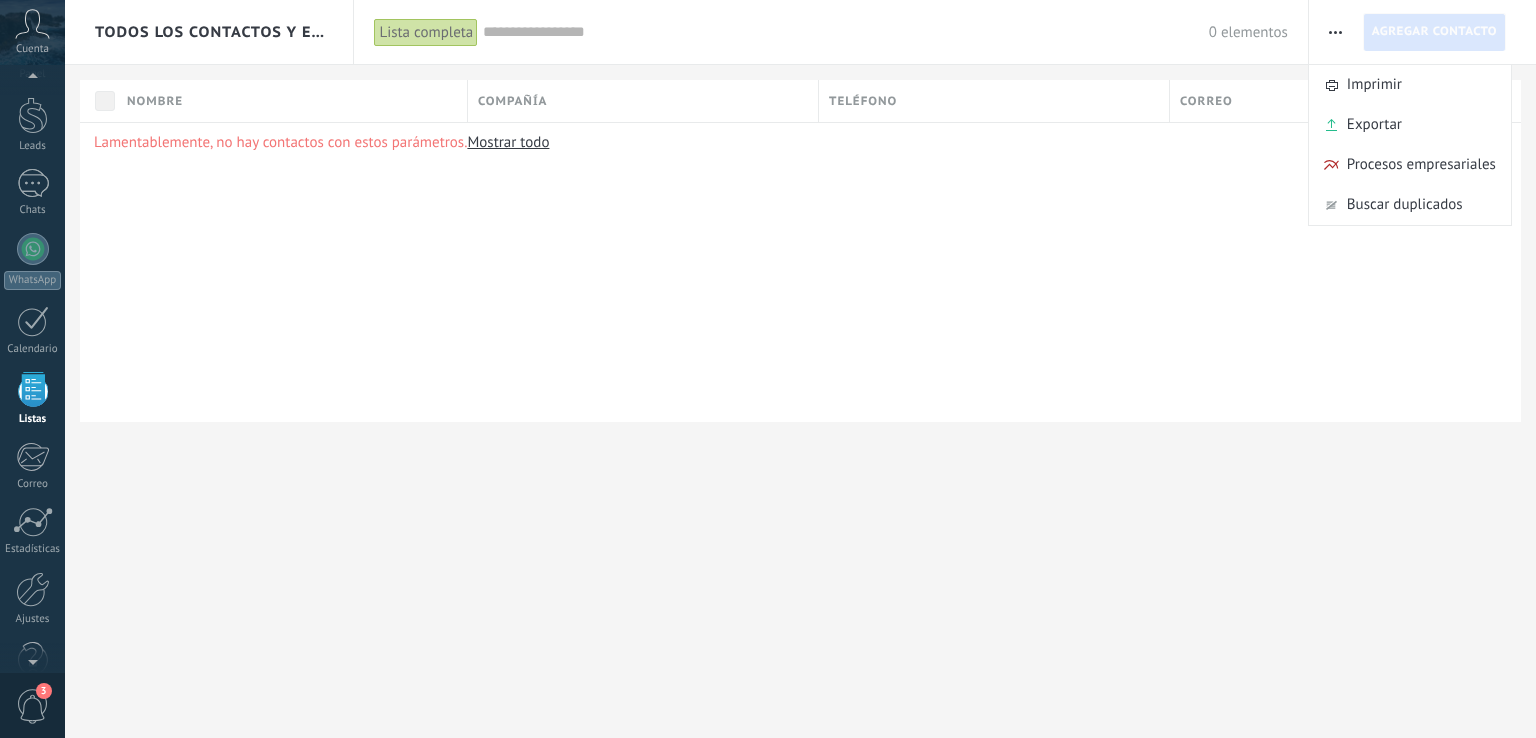 click on "Lamentablemente, no hay contactos con estos parámetros.  Mostrar todo" at bounding box center [800, 272] 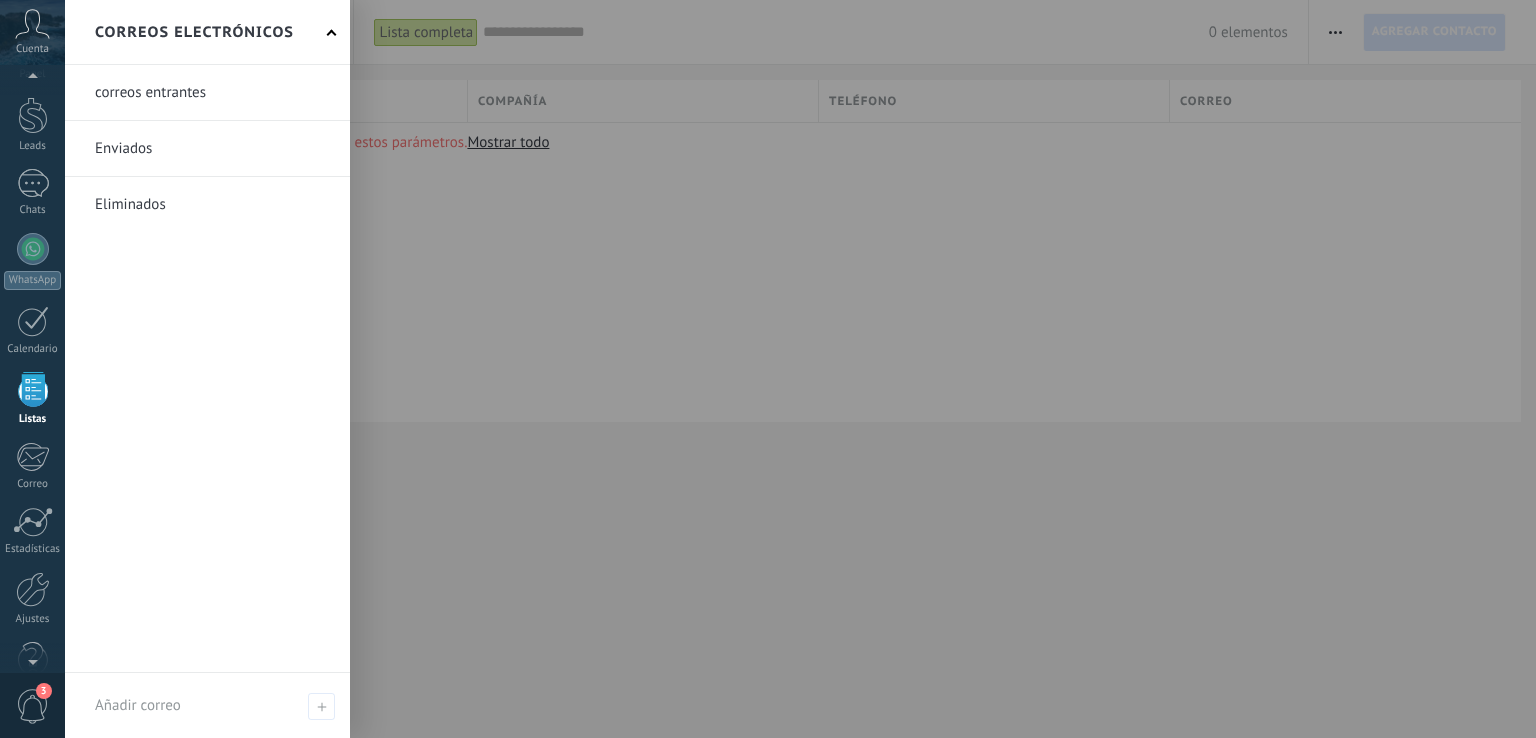 click at bounding box center [32, 457] 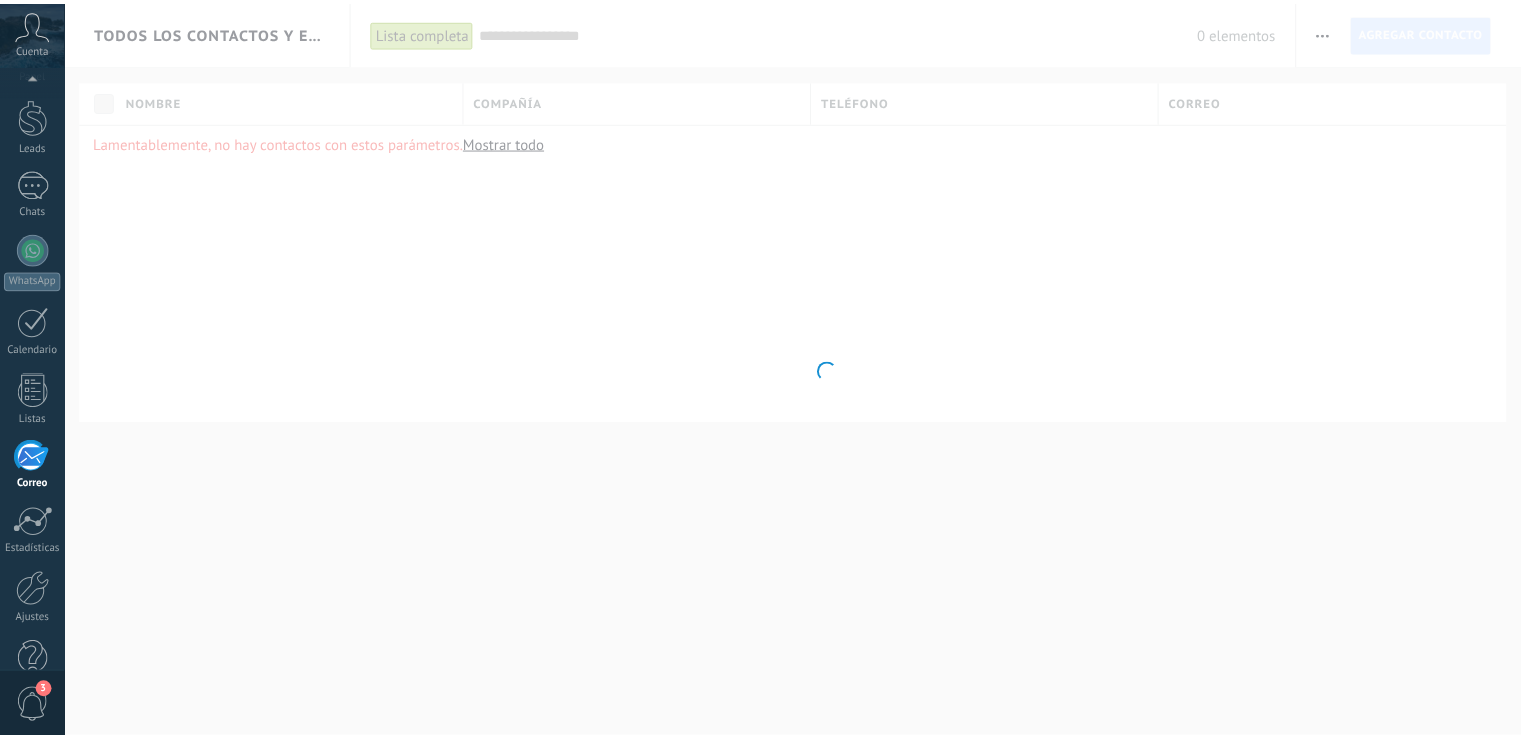 scroll, scrollTop: 93, scrollLeft: 0, axis: vertical 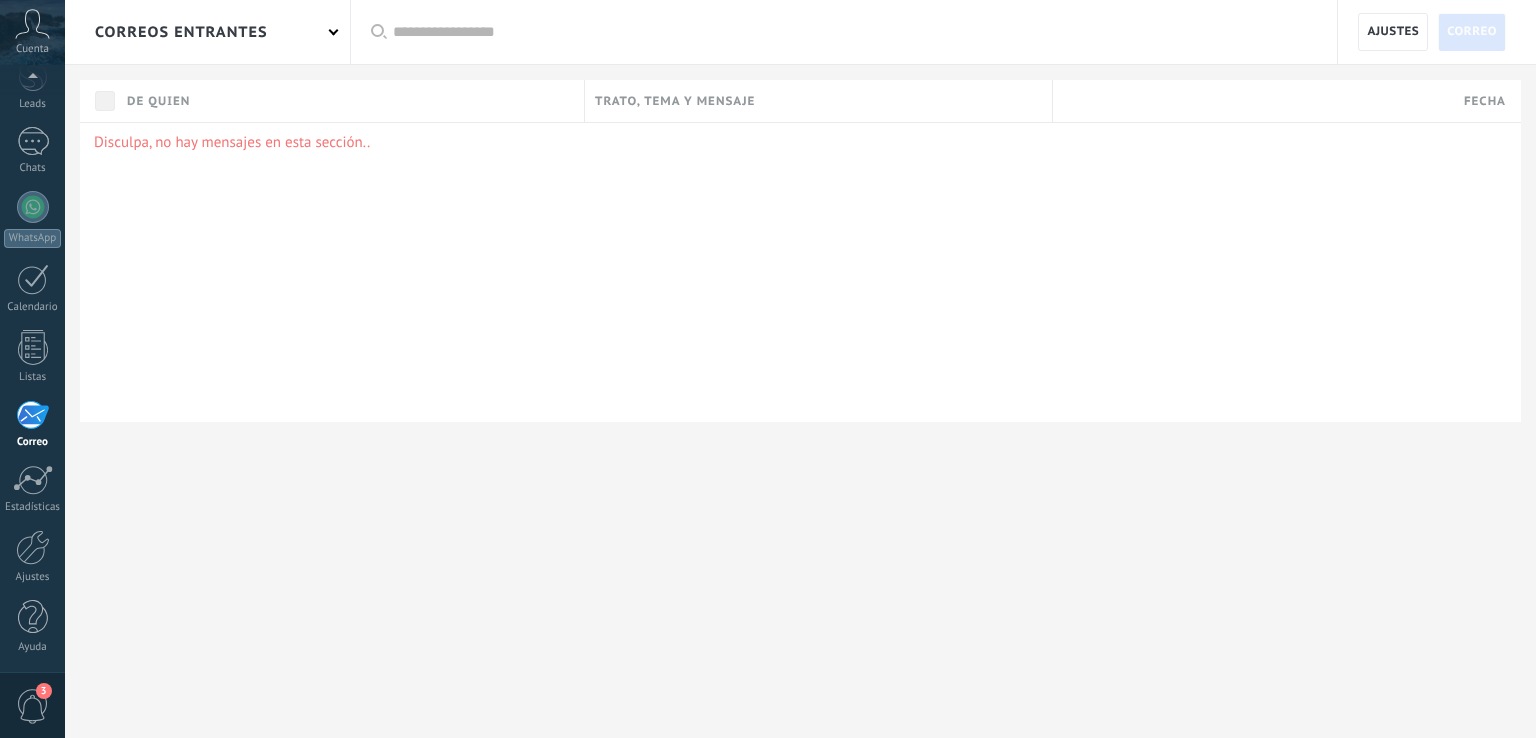 click on "Ajustes" at bounding box center (1393, 32) 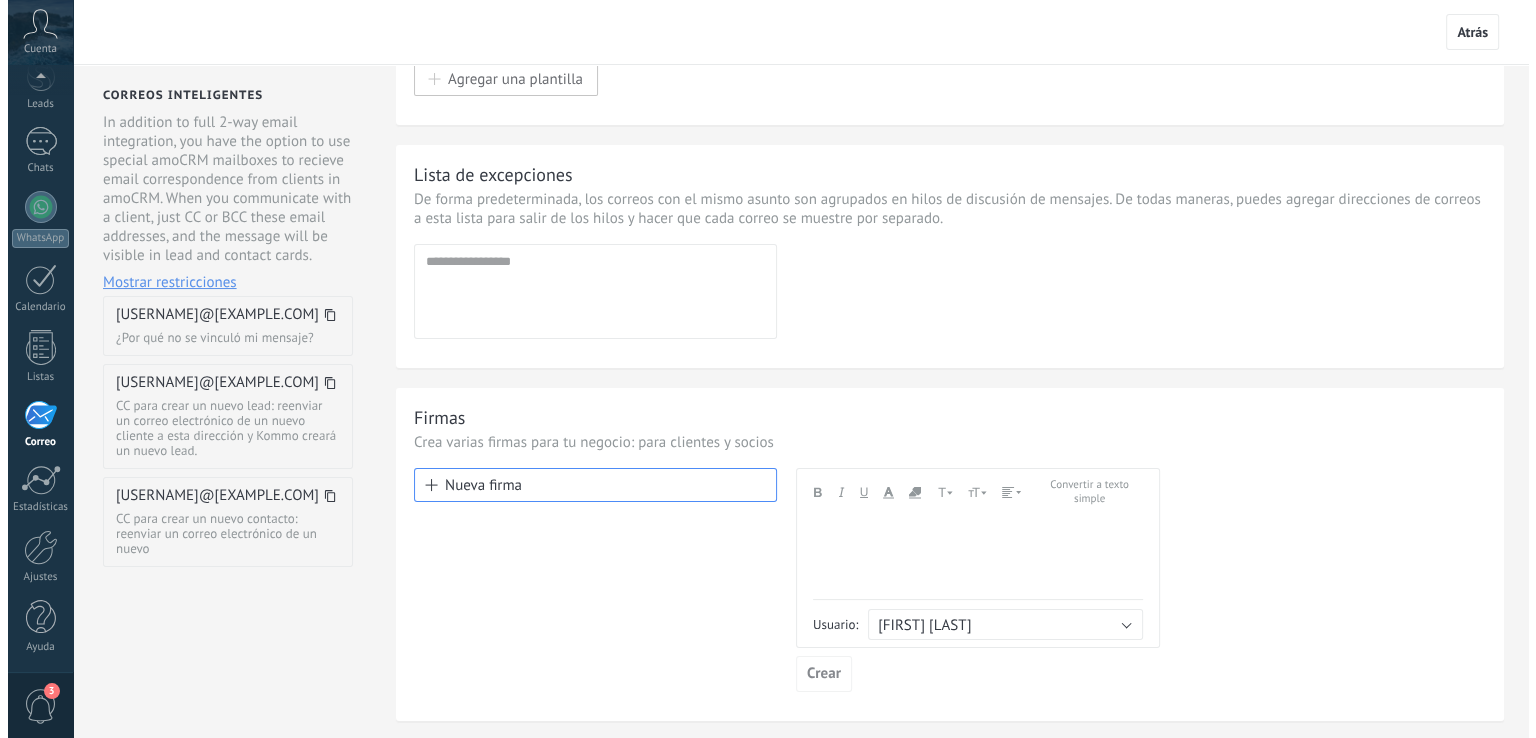 scroll, scrollTop: 0, scrollLeft: 0, axis: both 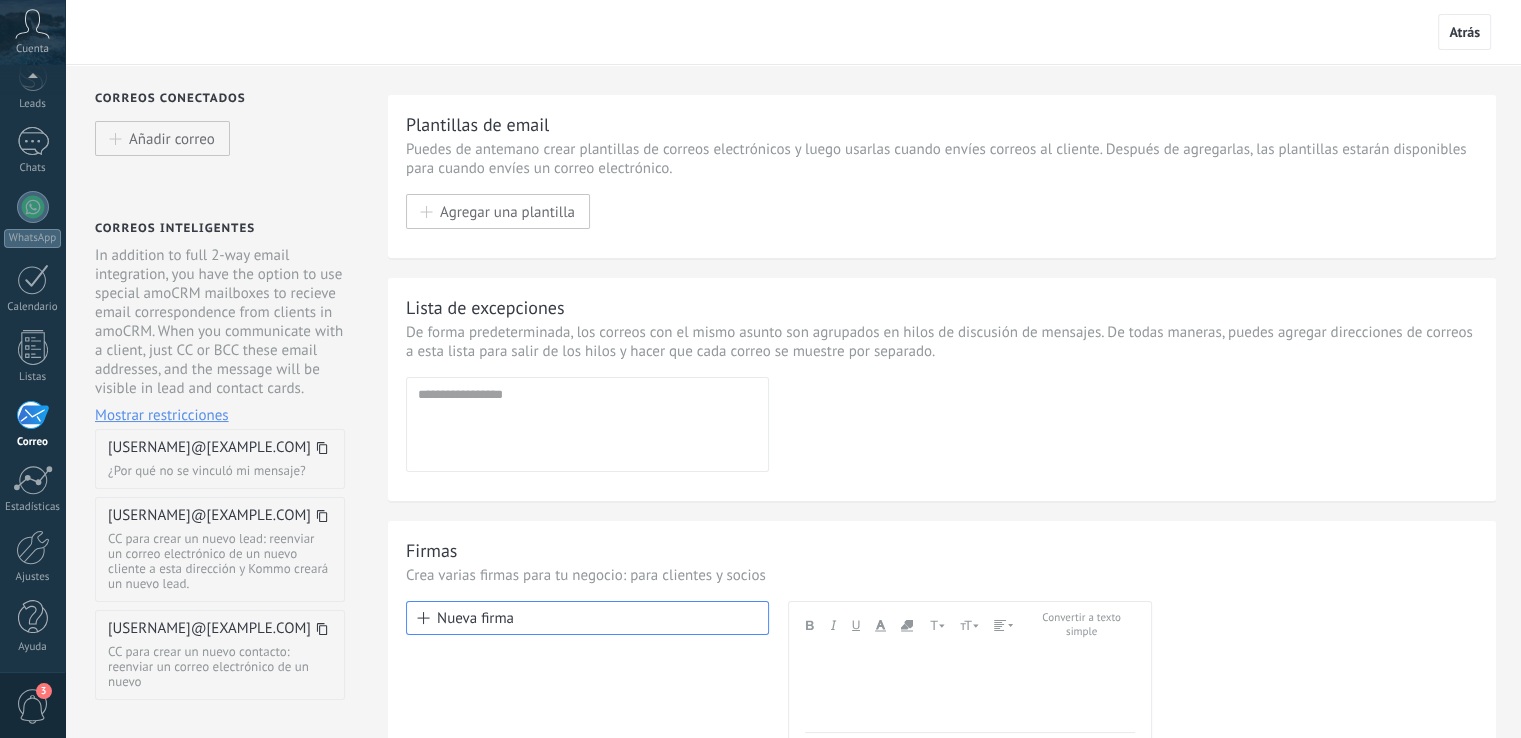 click on "Añadir correo" at bounding box center (172, 138) 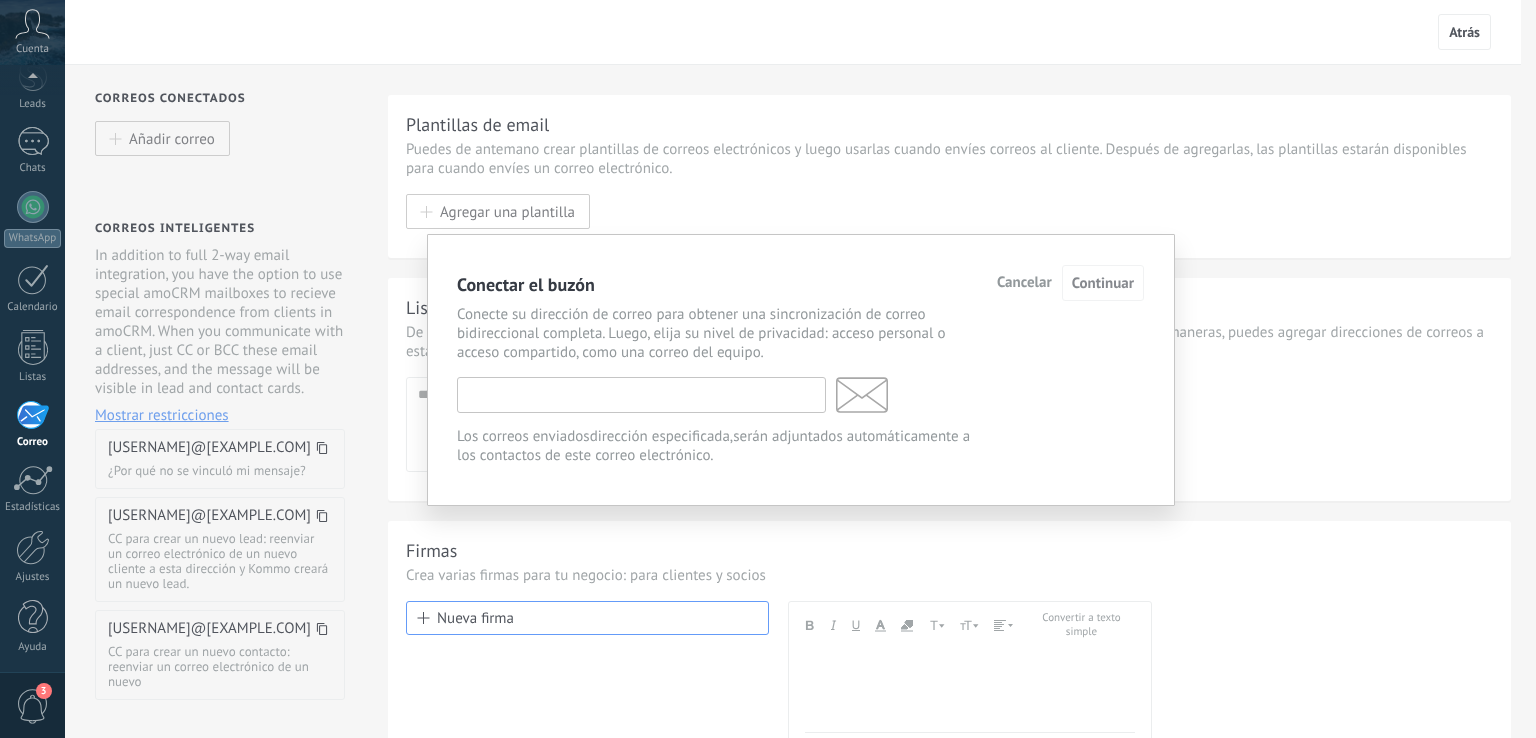 click at bounding box center (641, 395) 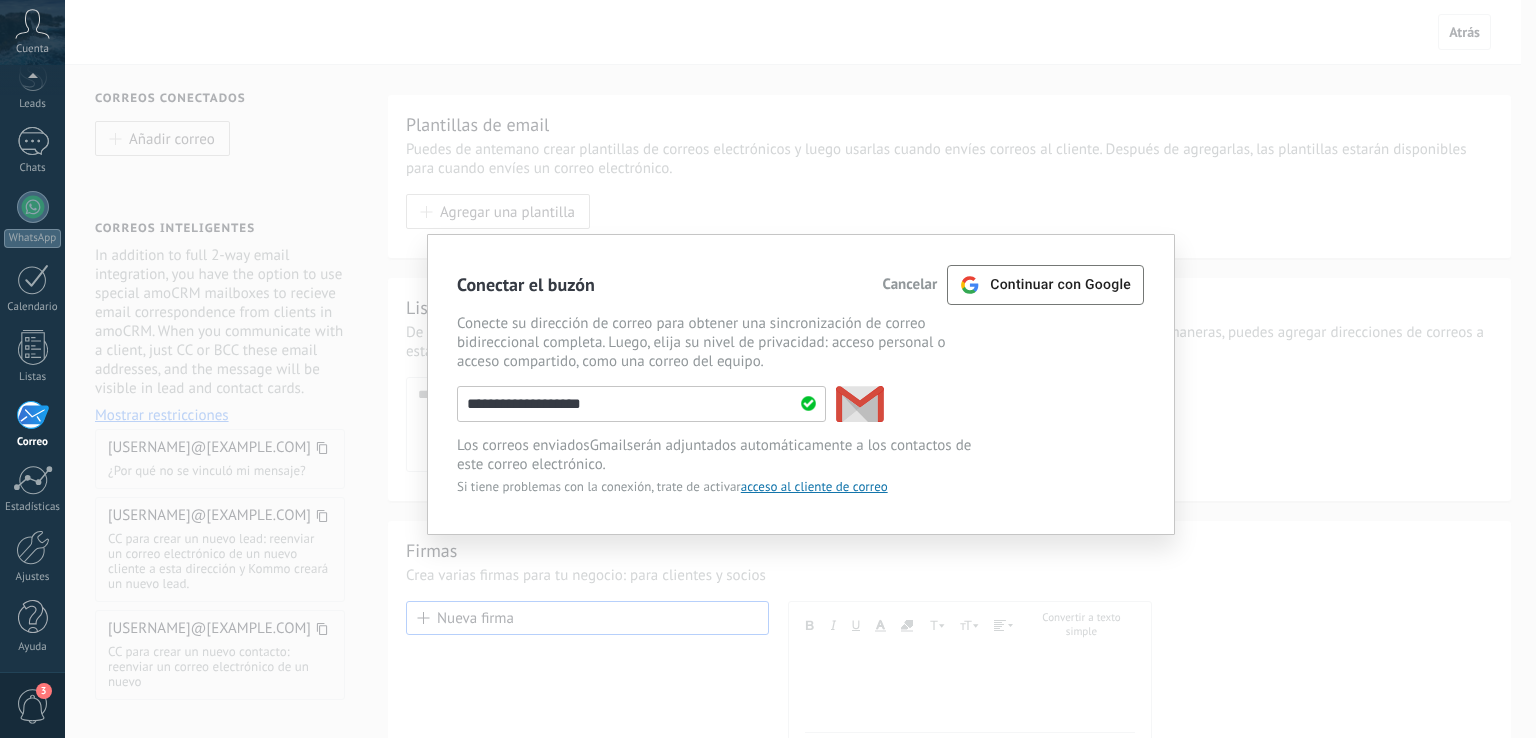 type on "**********" 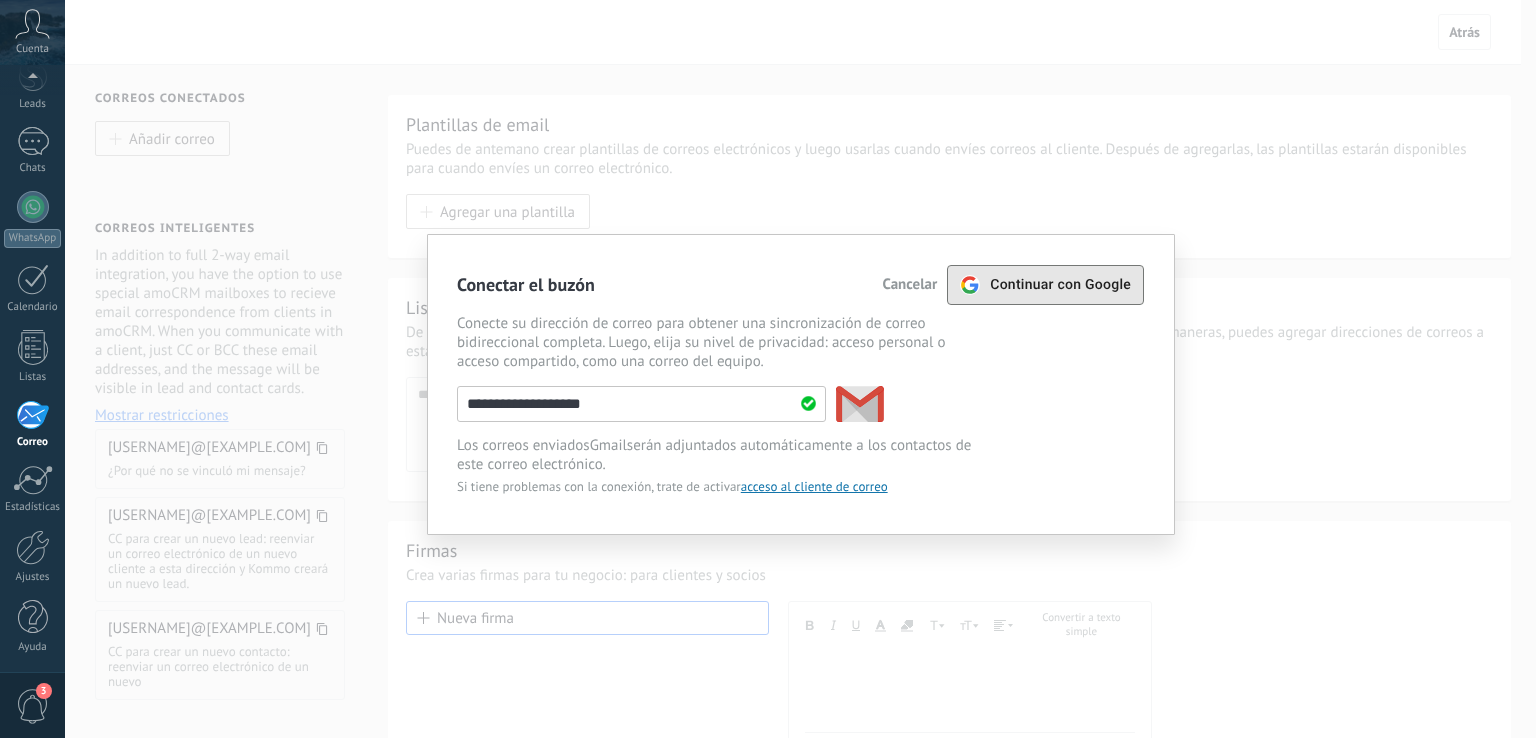 click on "Continuar con Google" at bounding box center [1060, 285] 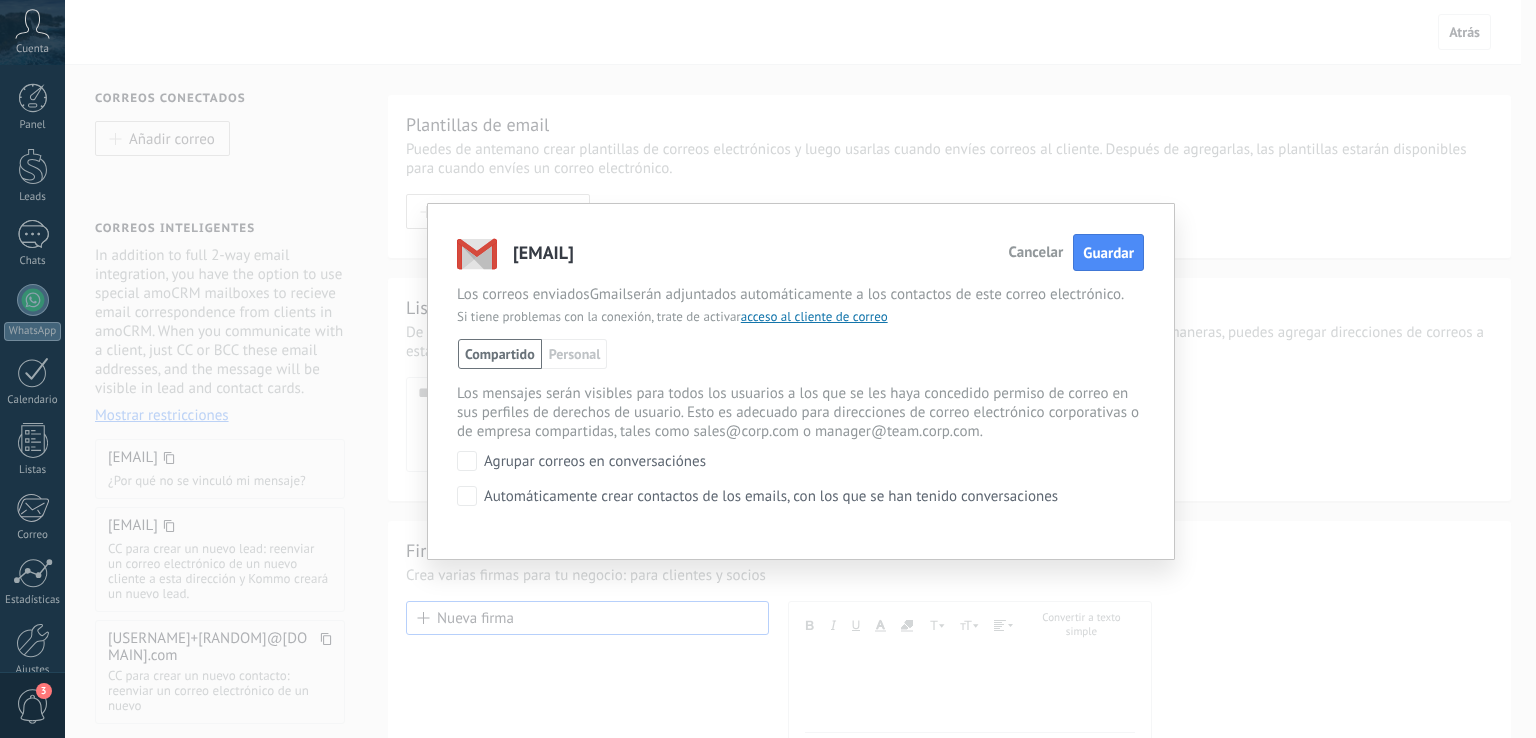 scroll, scrollTop: 0, scrollLeft: 0, axis: both 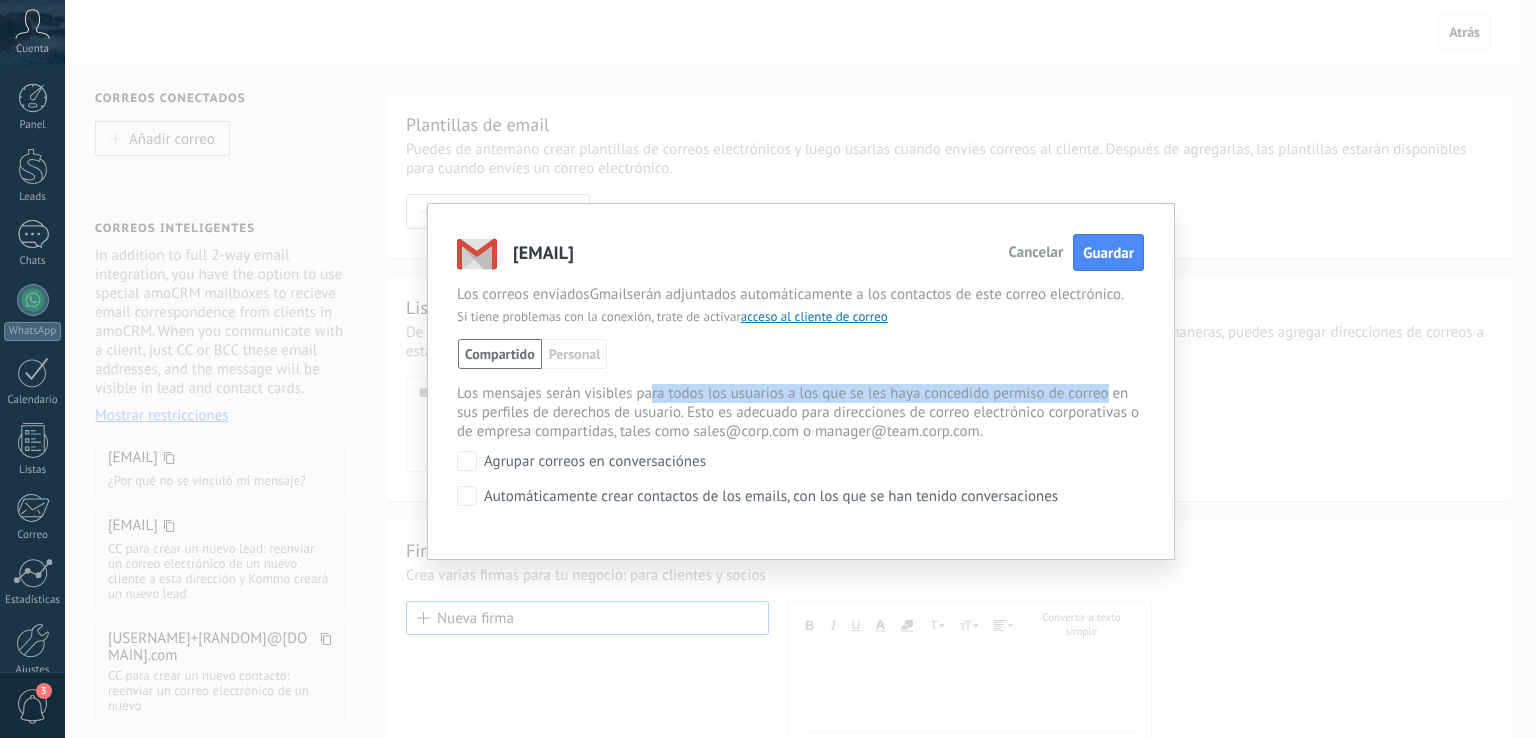 drag, startPoint x: 651, startPoint y: 396, endPoint x: 1120, endPoint y: 401, distance: 469.02664 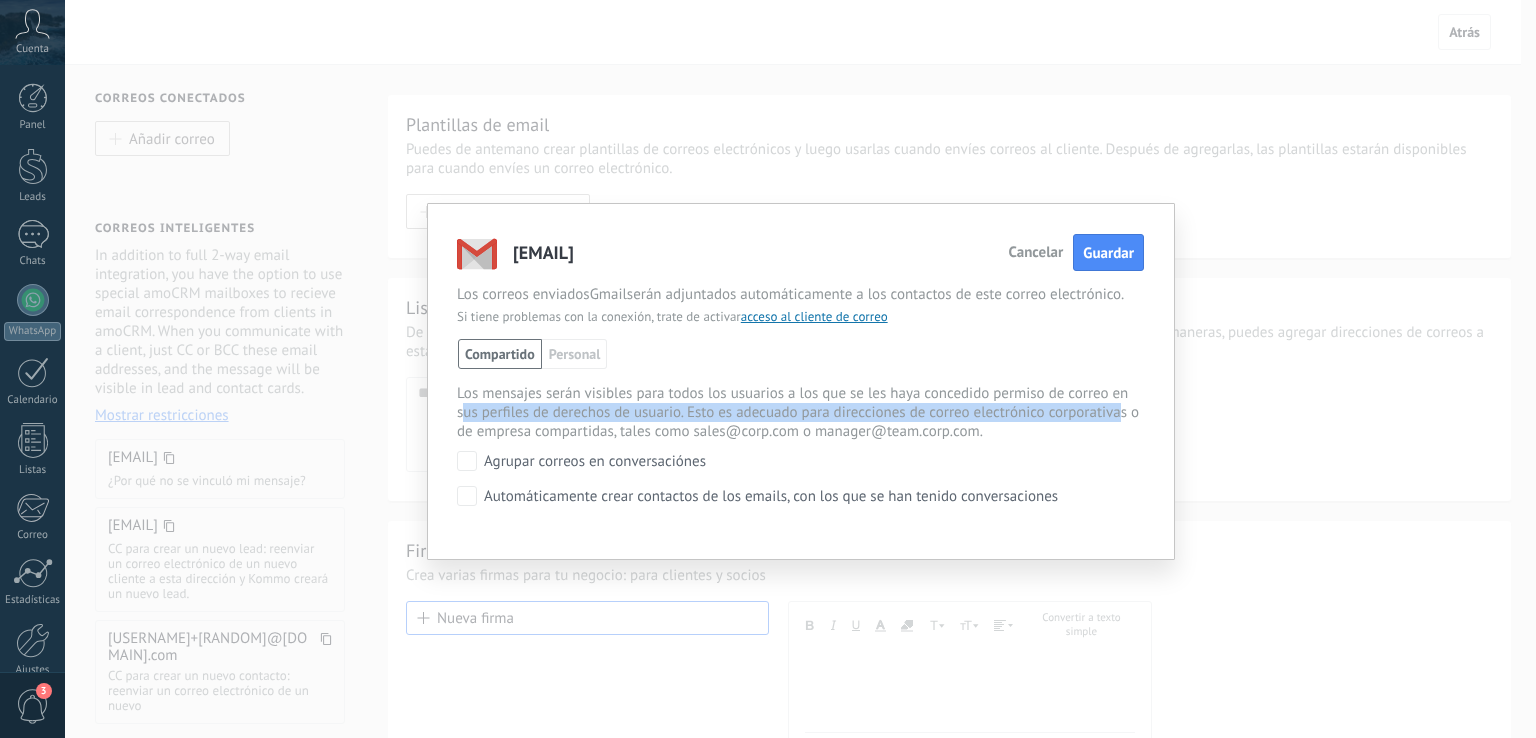drag, startPoint x: 462, startPoint y: 414, endPoint x: 1088, endPoint y: 421, distance: 626.0391 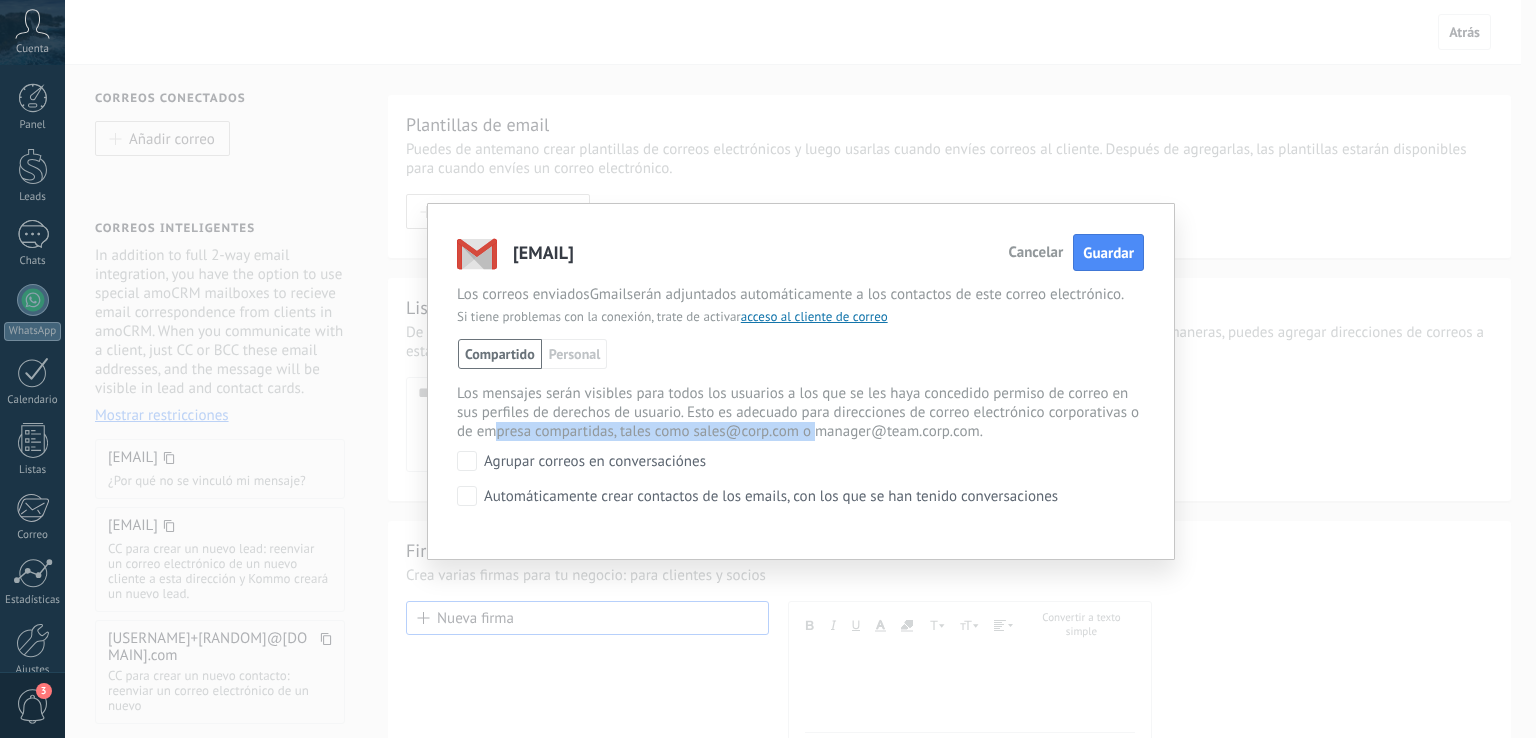 drag, startPoint x: 492, startPoint y: 429, endPoint x: 818, endPoint y: 429, distance: 326 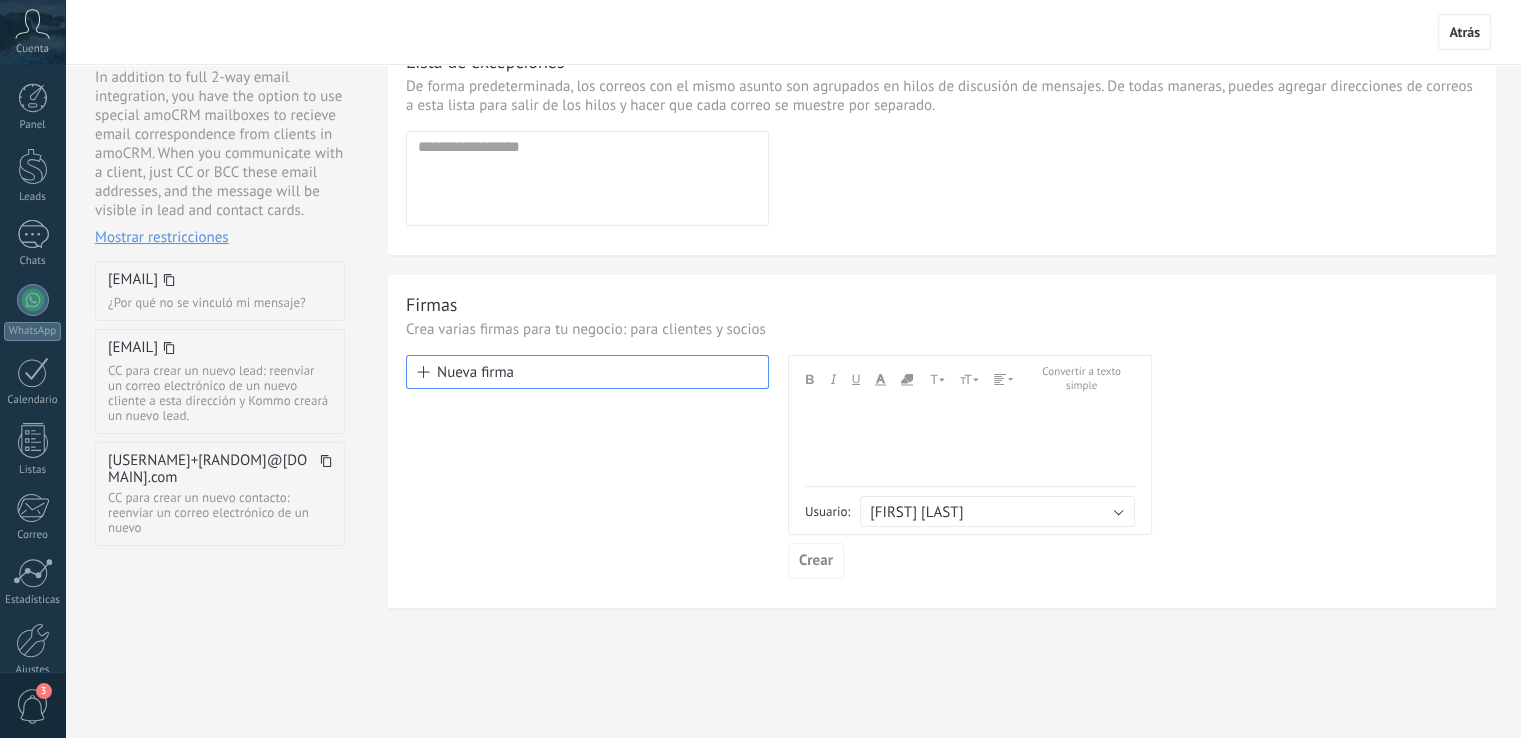 scroll, scrollTop: 0, scrollLeft: 0, axis: both 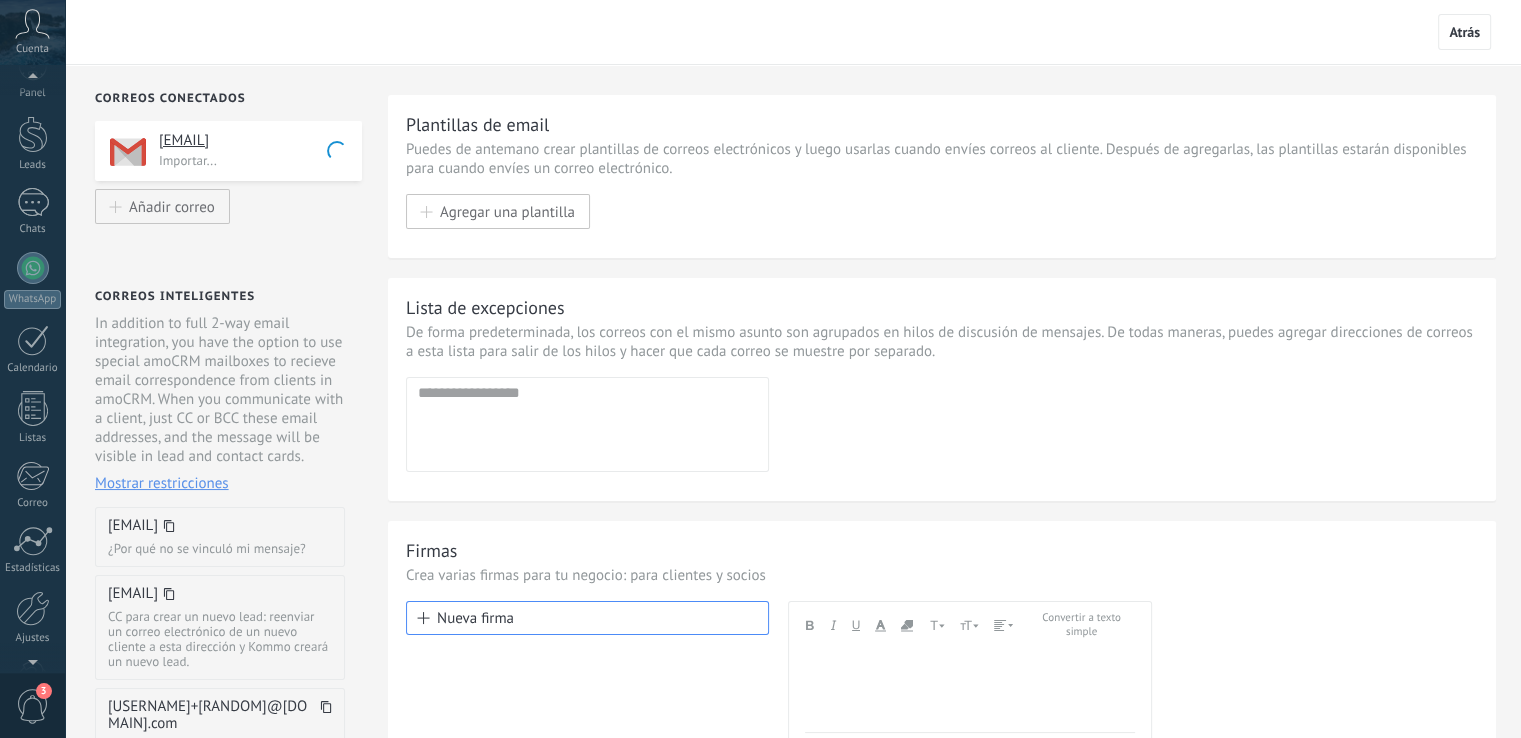 click on "3" at bounding box center [44, 691] 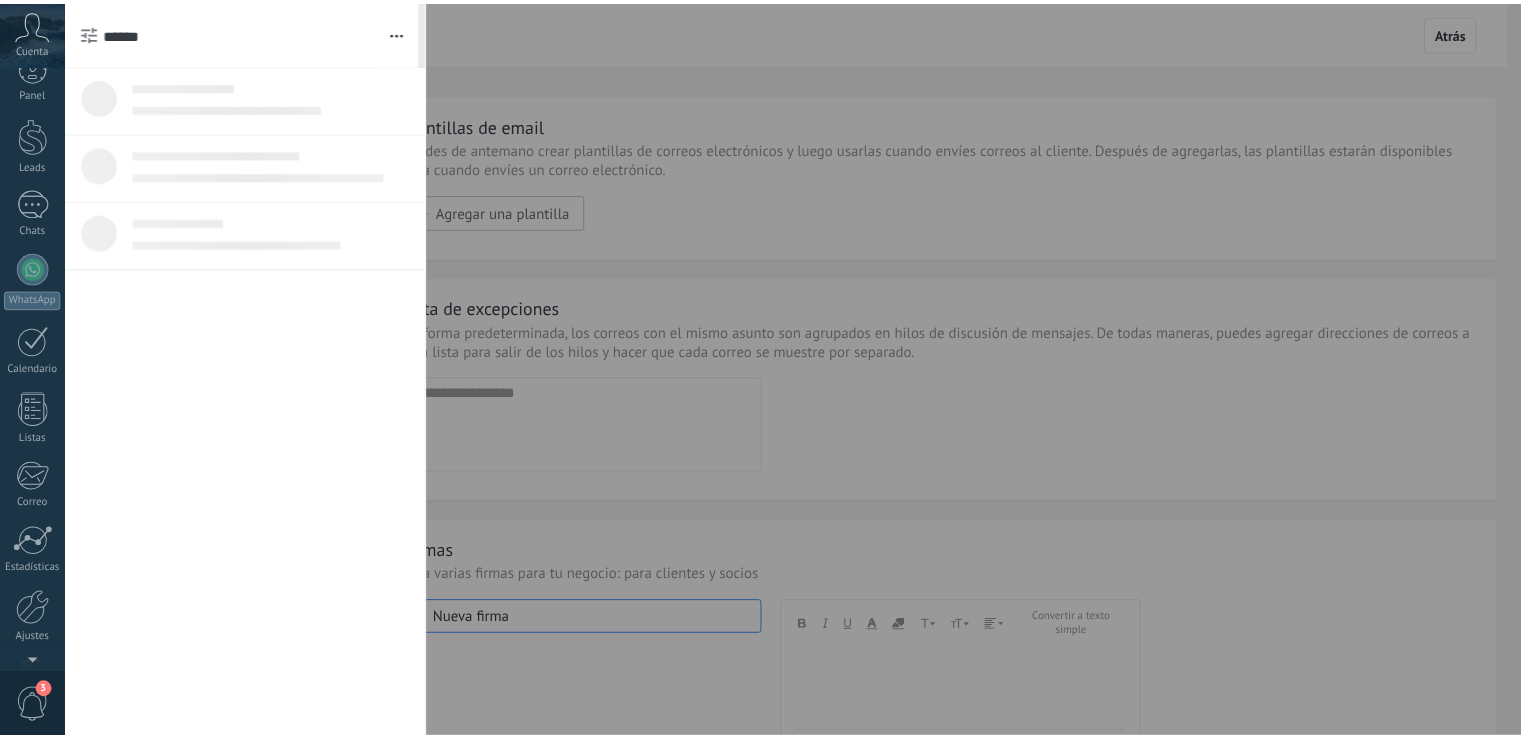 scroll, scrollTop: 0, scrollLeft: 0, axis: both 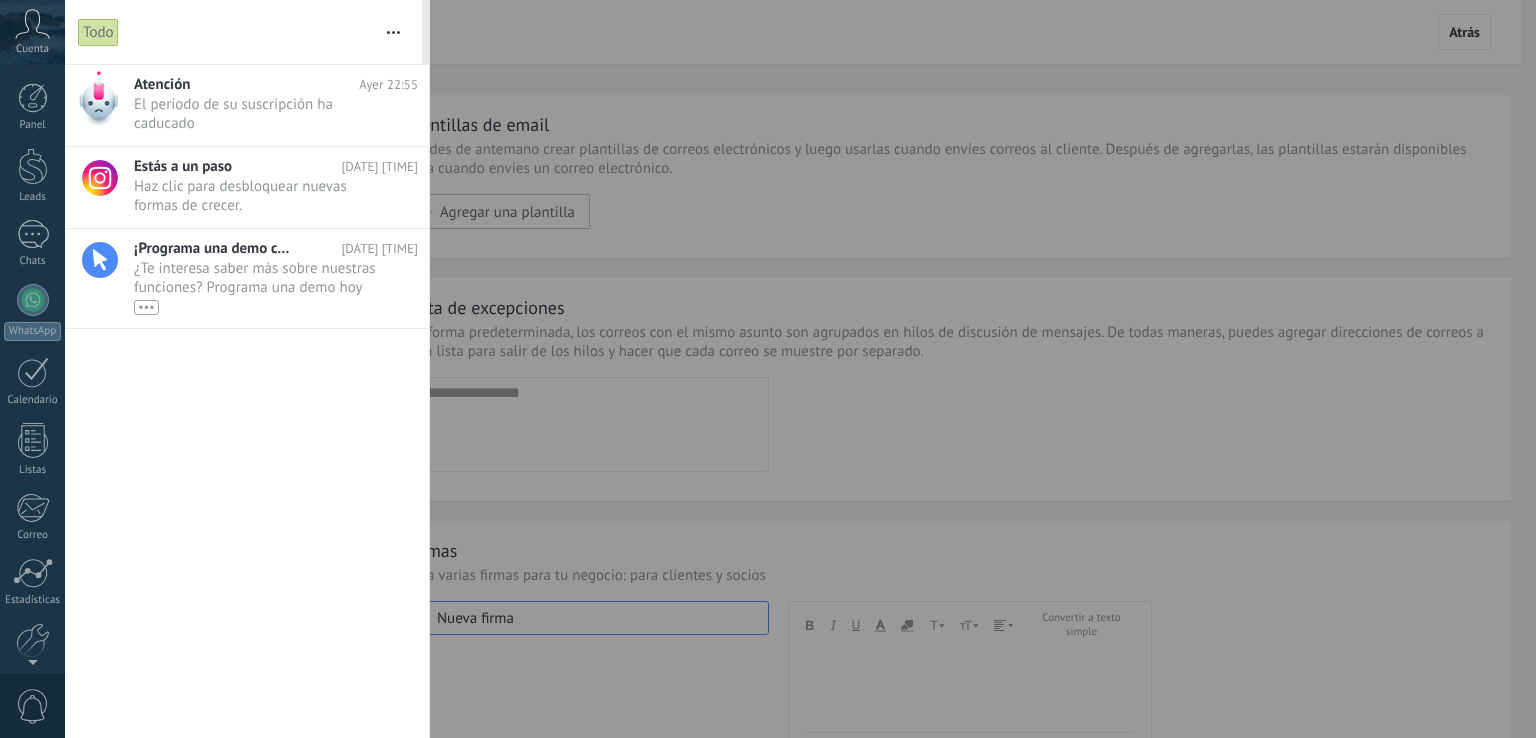 click at bounding box center (33, 98) 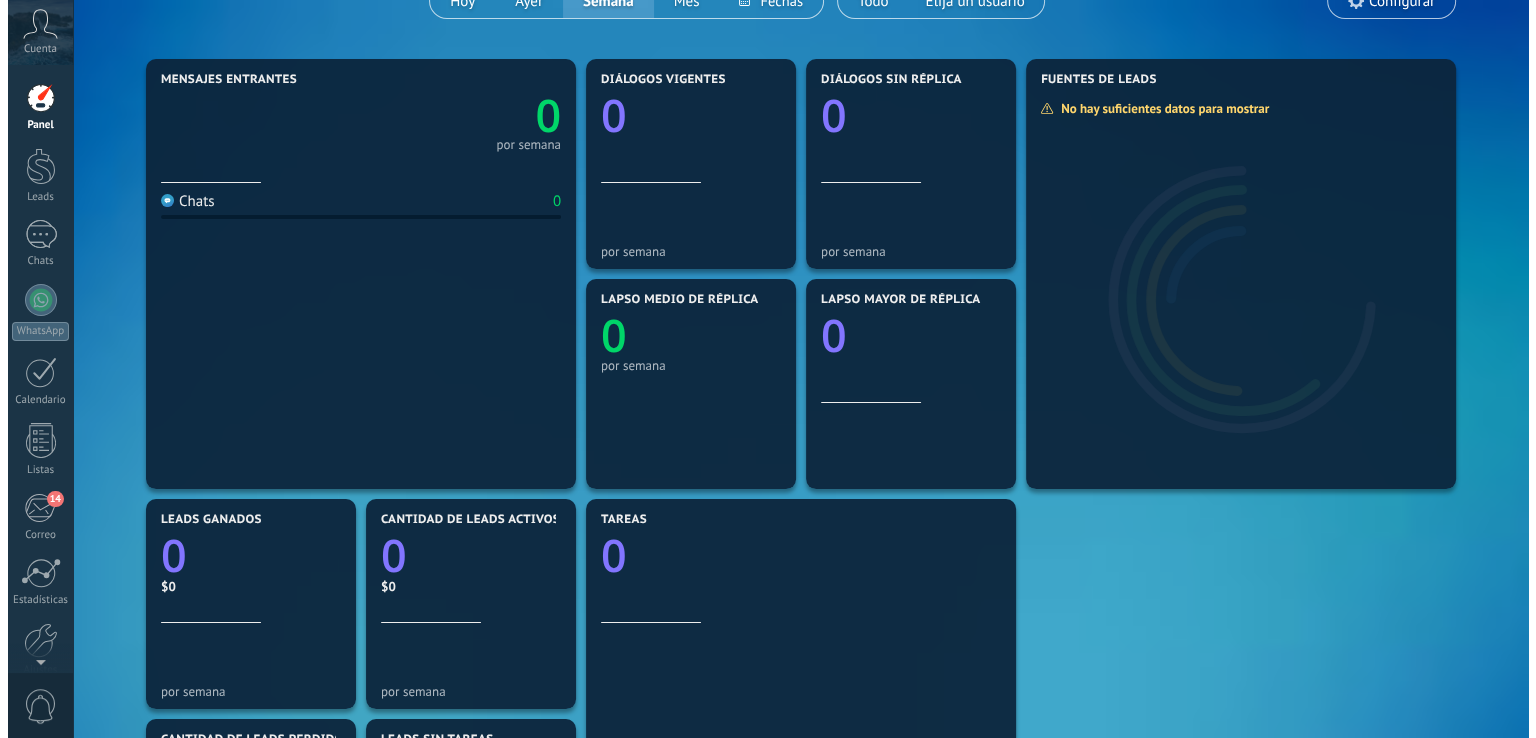 scroll, scrollTop: 0, scrollLeft: 0, axis: both 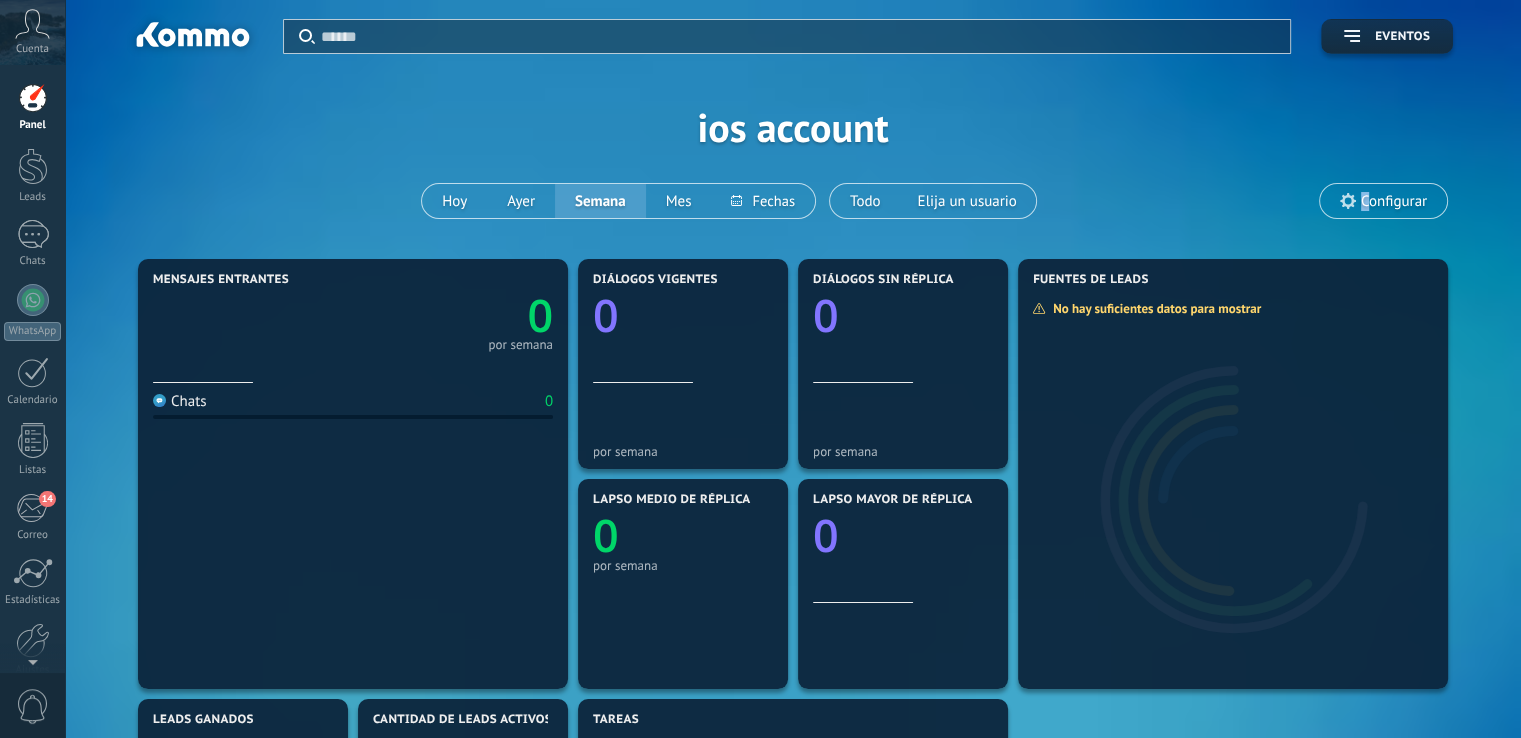 click on "Configurar" at bounding box center [1394, 201] 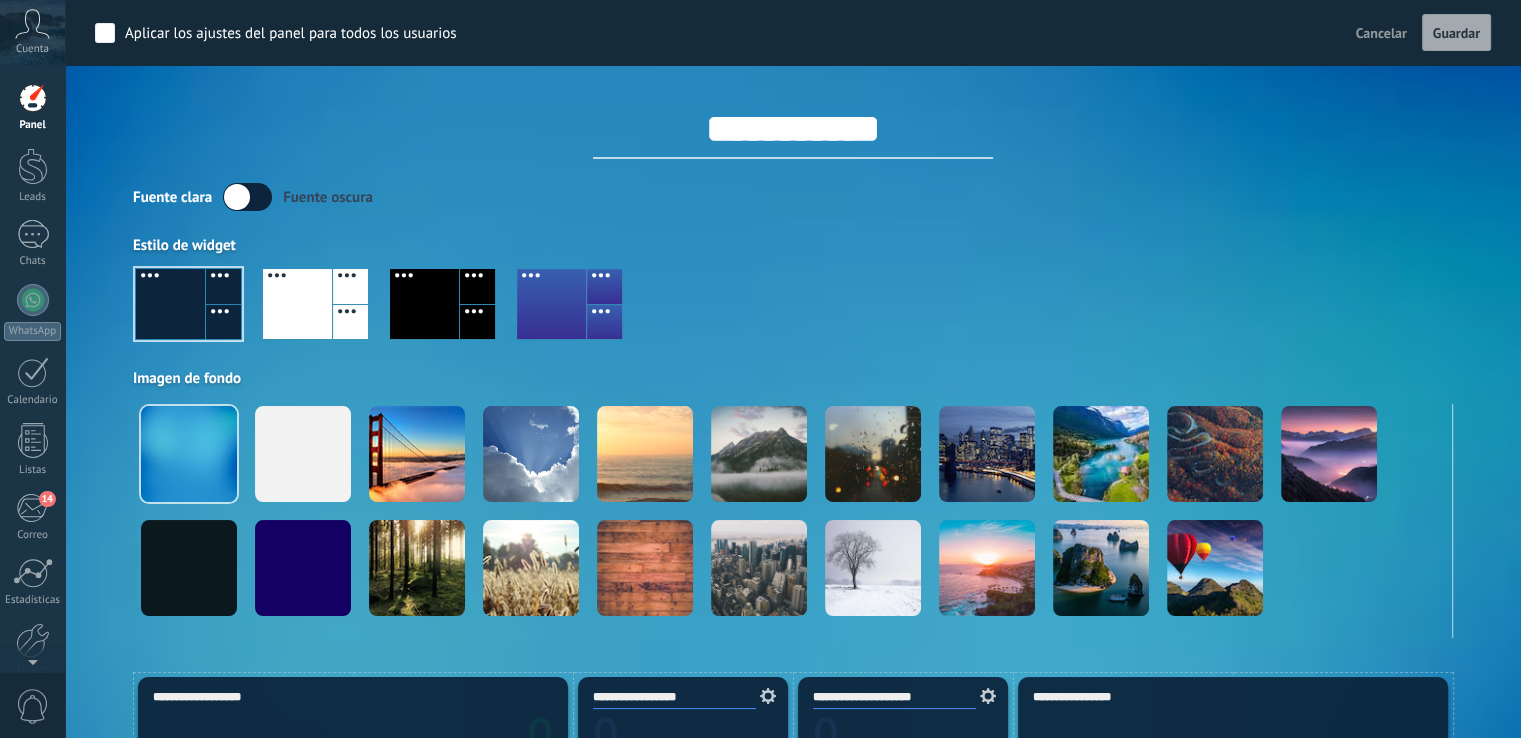 click at bounding box center (247, 197) 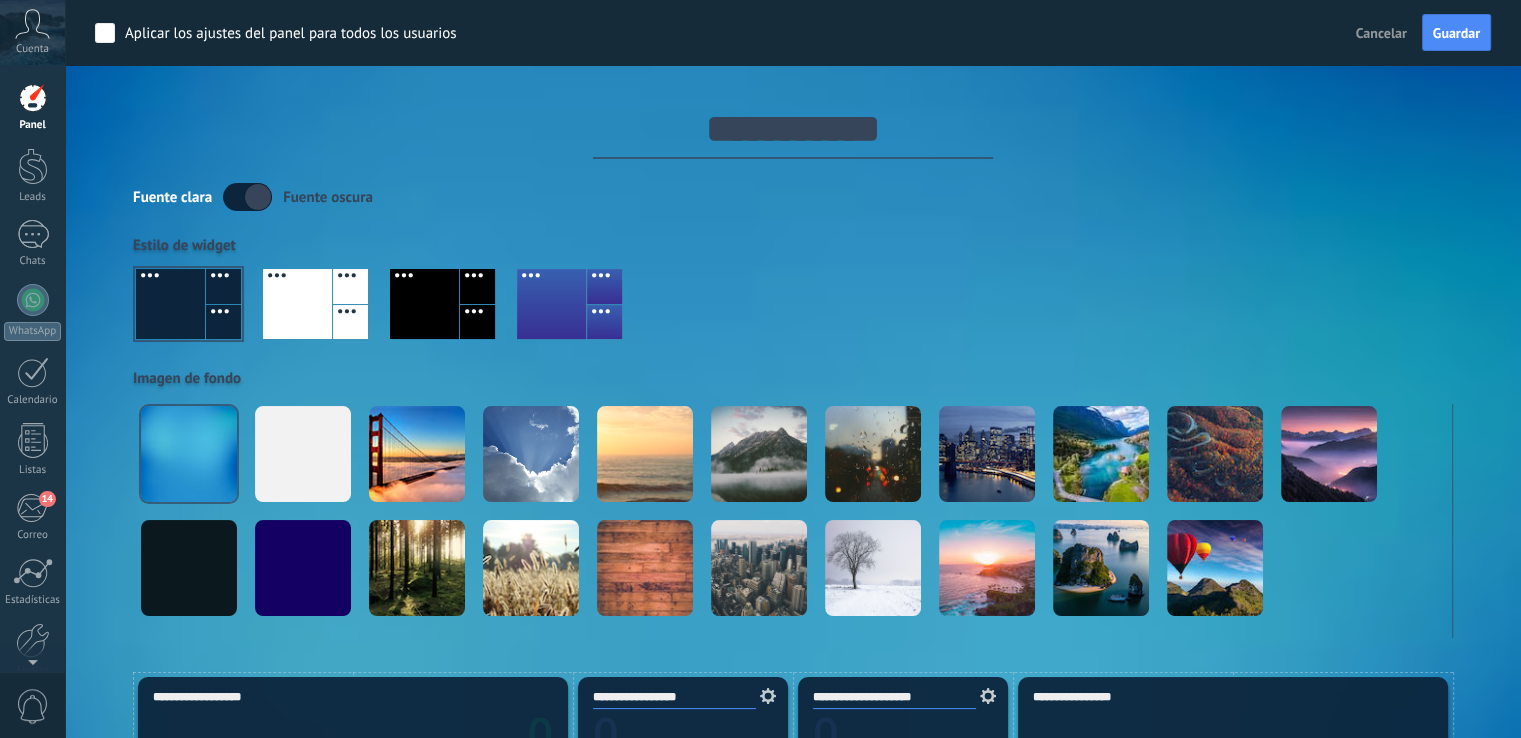 click at bounding box center [188, 304] 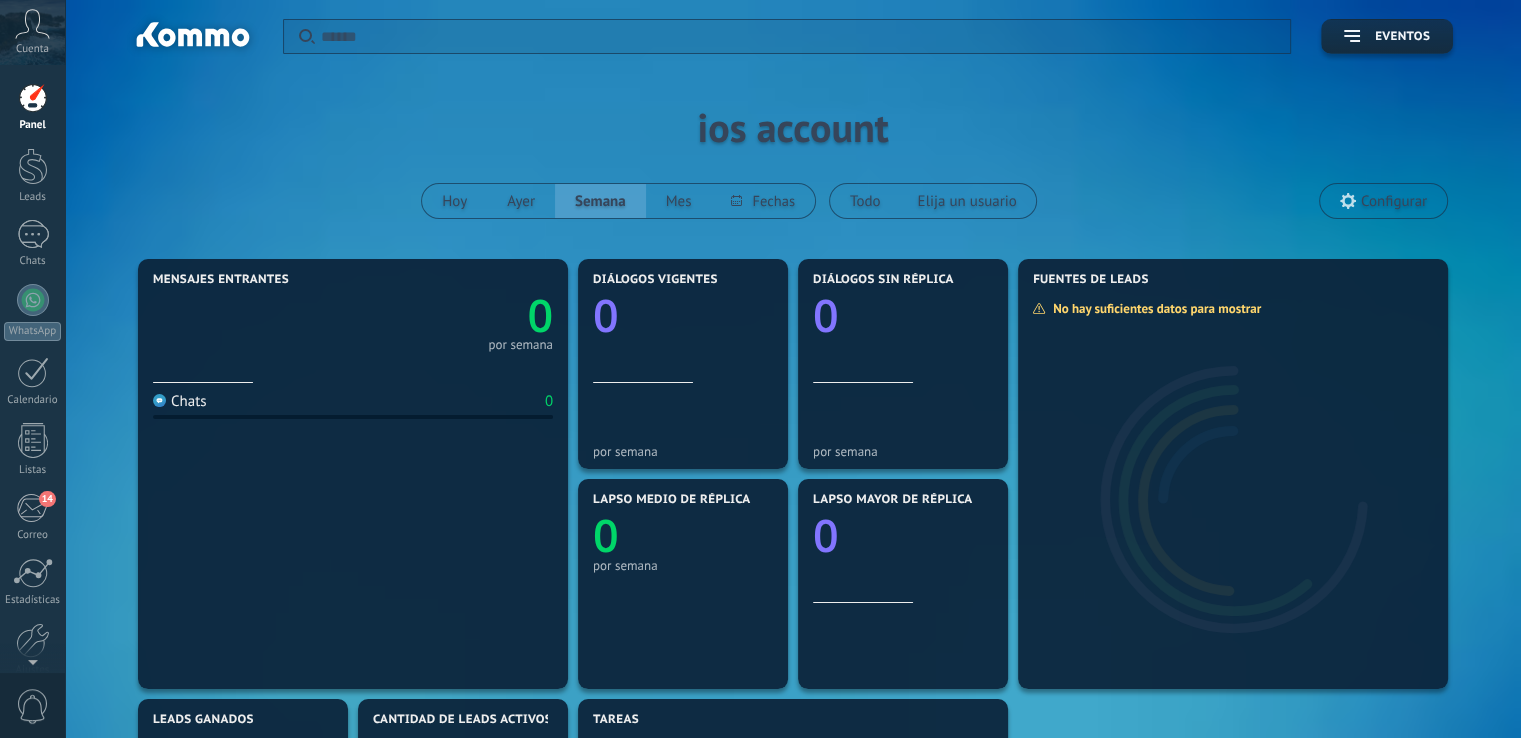 click on "Cuenta" at bounding box center (32, 49) 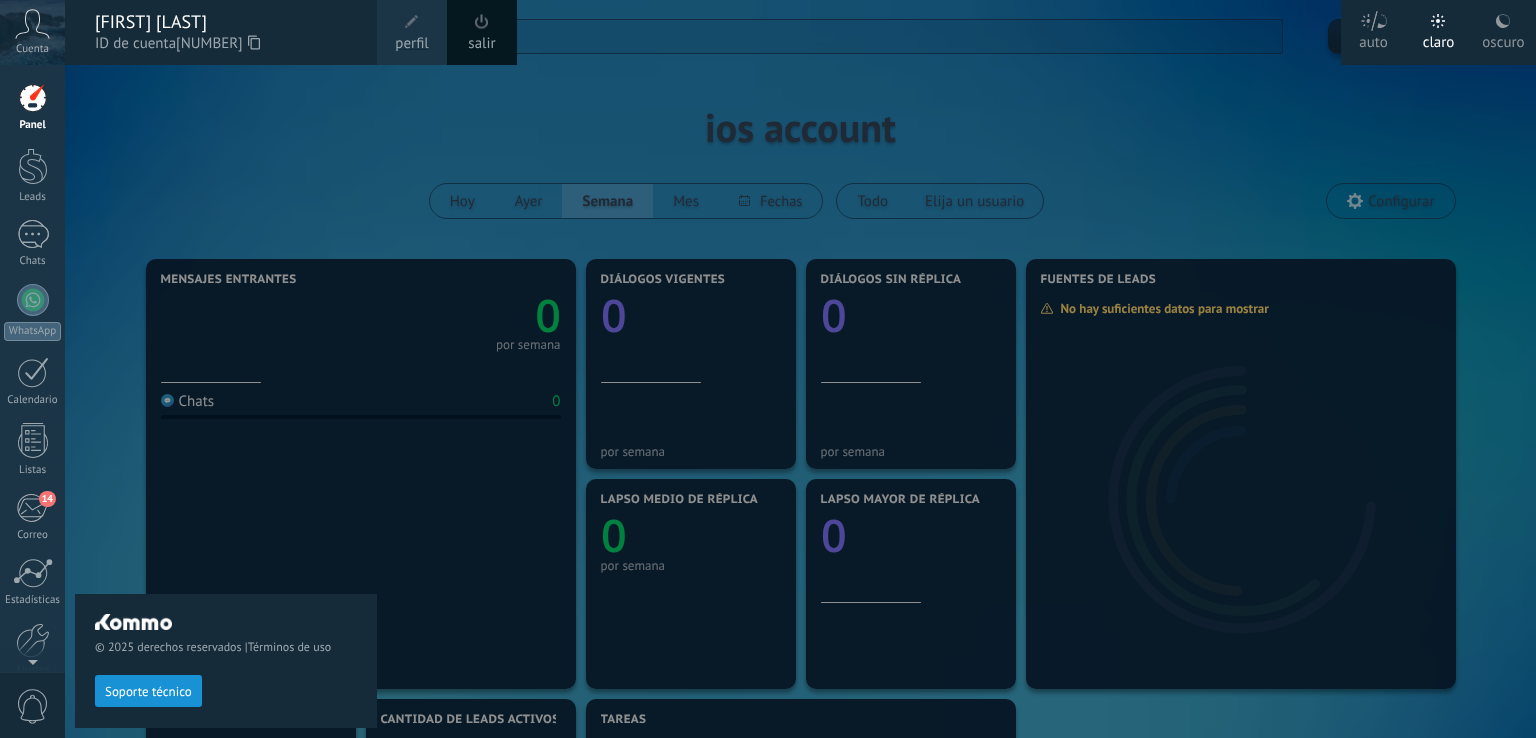 click on "oscuro" at bounding box center (1503, 39) 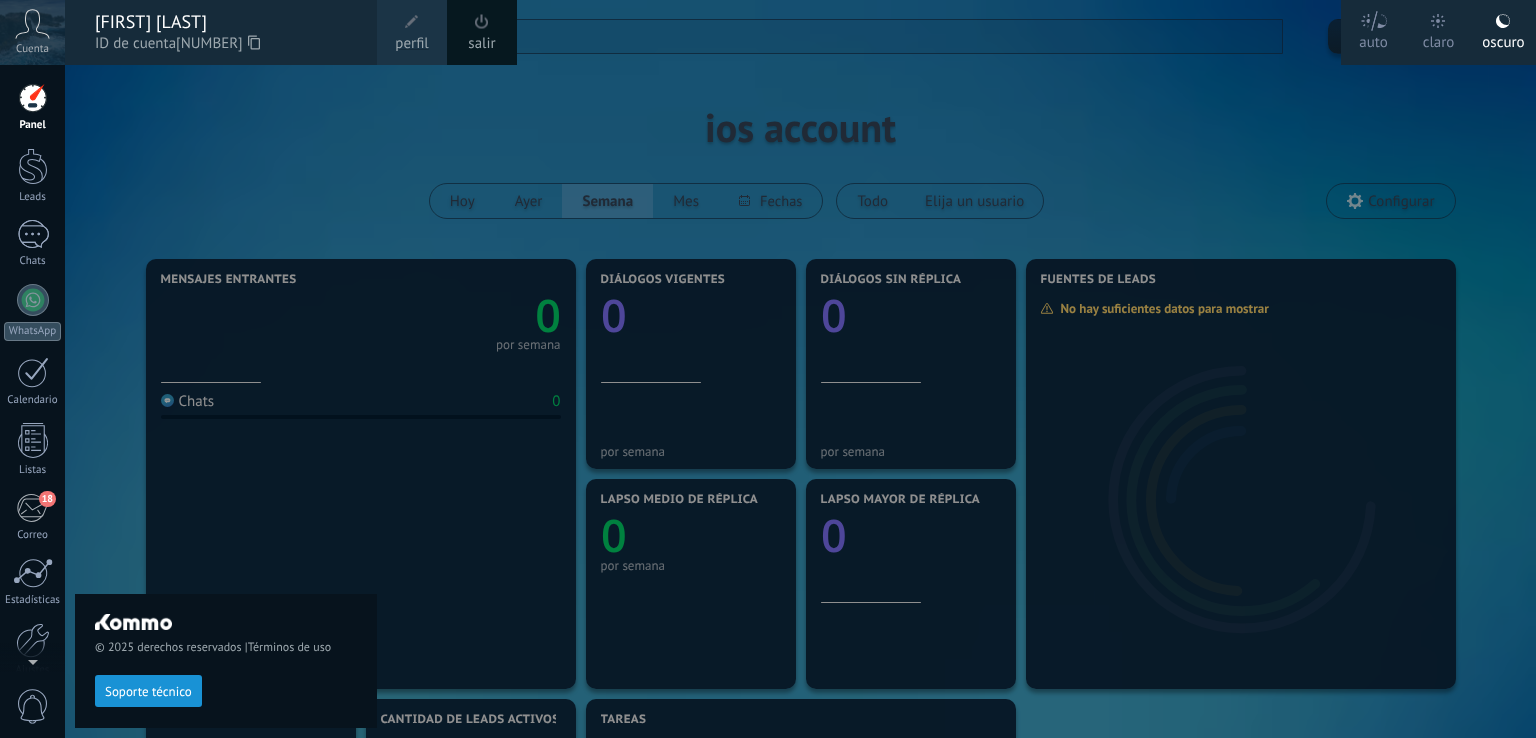 drag, startPoint x: 26, startPoint y: 161, endPoint x: 274, endPoint y: 193, distance: 250.056 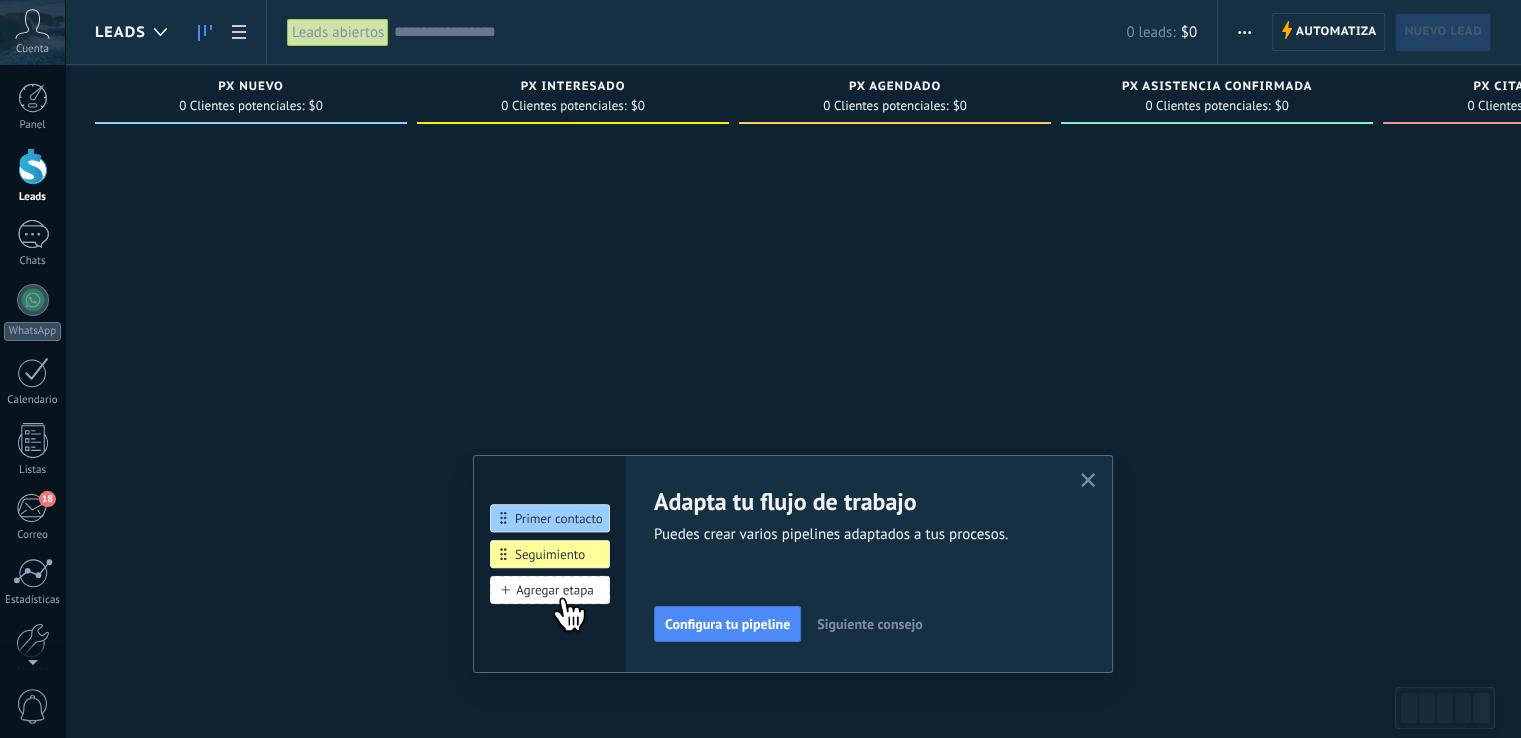 click on "Siguiente consejo" at bounding box center (869, 624) 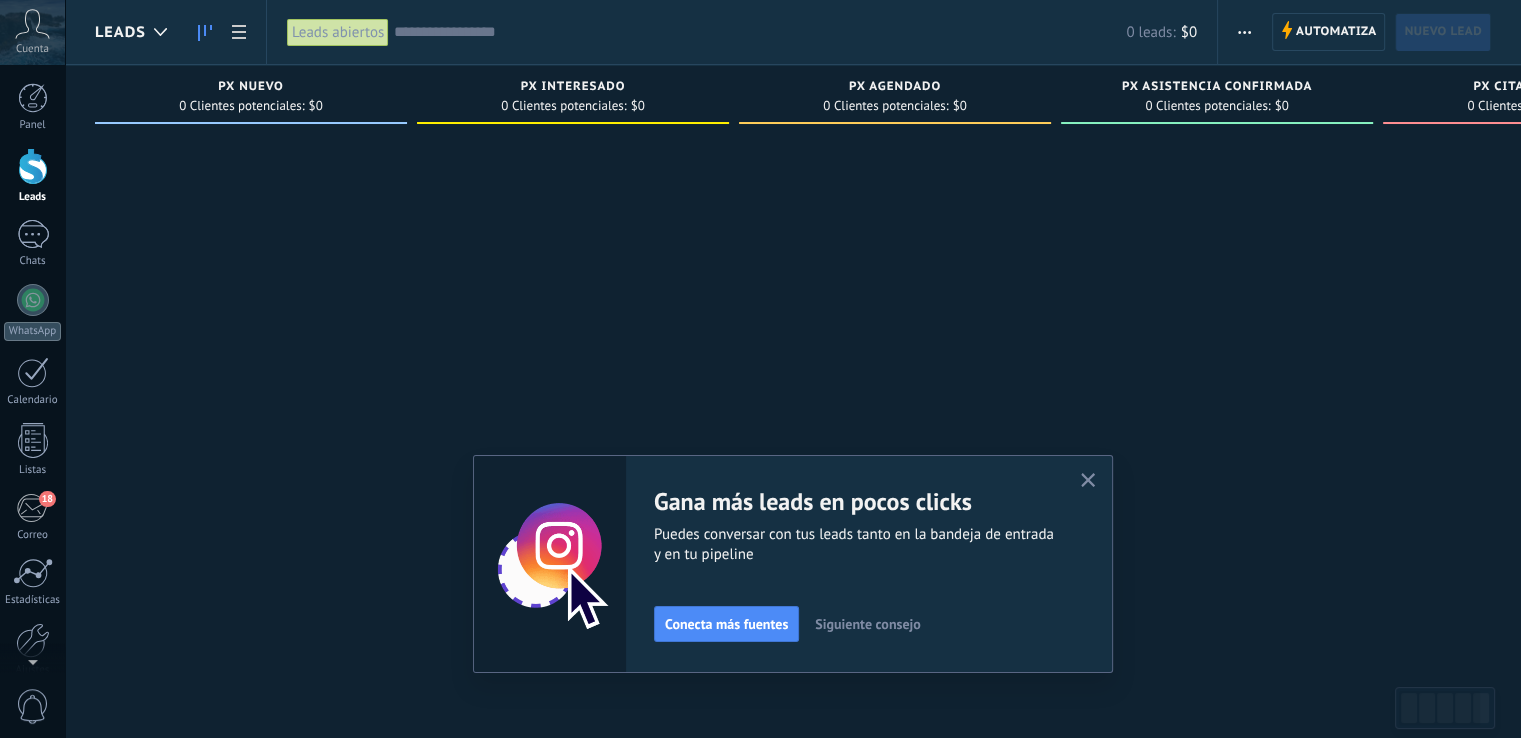 click on "Siguiente consejo" at bounding box center (867, 624) 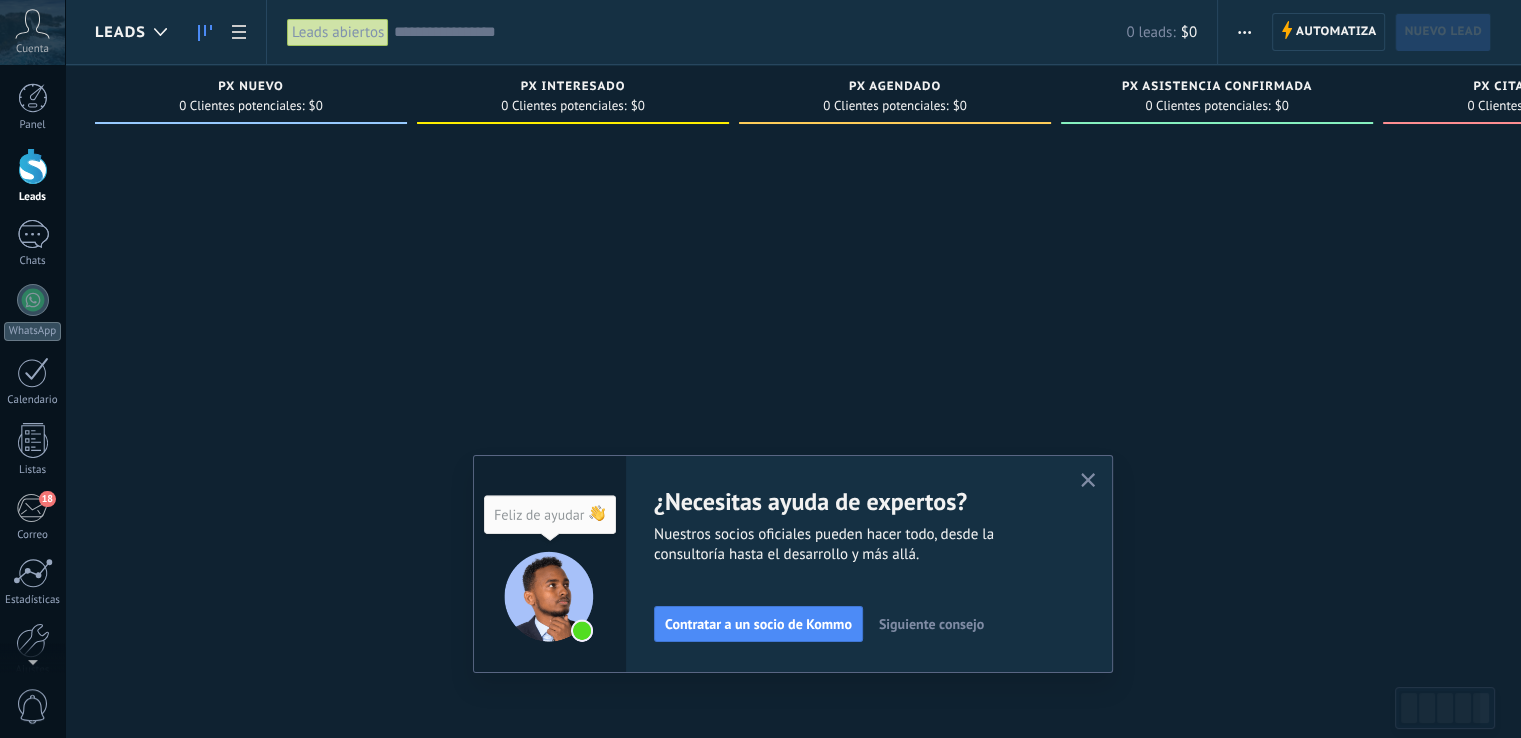 click on "Siguiente consejo" at bounding box center [931, 624] 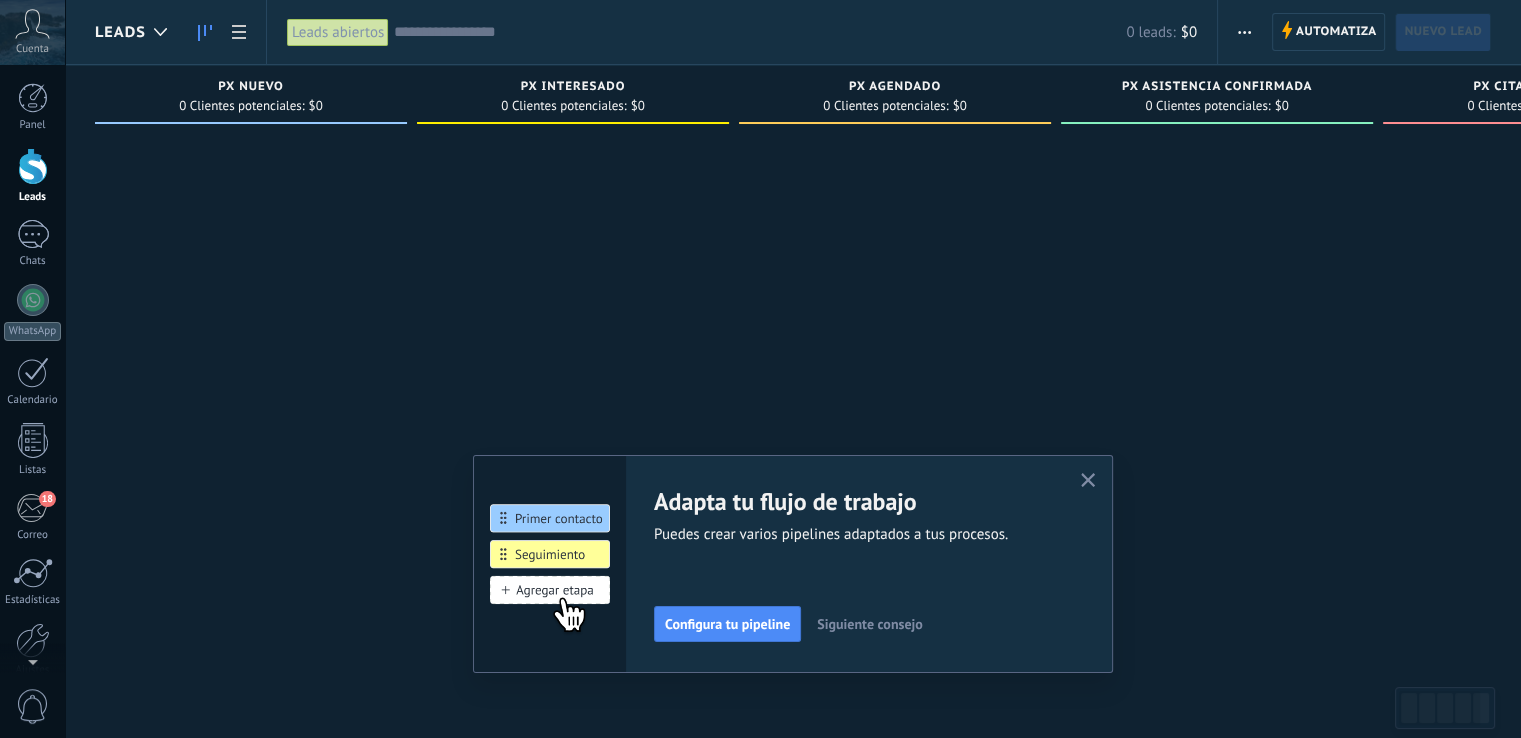 click 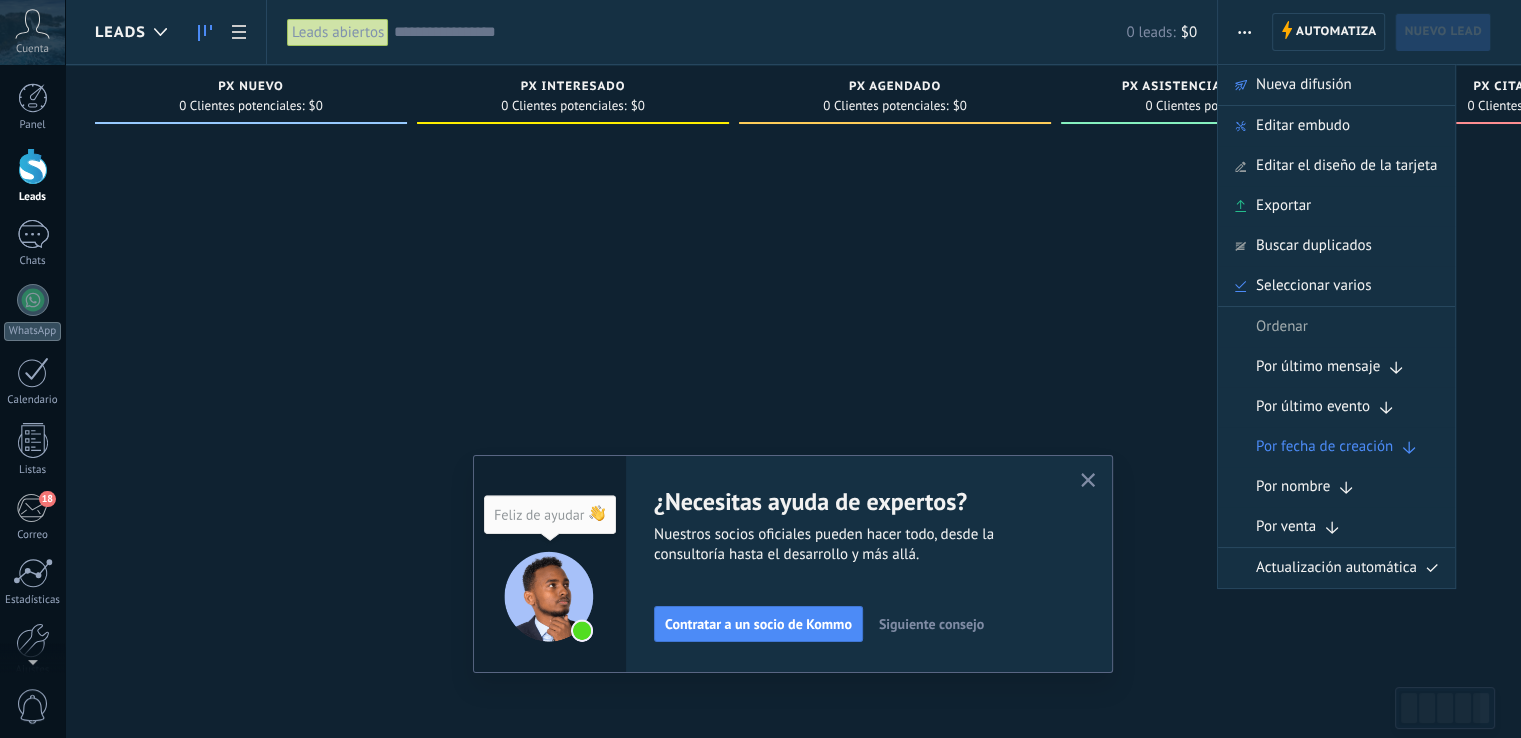 click on "Automatiza" at bounding box center [1336, 32] 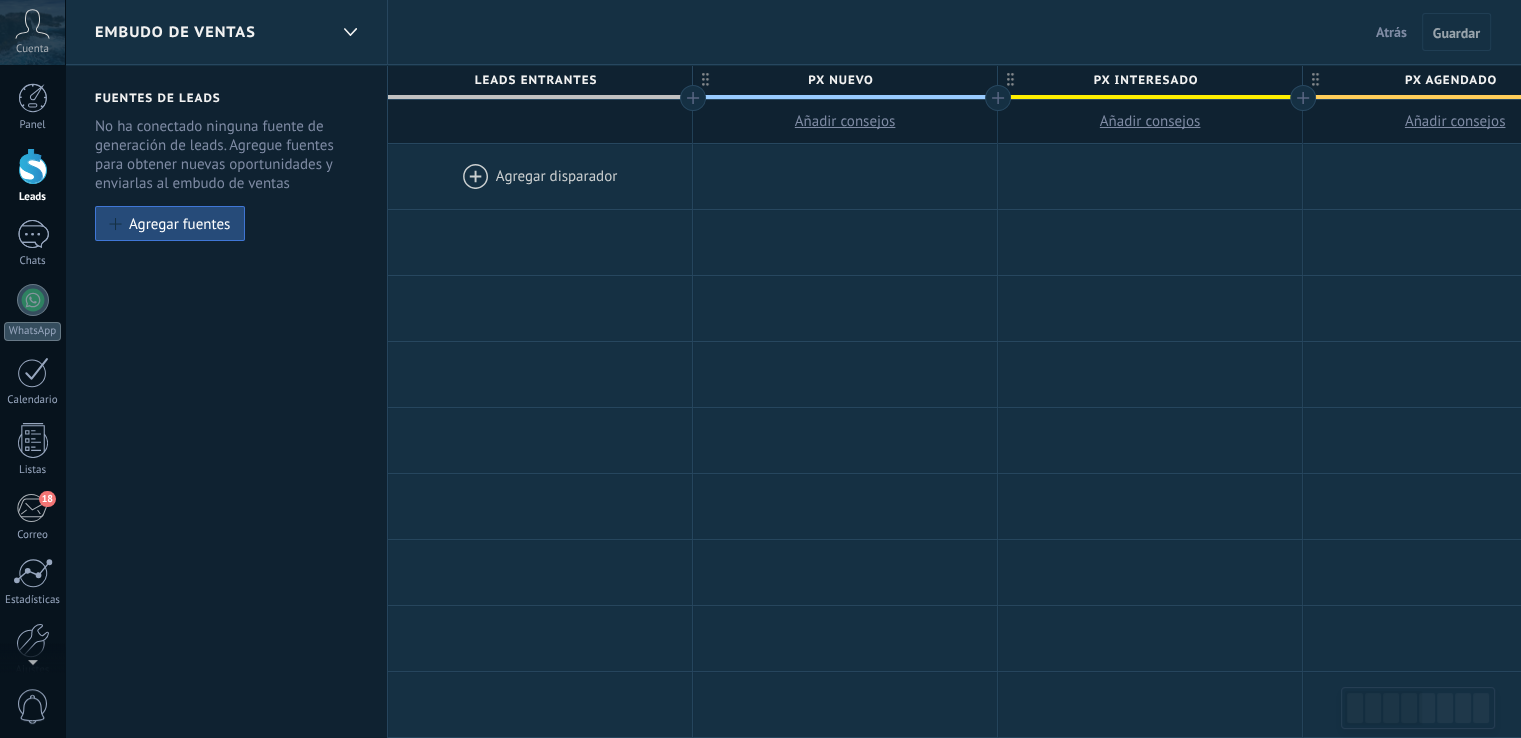 click on "Agregar fuentes" at bounding box center (179, 223) 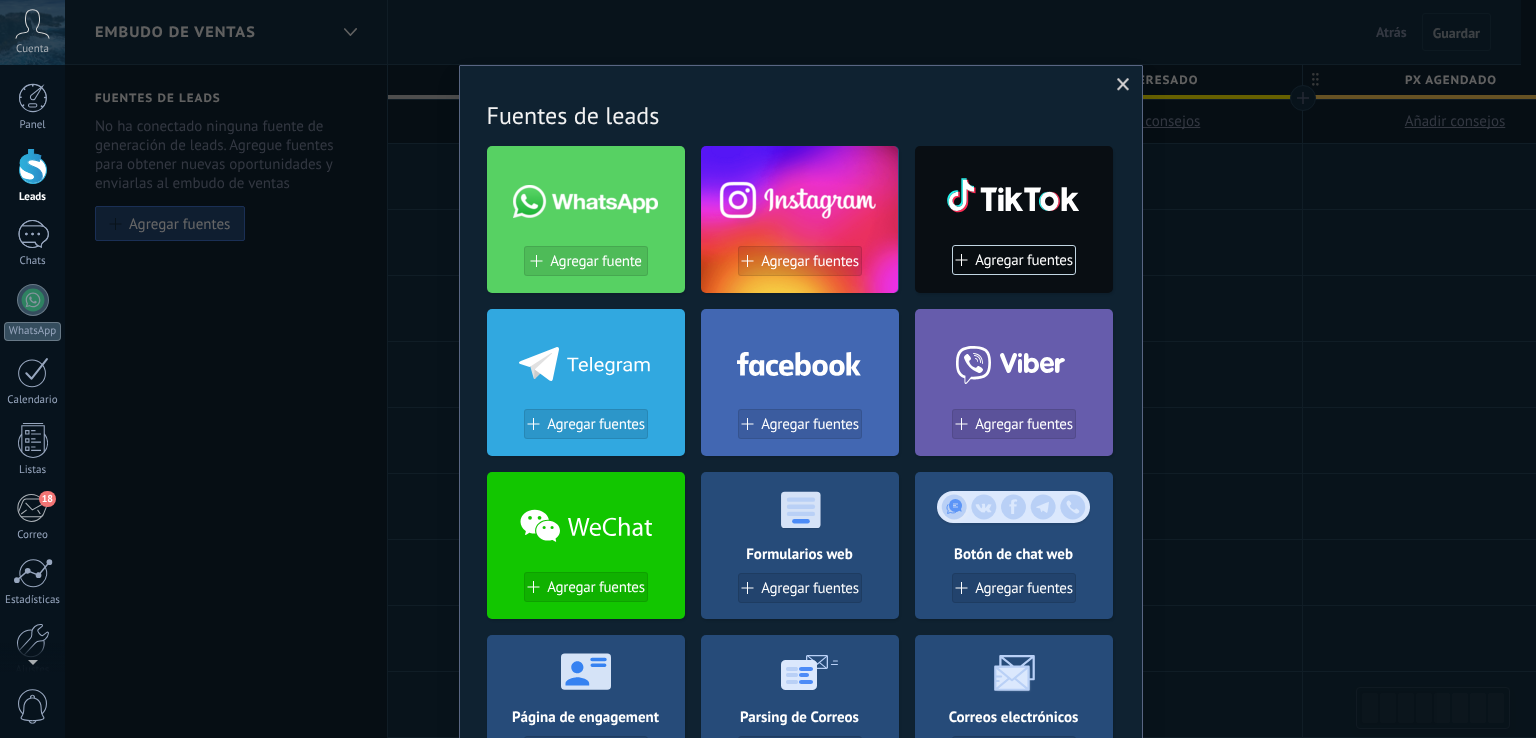 click on "Agregar fuente" at bounding box center [595, 261] 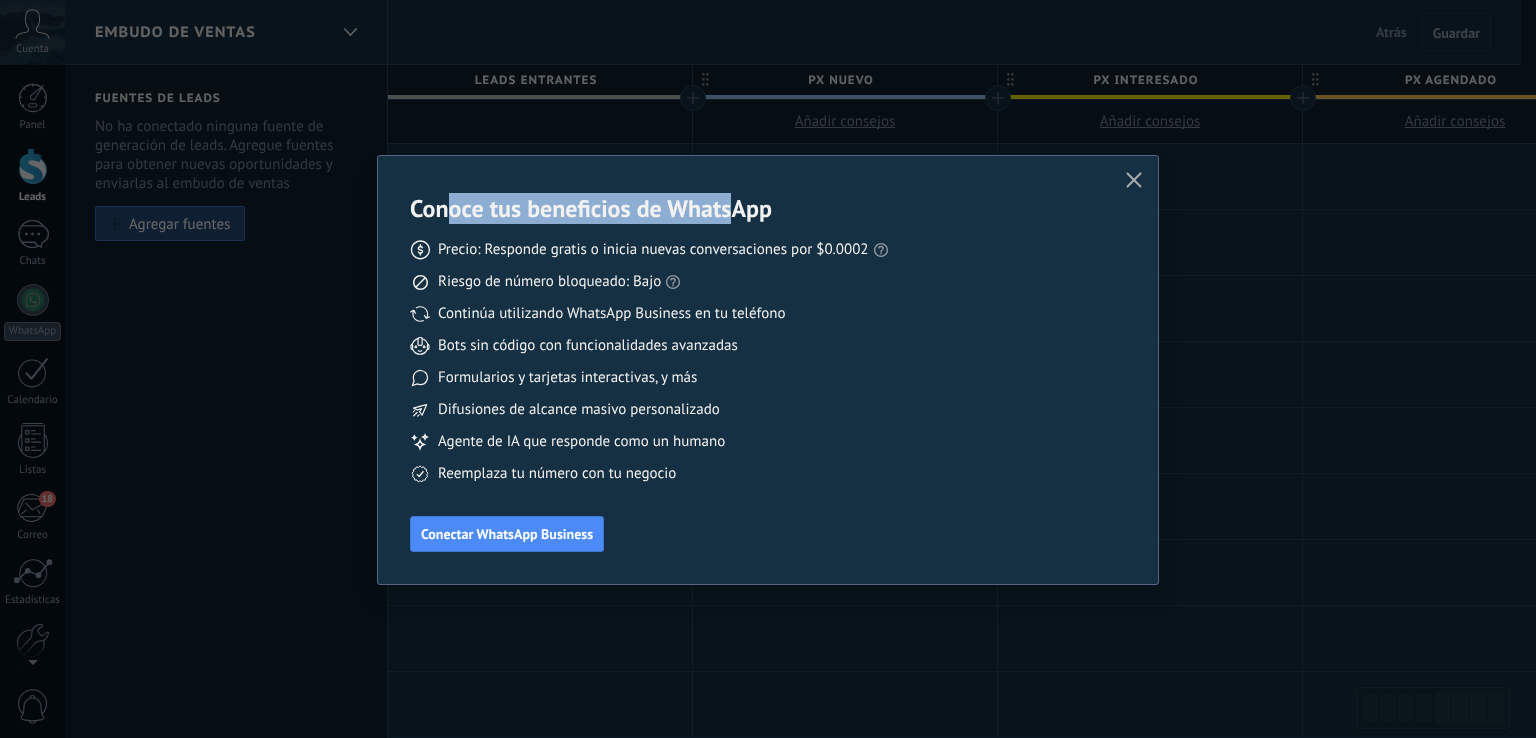 drag, startPoint x: 450, startPoint y: 207, endPoint x: 736, endPoint y: 211, distance: 286.02798 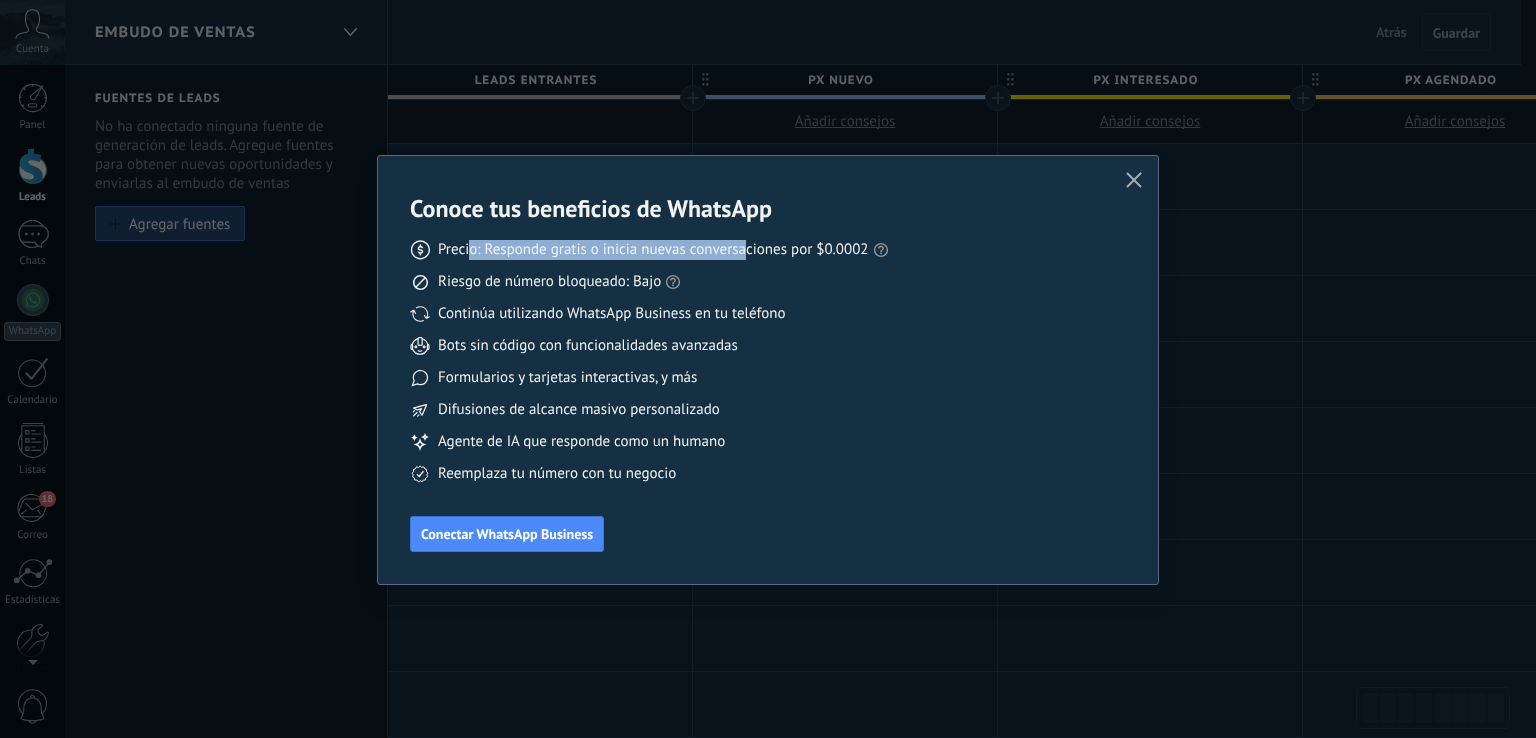 drag, startPoint x: 478, startPoint y: 249, endPoint x: 743, endPoint y: 247, distance: 265.00754 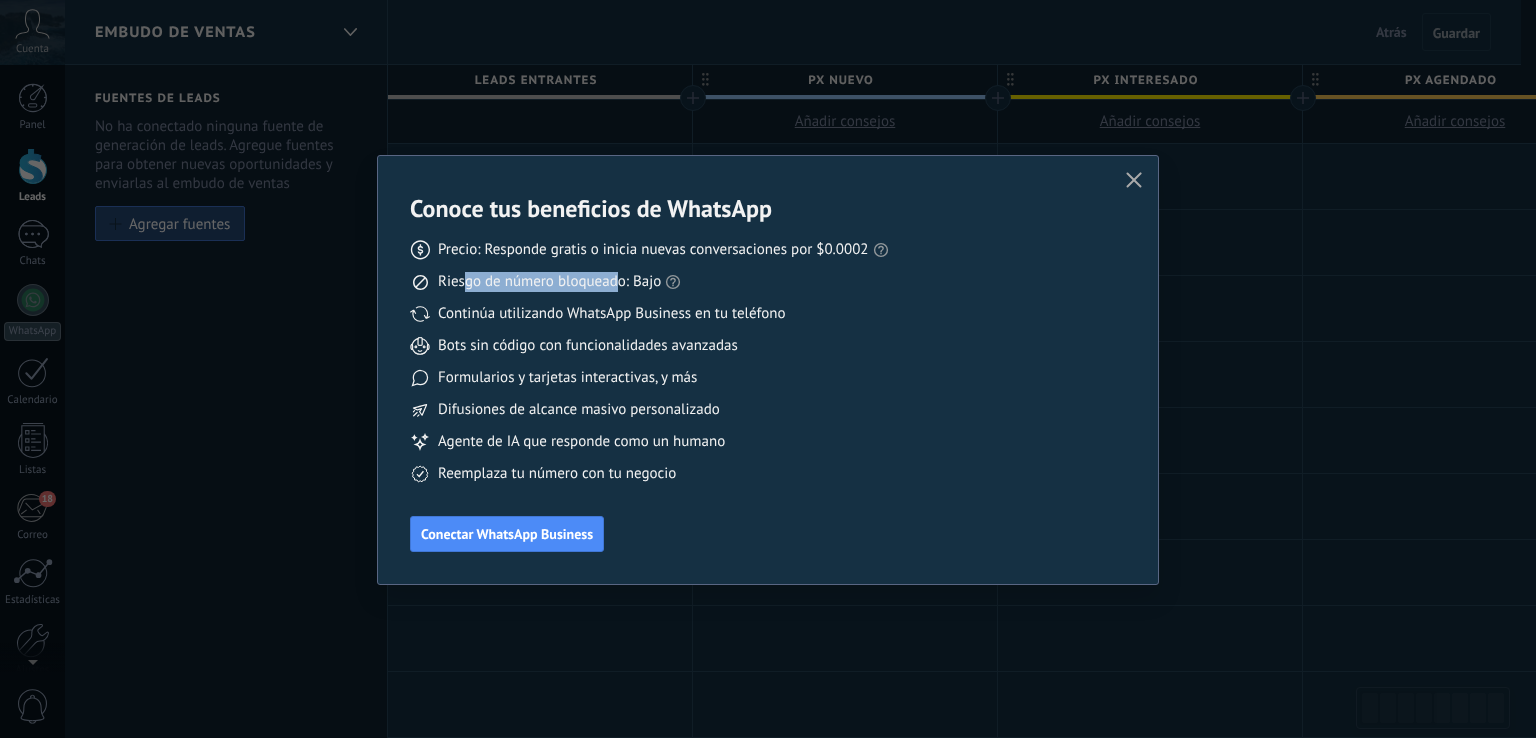 drag, startPoint x: 464, startPoint y: 281, endPoint x: 622, endPoint y: 278, distance: 158.02847 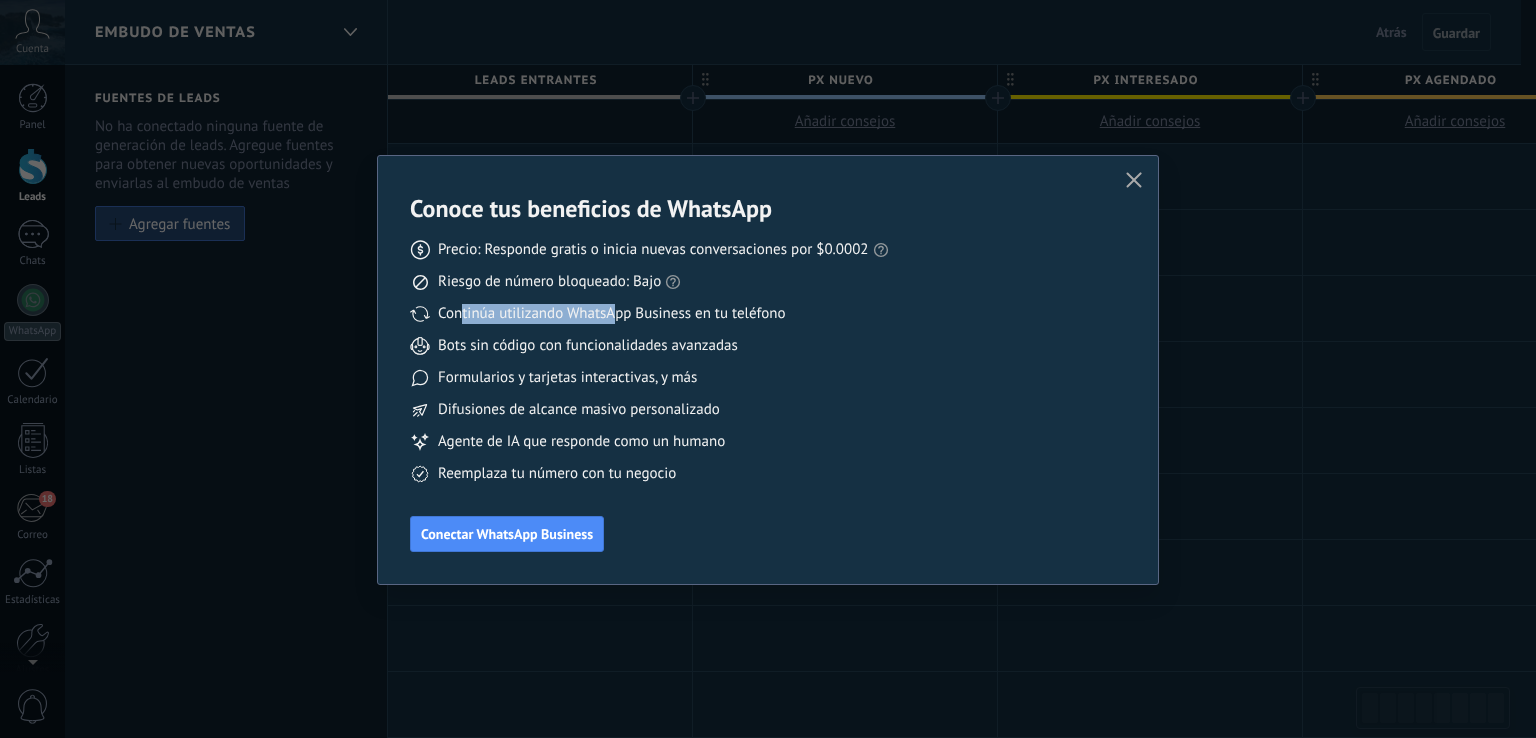 drag, startPoint x: 463, startPoint y: 316, endPoint x: 635, endPoint y: 315, distance: 172.00291 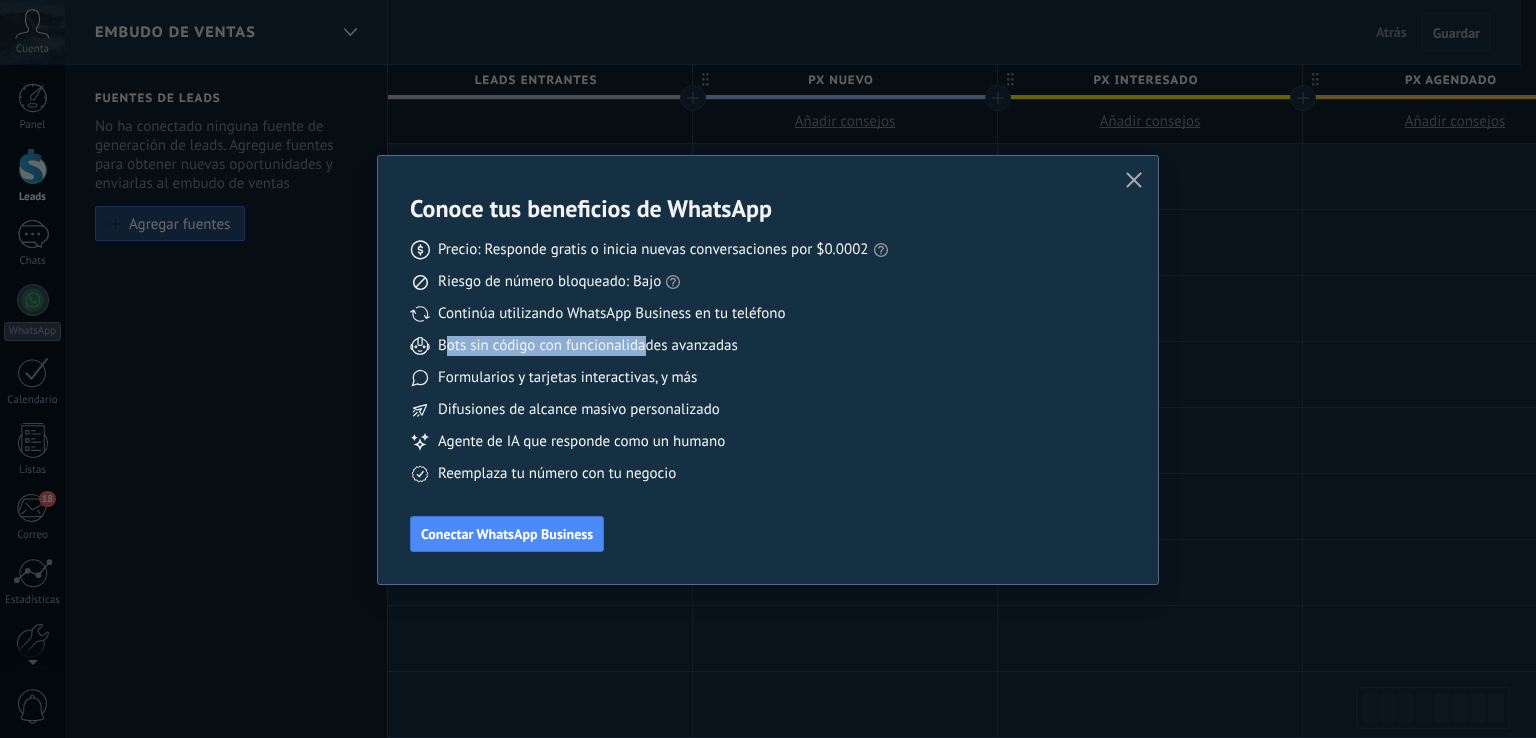 drag, startPoint x: 444, startPoint y: 346, endPoint x: 661, endPoint y: 345, distance: 217.0023 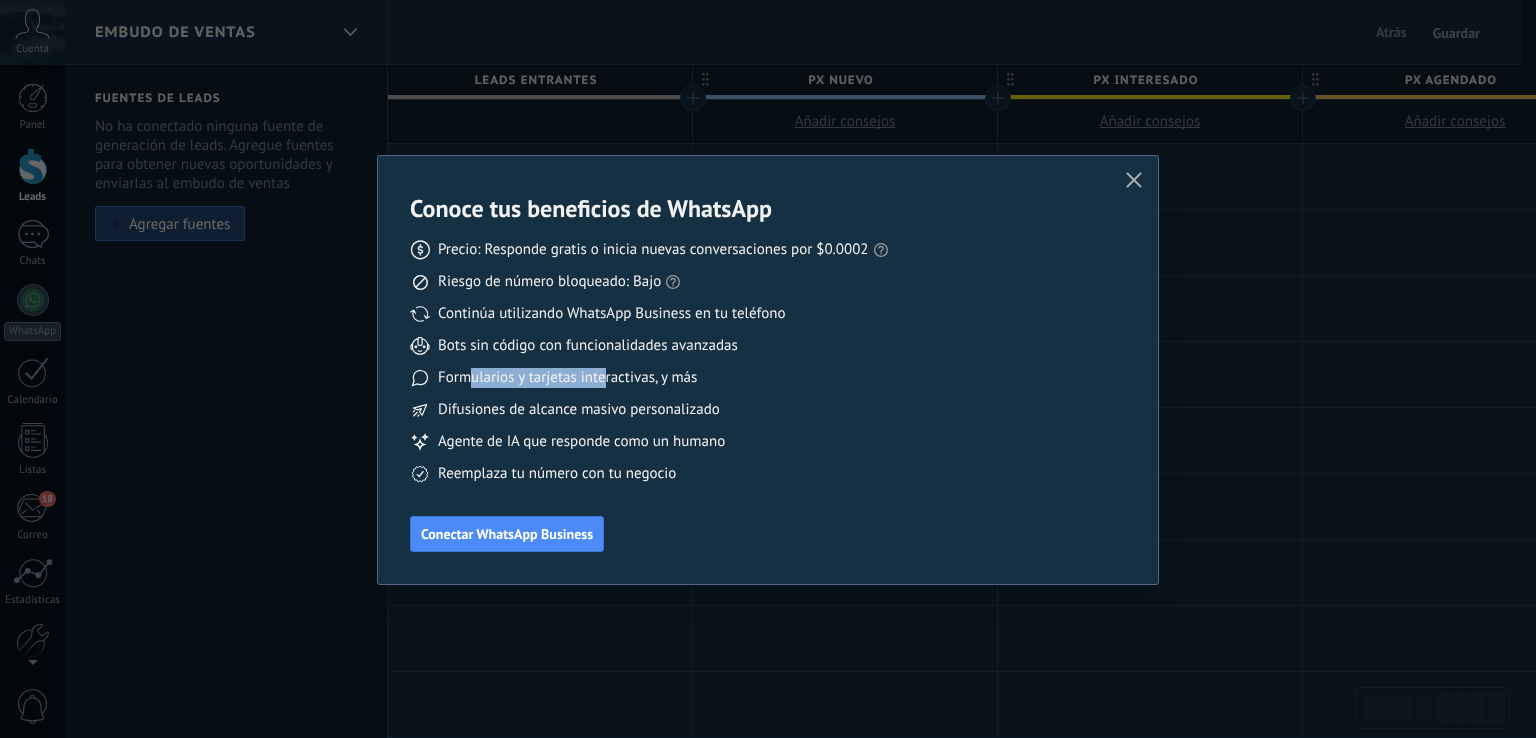 drag, startPoint x: 472, startPoint y: 379, endPoint x: 602, endPoint y: 387, distance: 130.24593 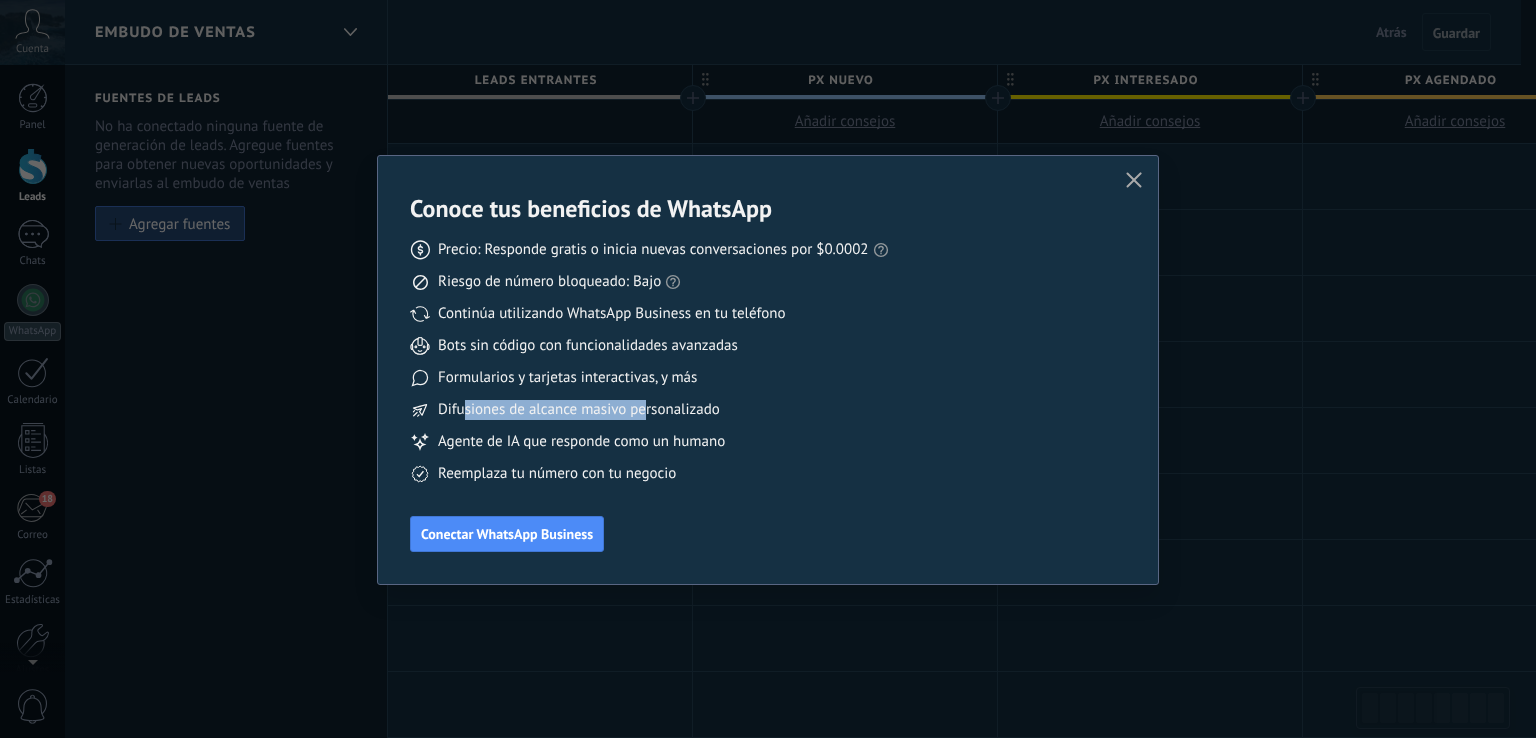 drag, startPoint x: 466, startPoint y: 406, endPoint x: 684, endPoint y: 418, distance: 218.33003 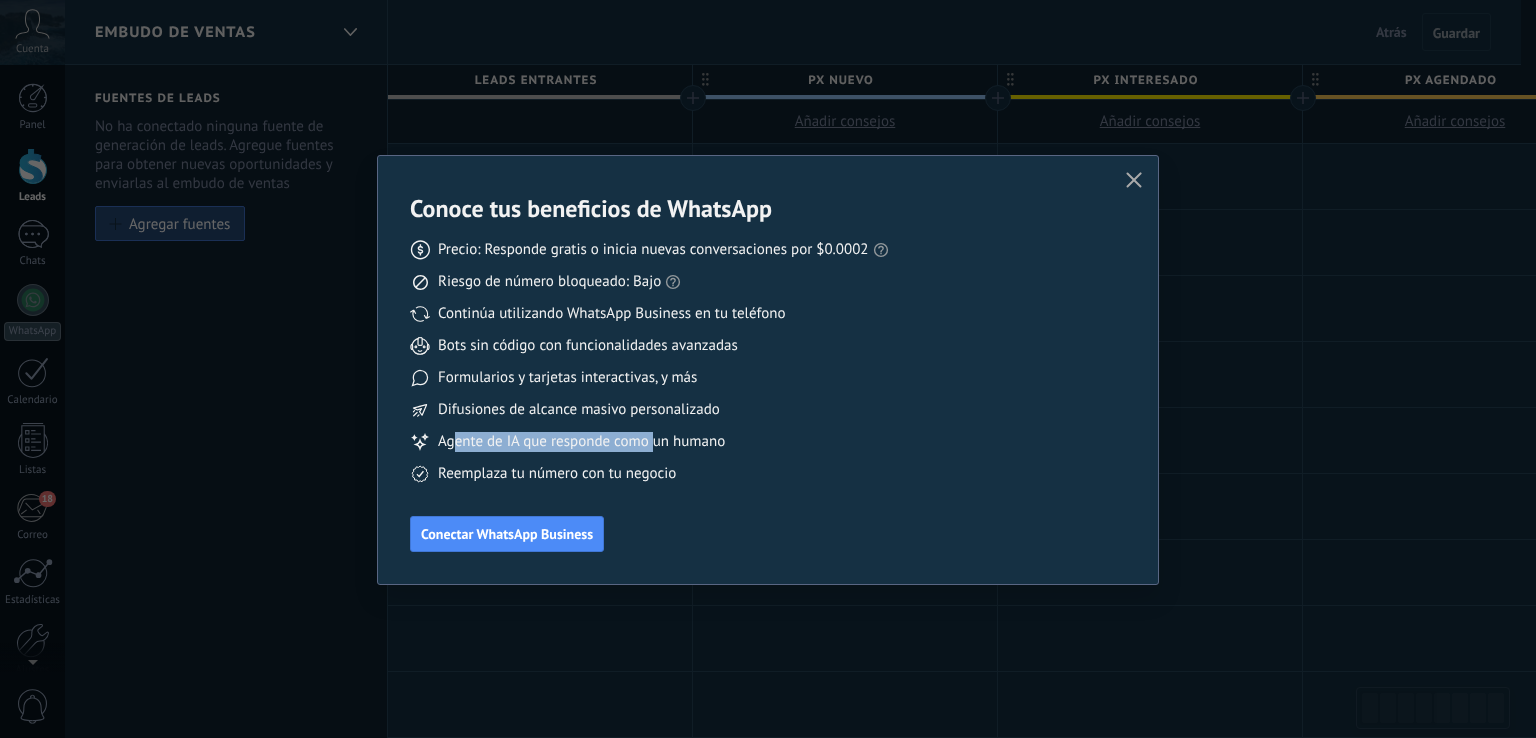drag, startPoint x: 455, startPoint y: 441, endPoint x: 688, endPoint y: 448, distance: 233.10513 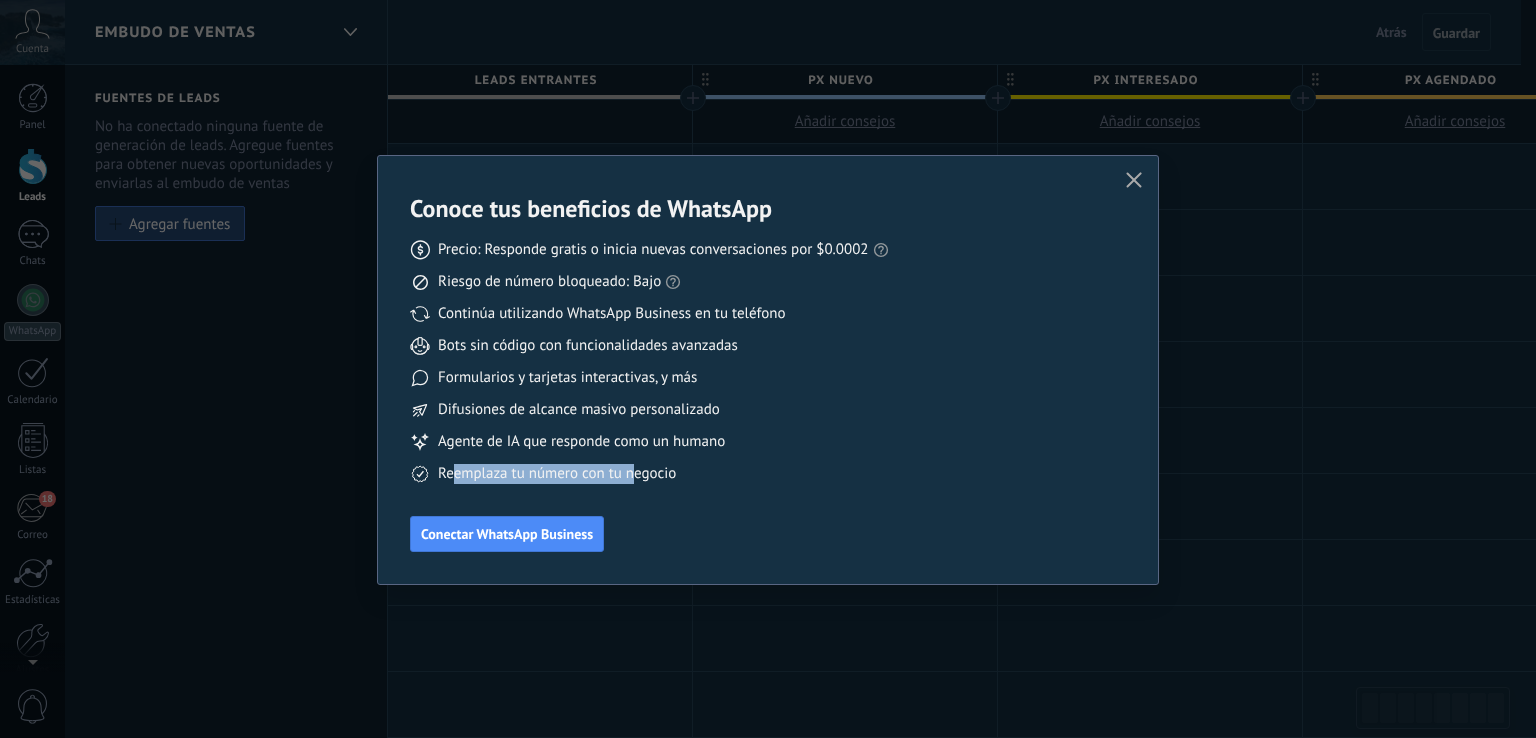 drag, startPoint x: 452, startPoint y: 473, endPoint x: 676, endPoint y: 475, distance: 224.00893 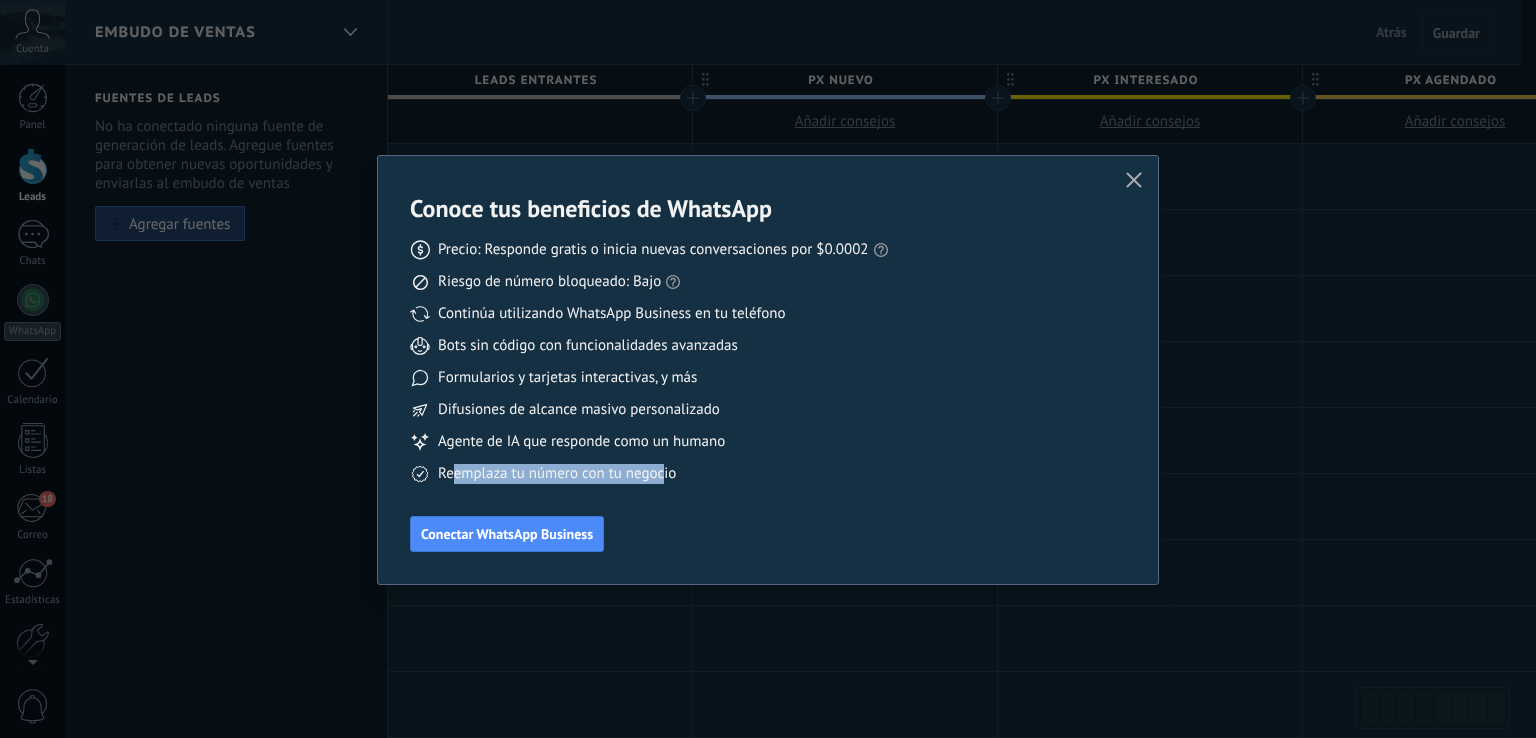 click on "Conectar WhatsApp Business" at bounding box center (507, 534) 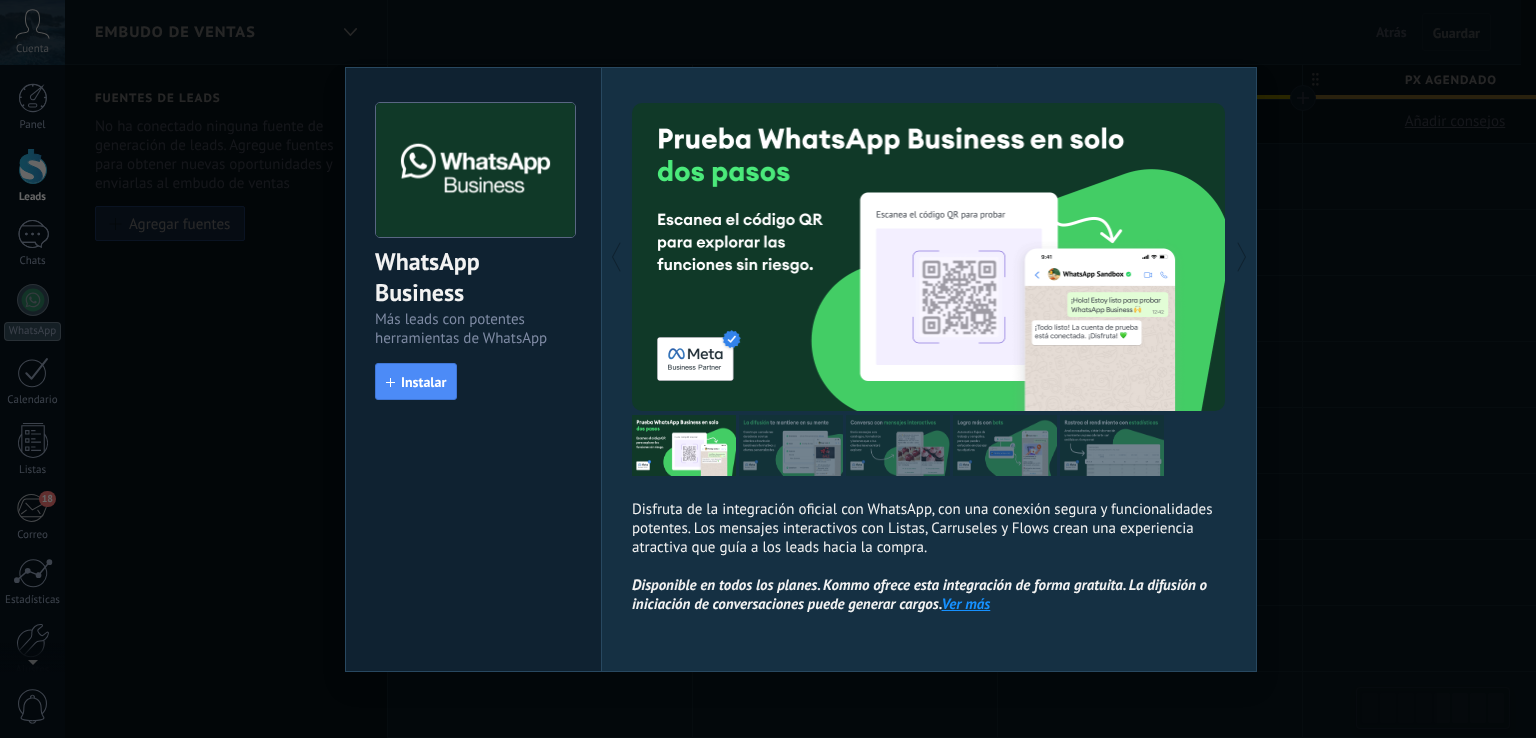 click on "Instalar" at bounding box center [423, 382] 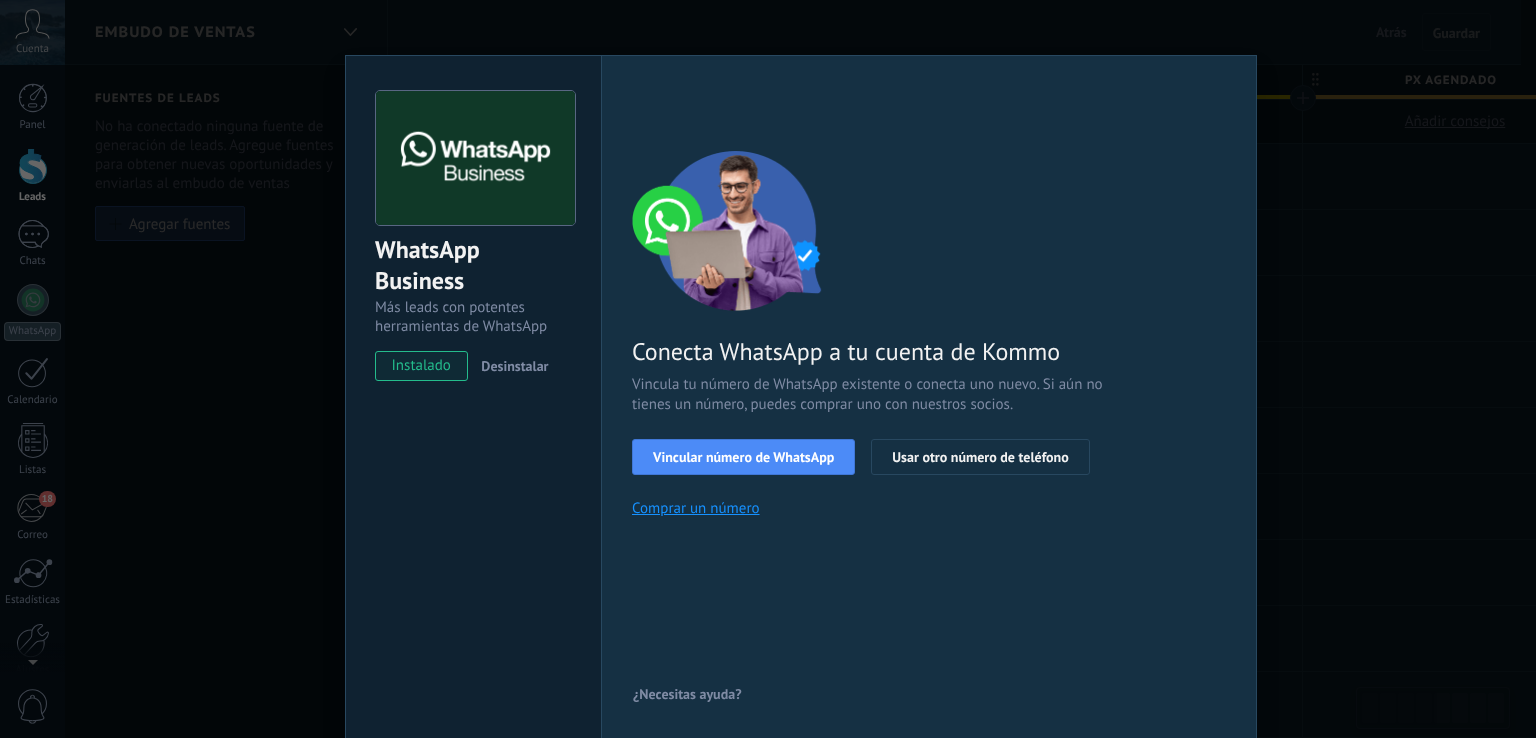 scroll, scrollTop: 24, scrollLeft: 0, axis: vertical 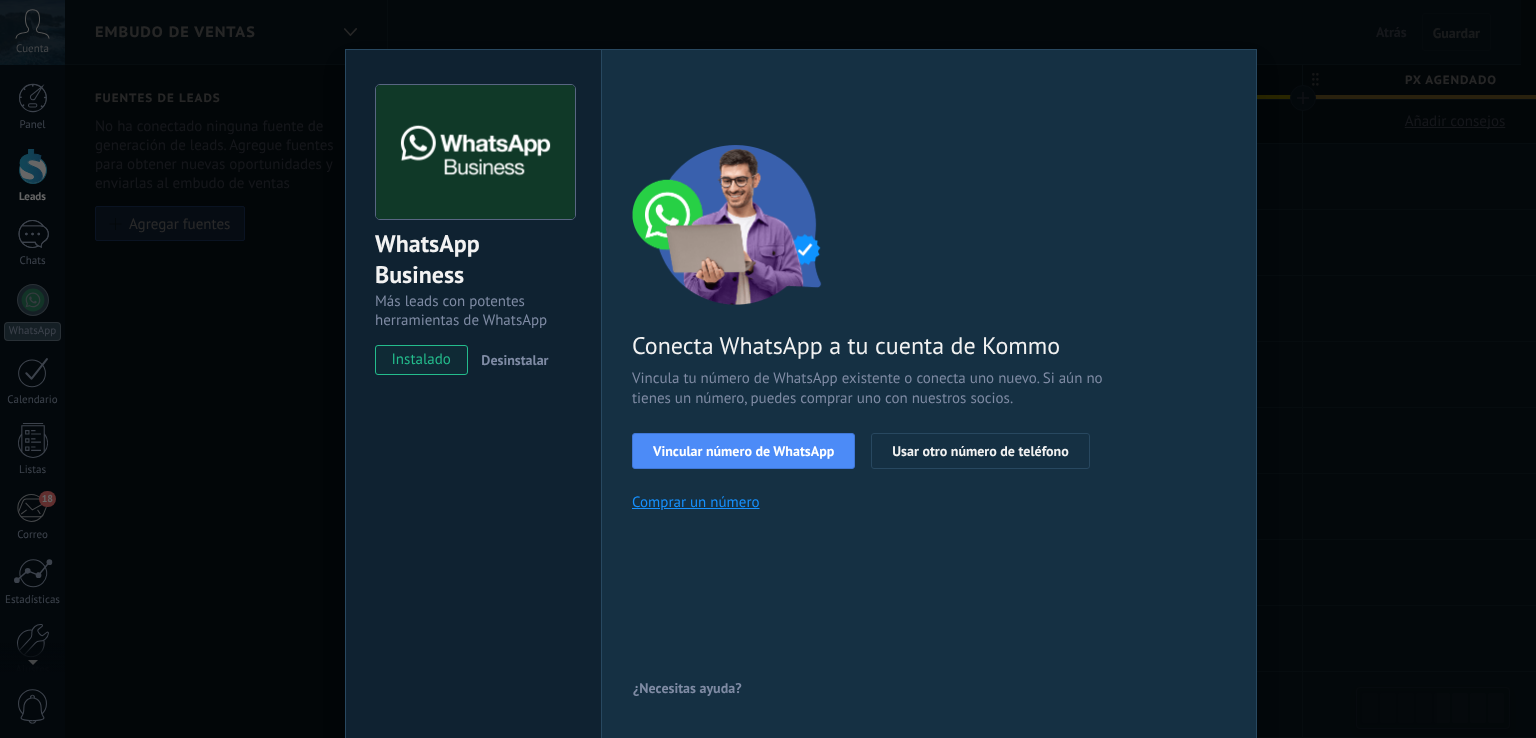 click on "WhatsApp Business Más leads con potentes herramientas de WhatsApp instalado Desinstalar Configuraciones Autorizaciones Esta pestaña registra a los usuarios que han concedido acceso a las integración a esta cuenta. Si deseas remover la posibilidad que un usuario pueda enviar solicitudes a la cuenta en nombre de esta integración, puedes revocar el acceso. Si el acceso a todos los usuarios es revocado, la integración dejará de funcionar. Esta aplicacion está instalada, pero nadie le ha dado acceso aun. WhatsApp Cloud API más _:  Guardar < Volver 1 Seleccionar aplicación 2 Conectar Facebook  3 Finalizar configuración Conecta WhatsApp a tu cuenta de Kommo Vincula tu número de WhatsApp existente o conecta uno nuevo. Si aún no tienes un número, puedes comprar uno con nuestros socios. Vincular número de WhatsApp Usar otro número de teléfono Comprar un número ¿Necesitas ayuda?" at bounding box center [800, 369] 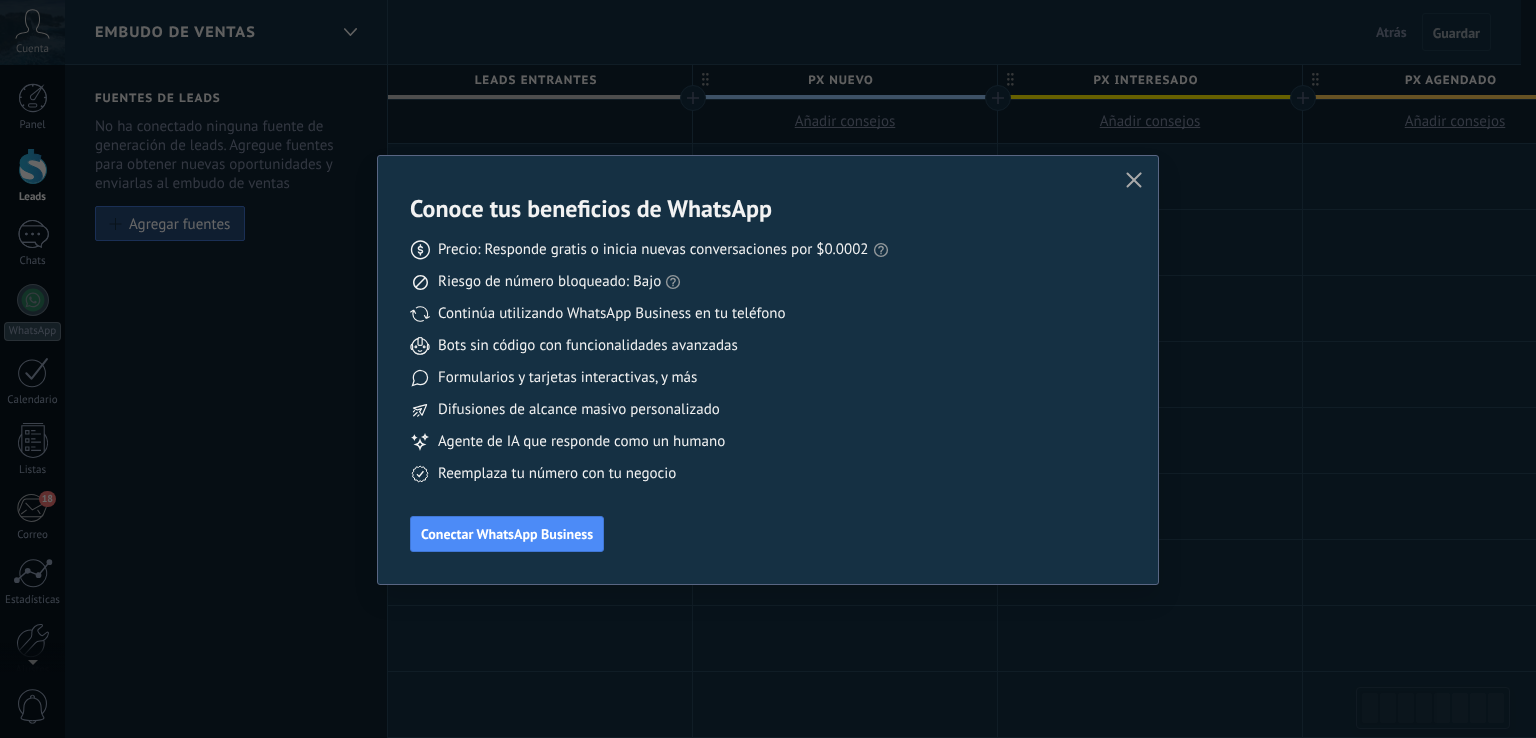 click 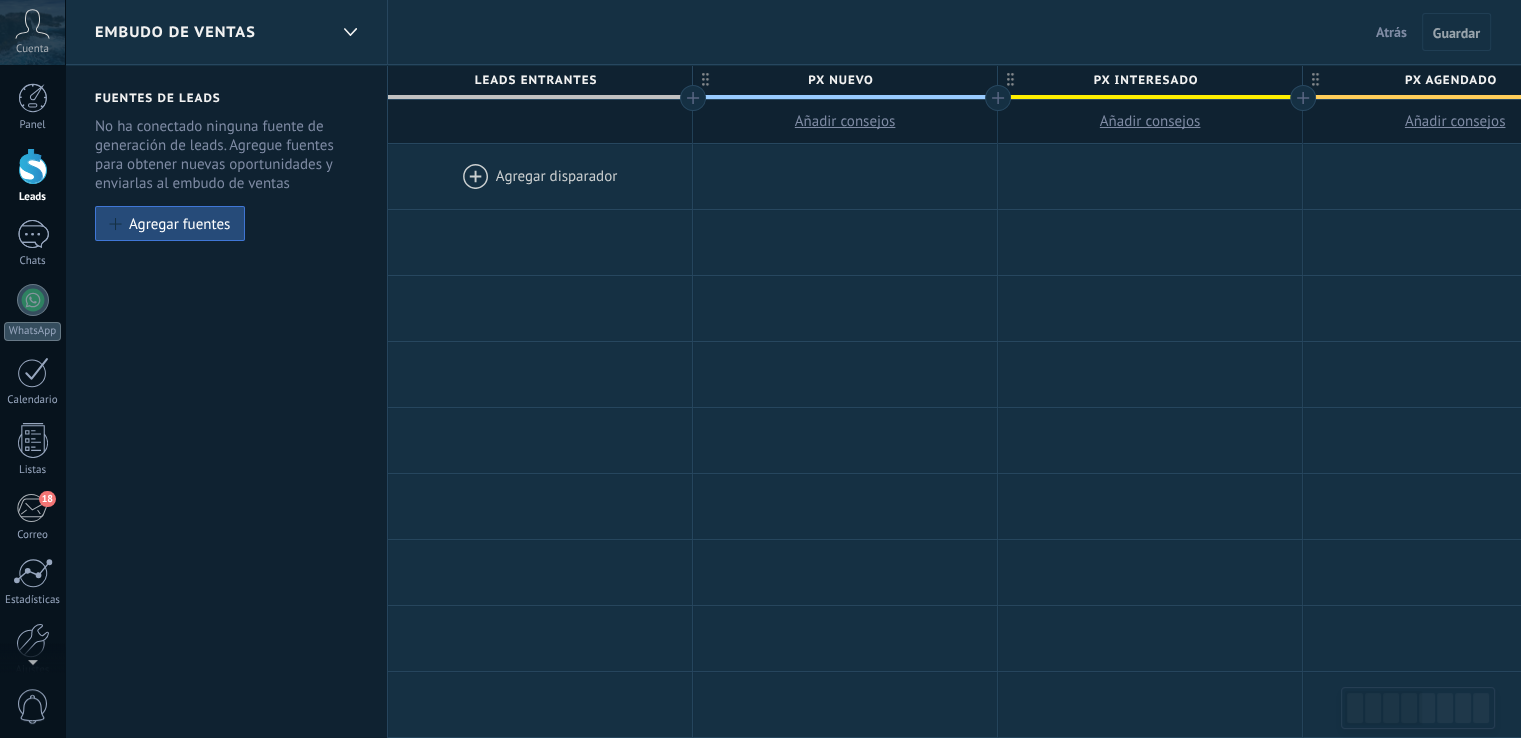 click at bounding box center [33, 300] 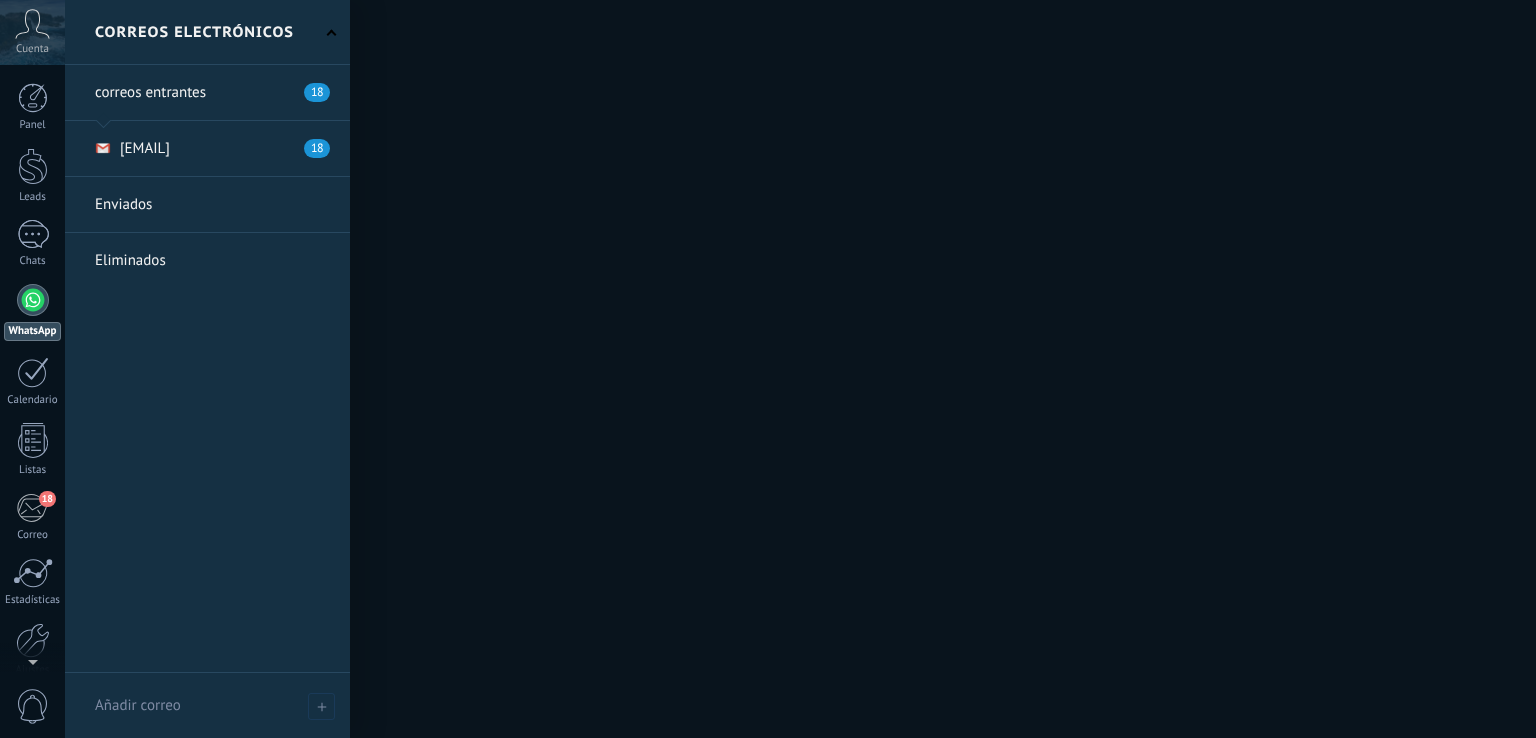 drag, startPoint x: 31, startPoint y: 500, endPoint x: 174, endPoint y: 485, distance: 143.78456 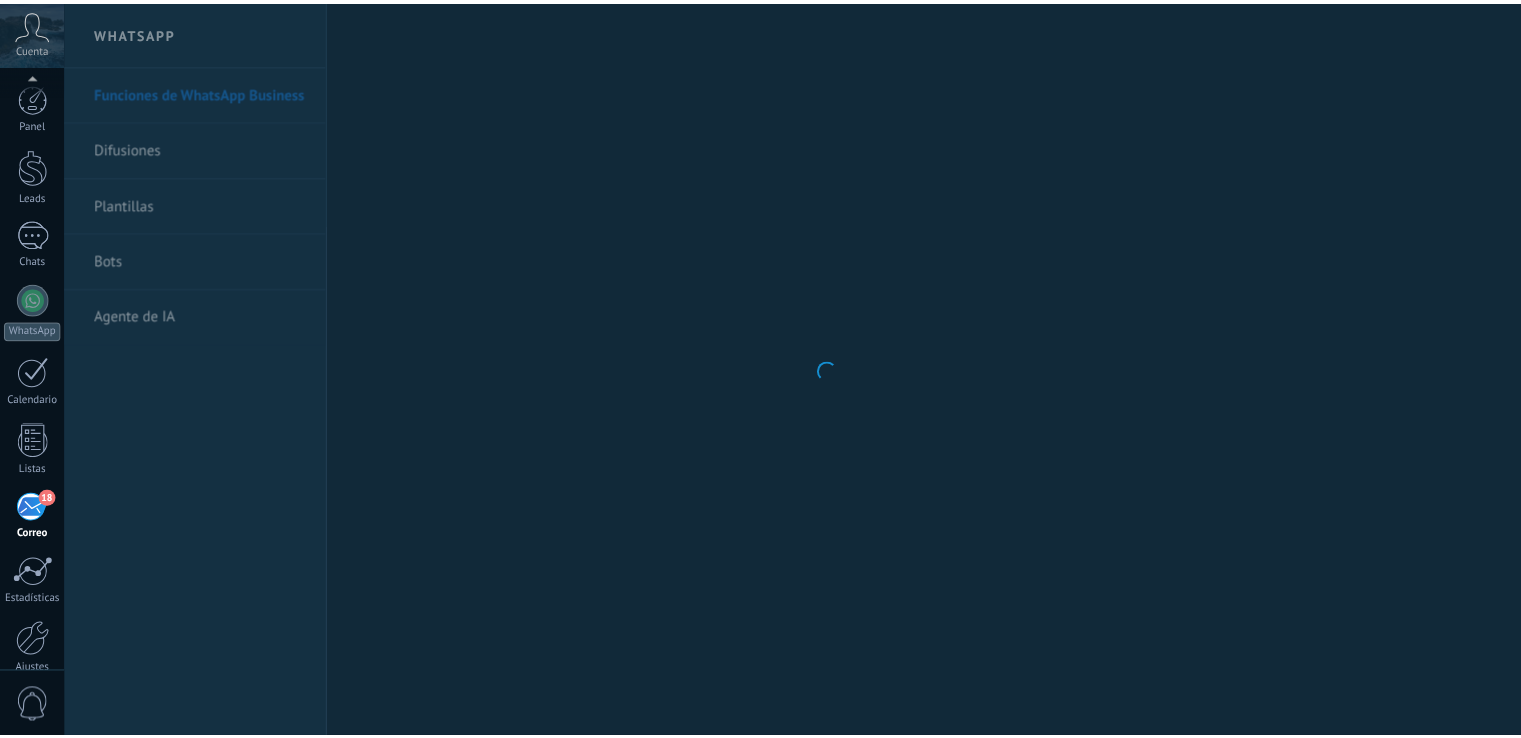 scroll, scrollTop: 93, scrollLeft: 0, axis: vertical 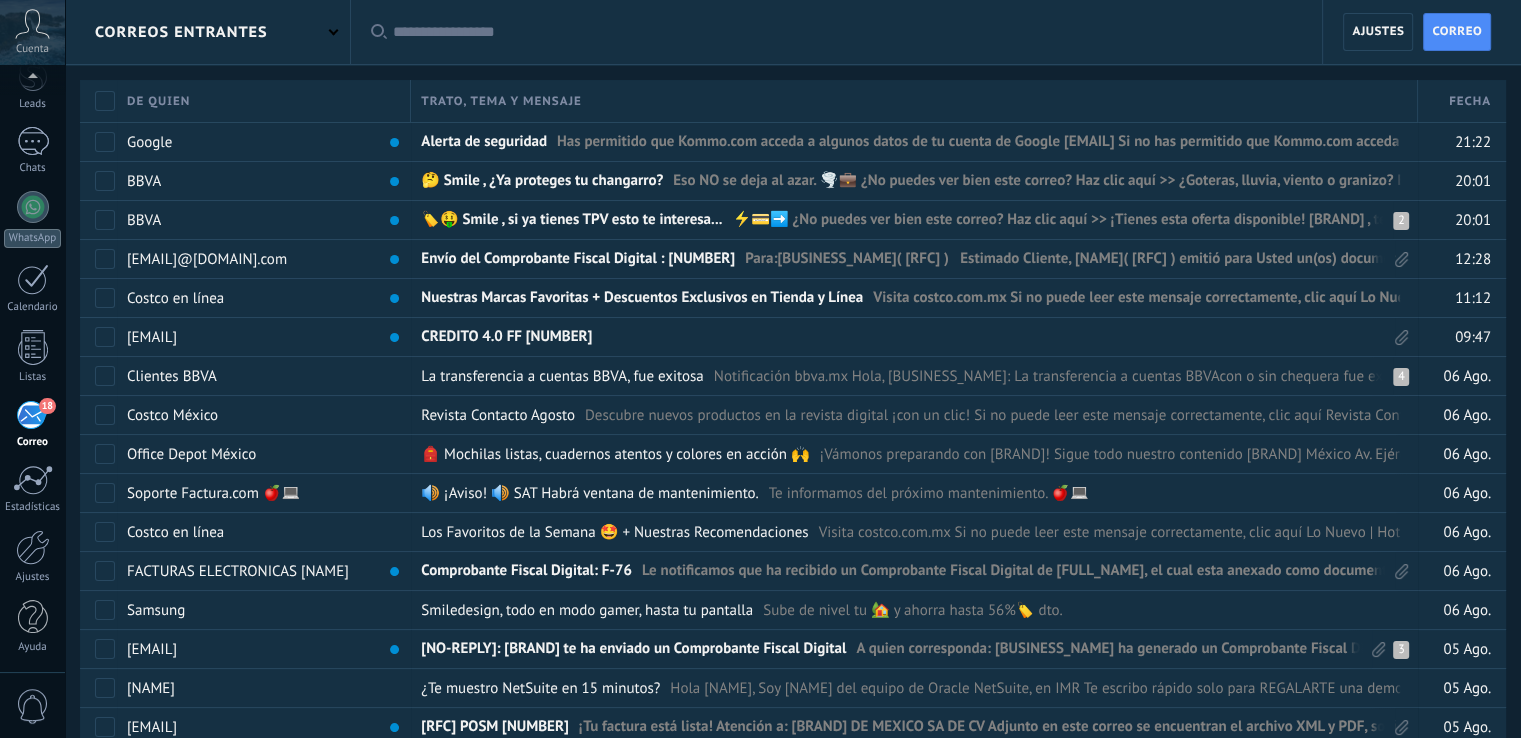 click on "Google" at bounding box center [259, 142] 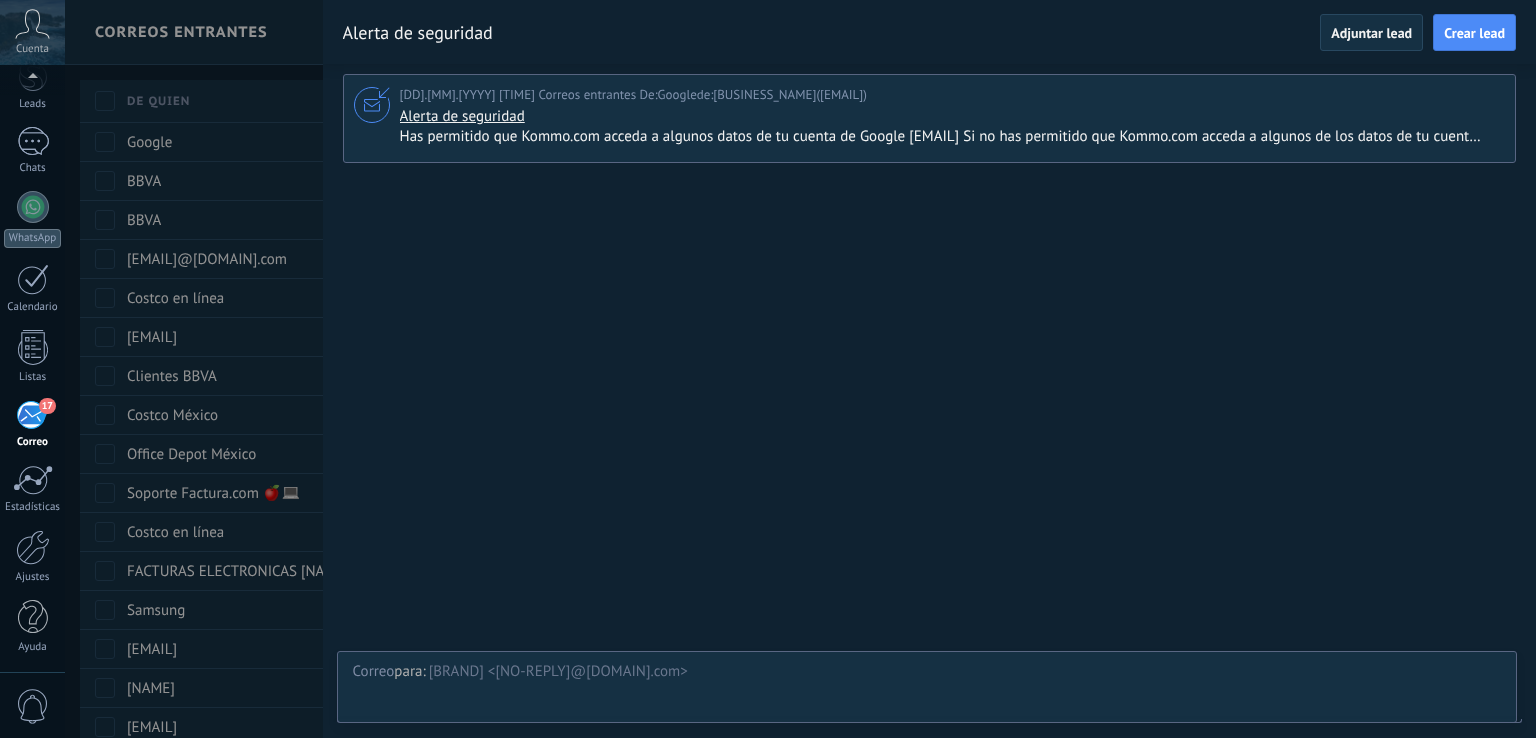 click at bounding box center (768, 369) 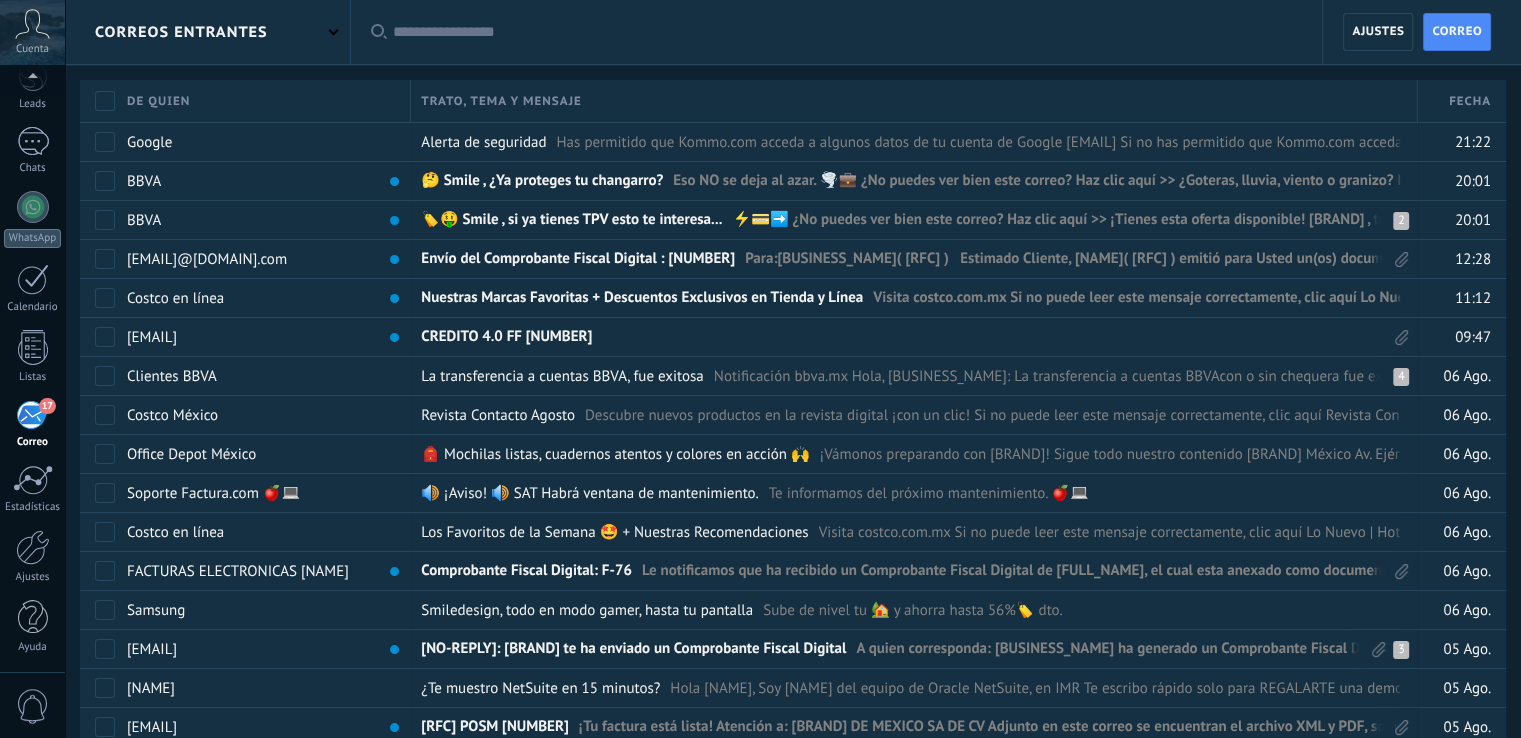 click on "🤔 Smile , ¿Ya proteges tu changarro?" at bounding box center (542, 185) 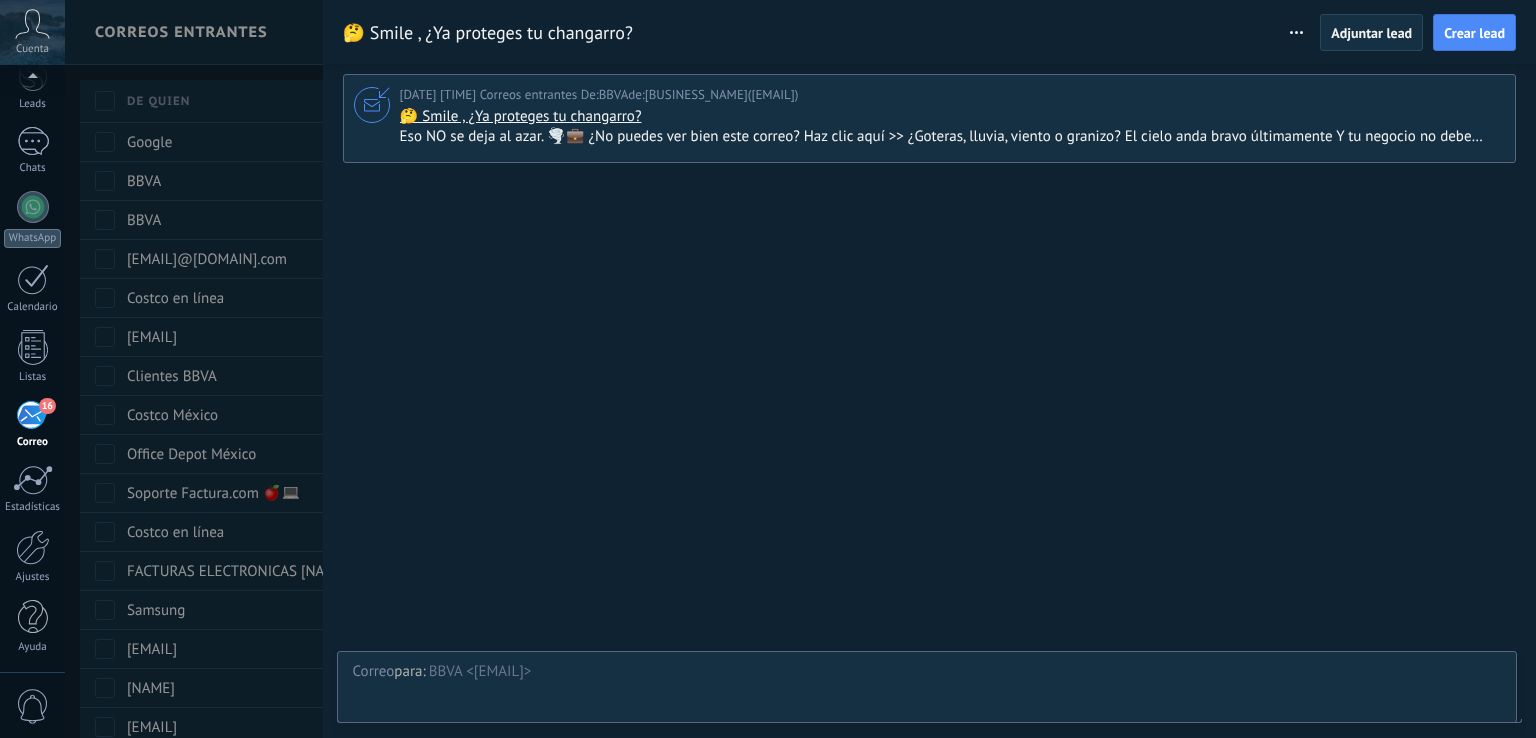 click at bounding box center [768, 369] 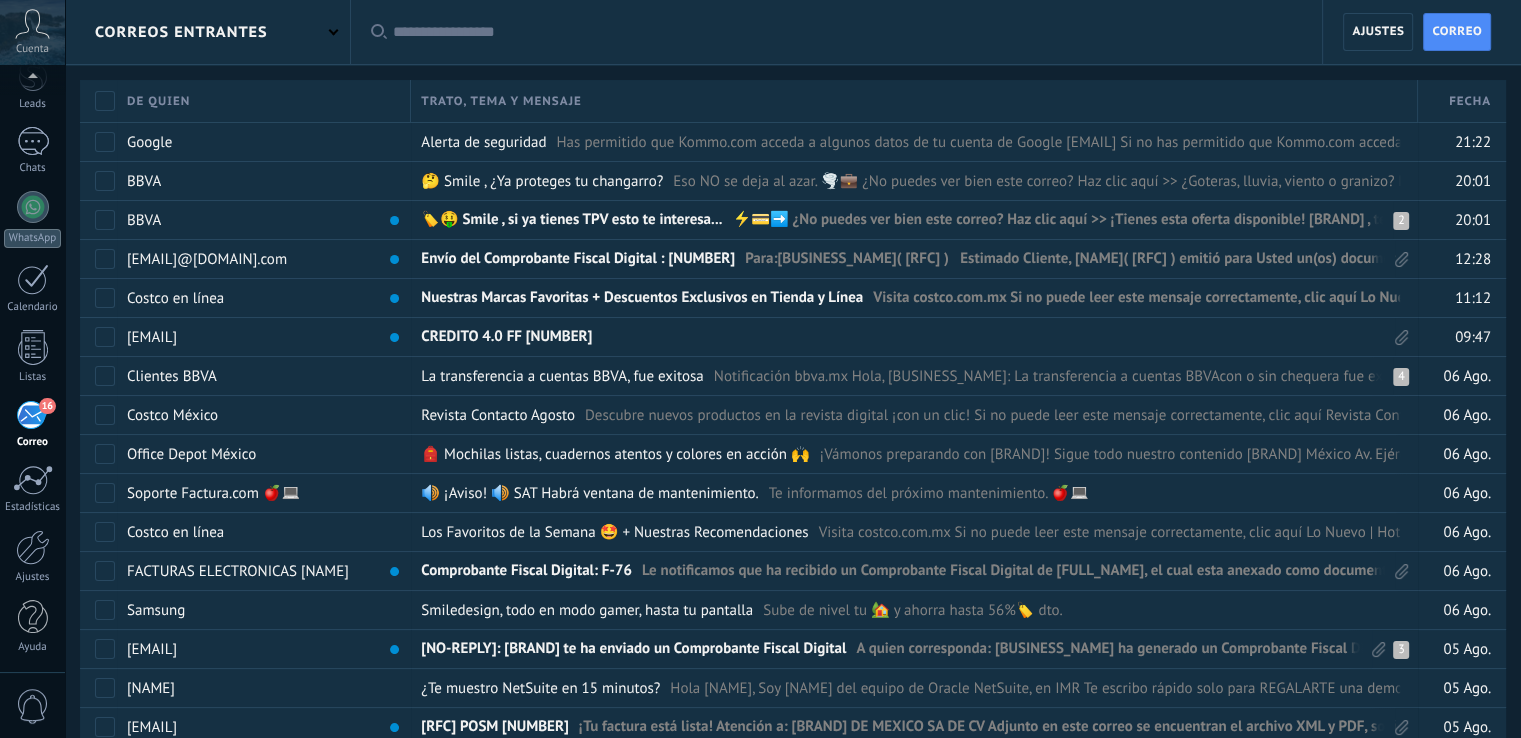 click on "🏷️🤑 Smile , si ya tienes TPV esto te interesa..." at bounding box center (571, 224) 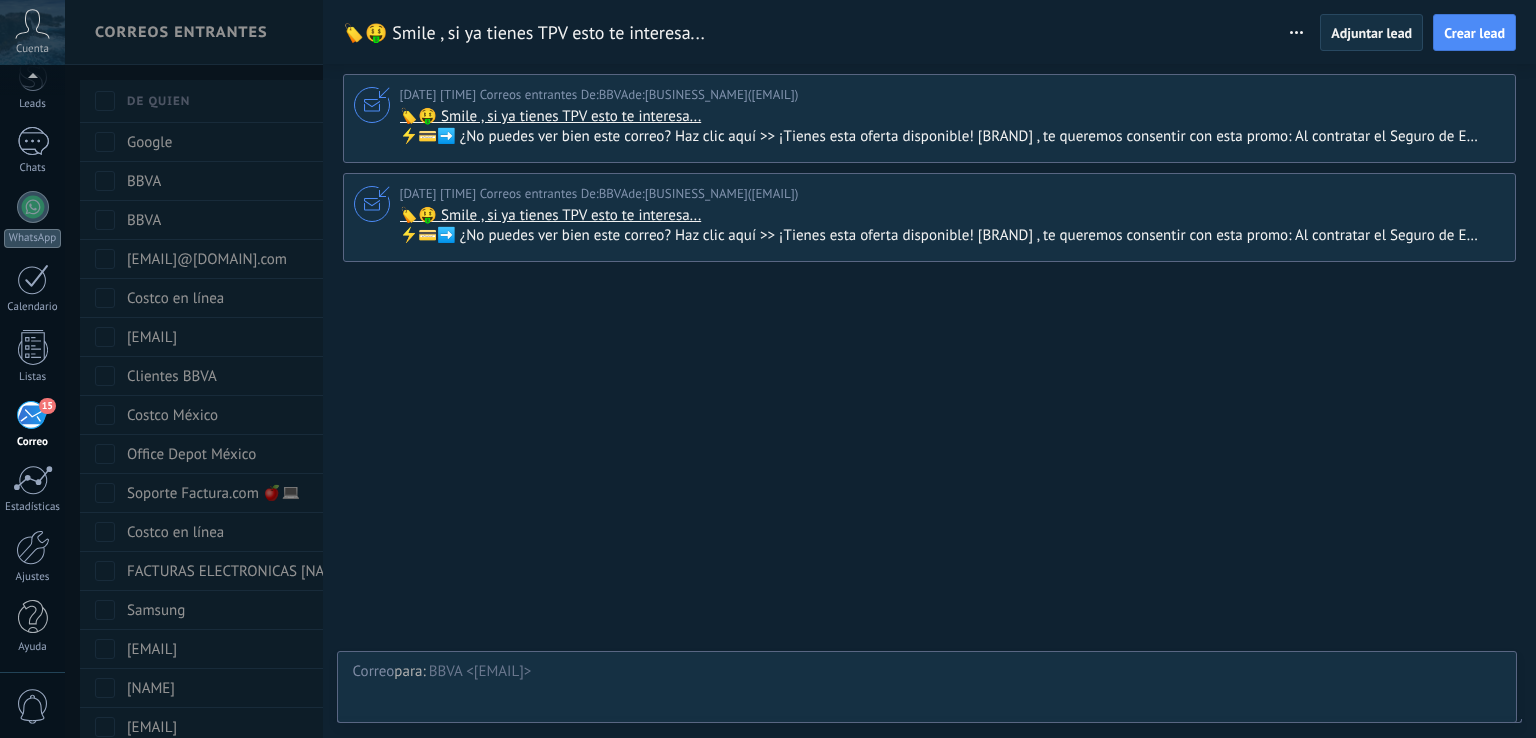click at bounding box center [768, 369] 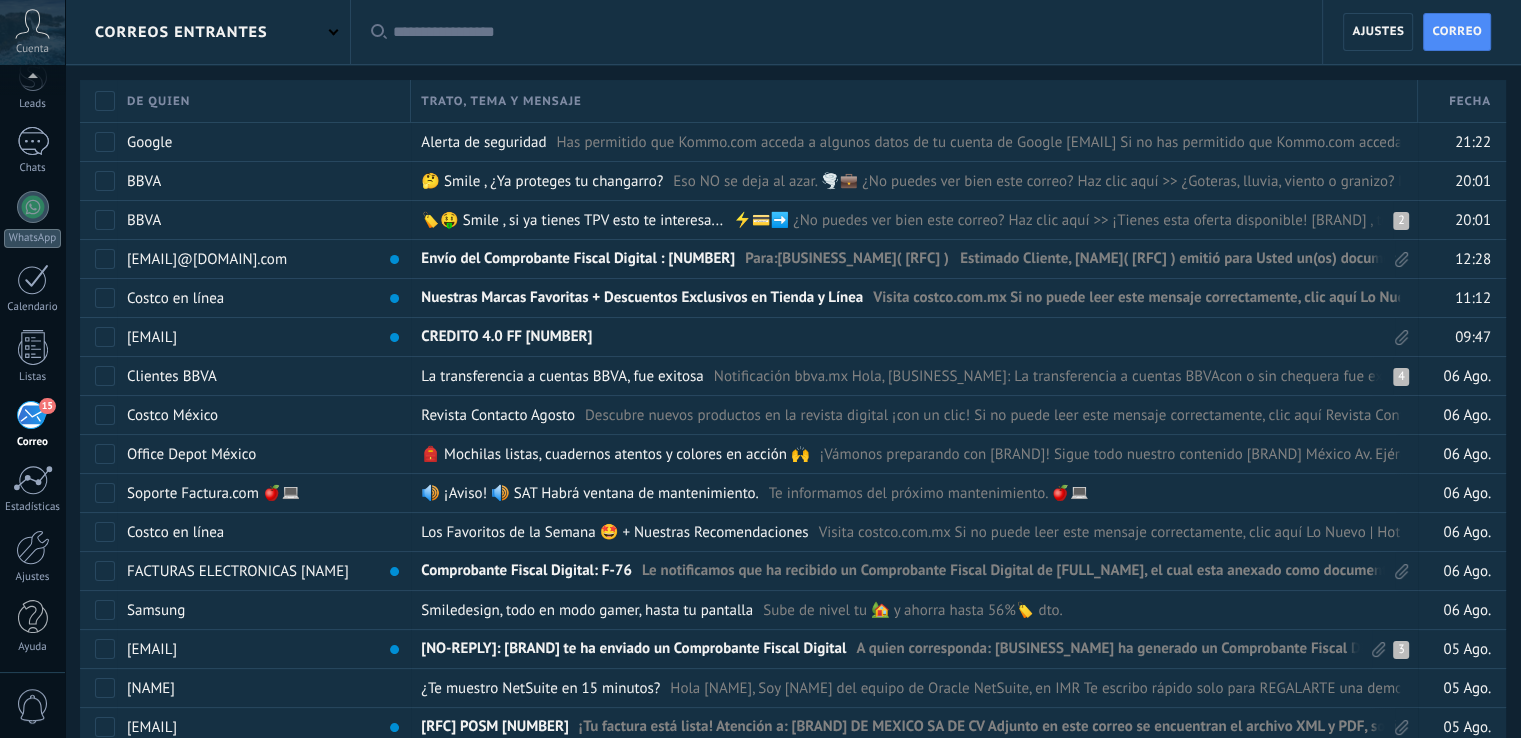 click on "15" at bounding box center [32, 415] 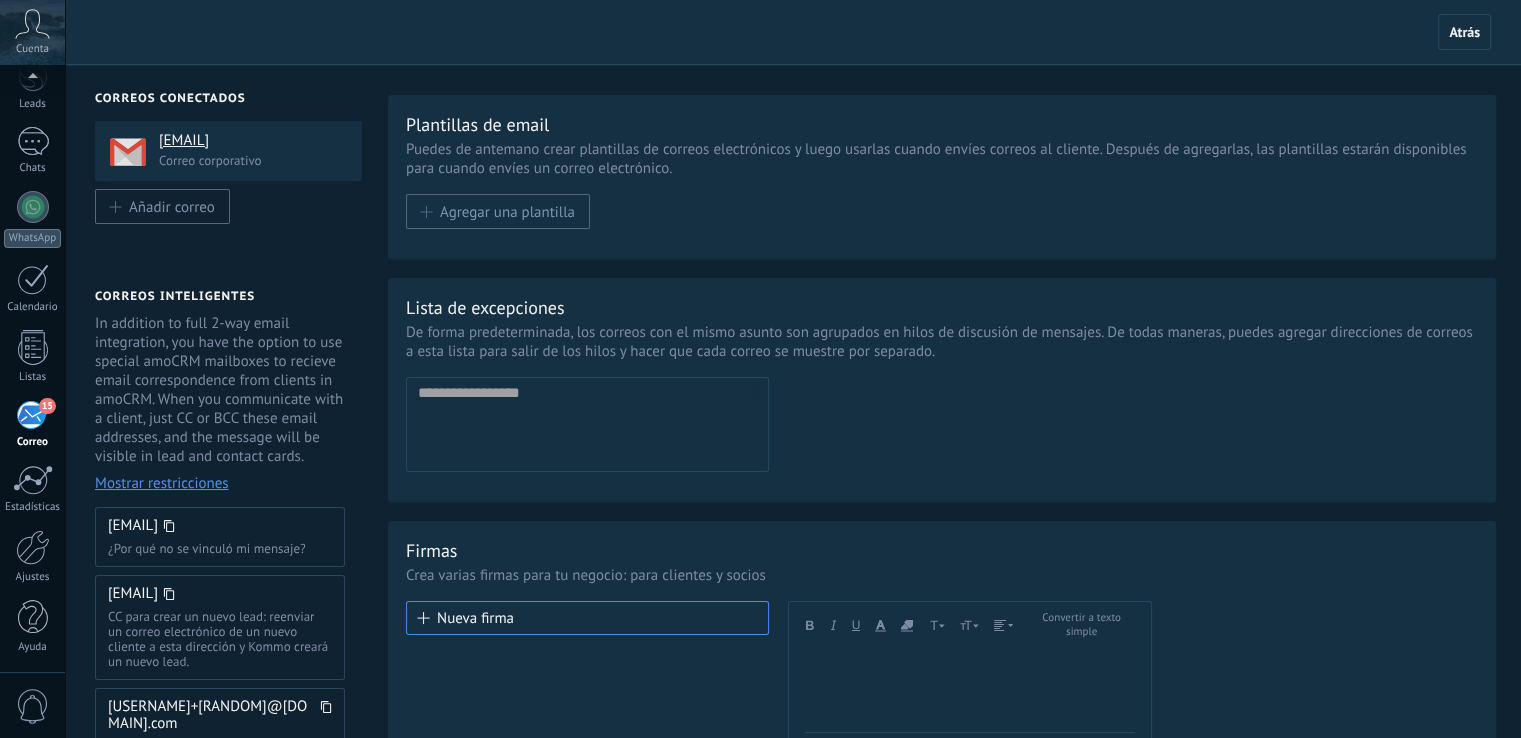 click on "Correo corporativo" at bounding box center [254, 160] 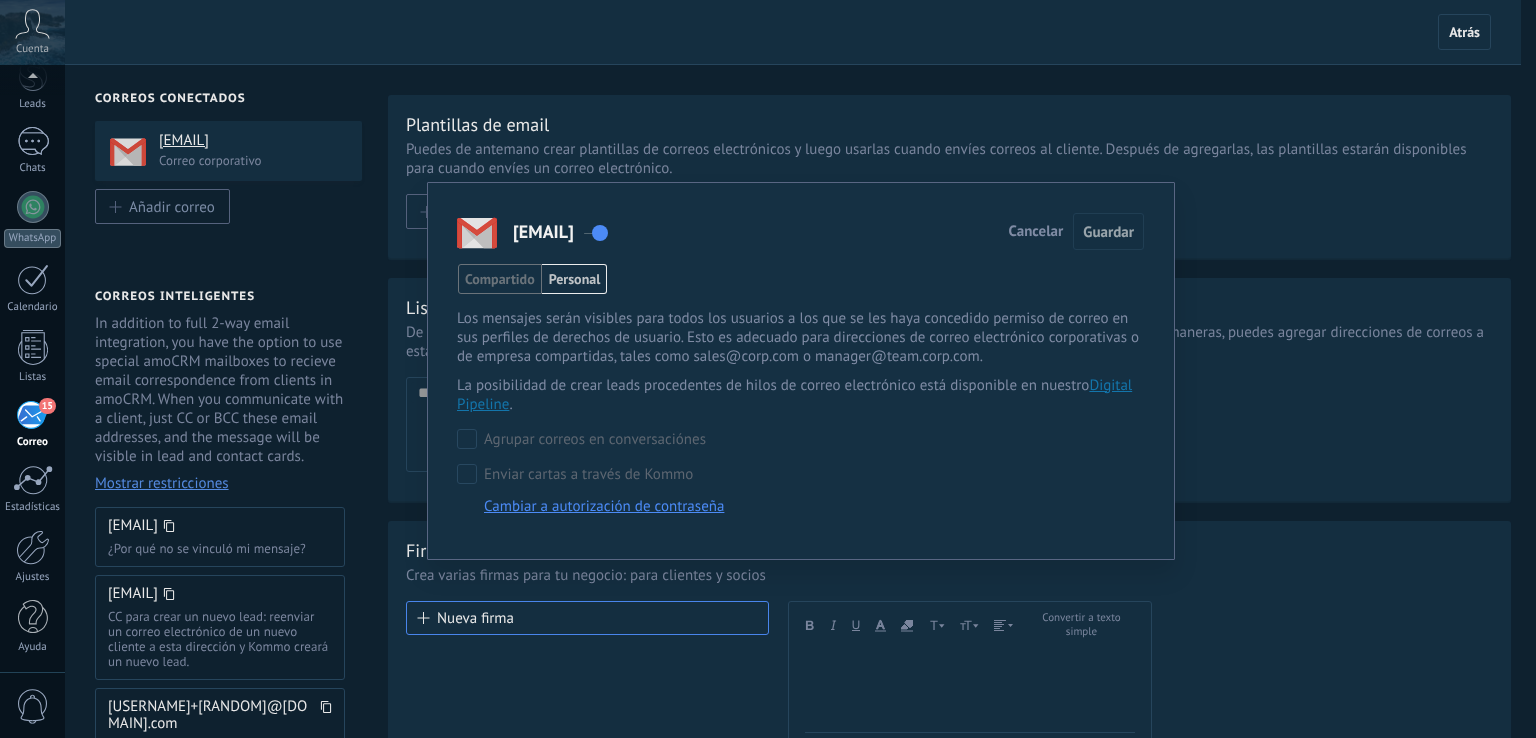 click at bounding box center [596, 233] 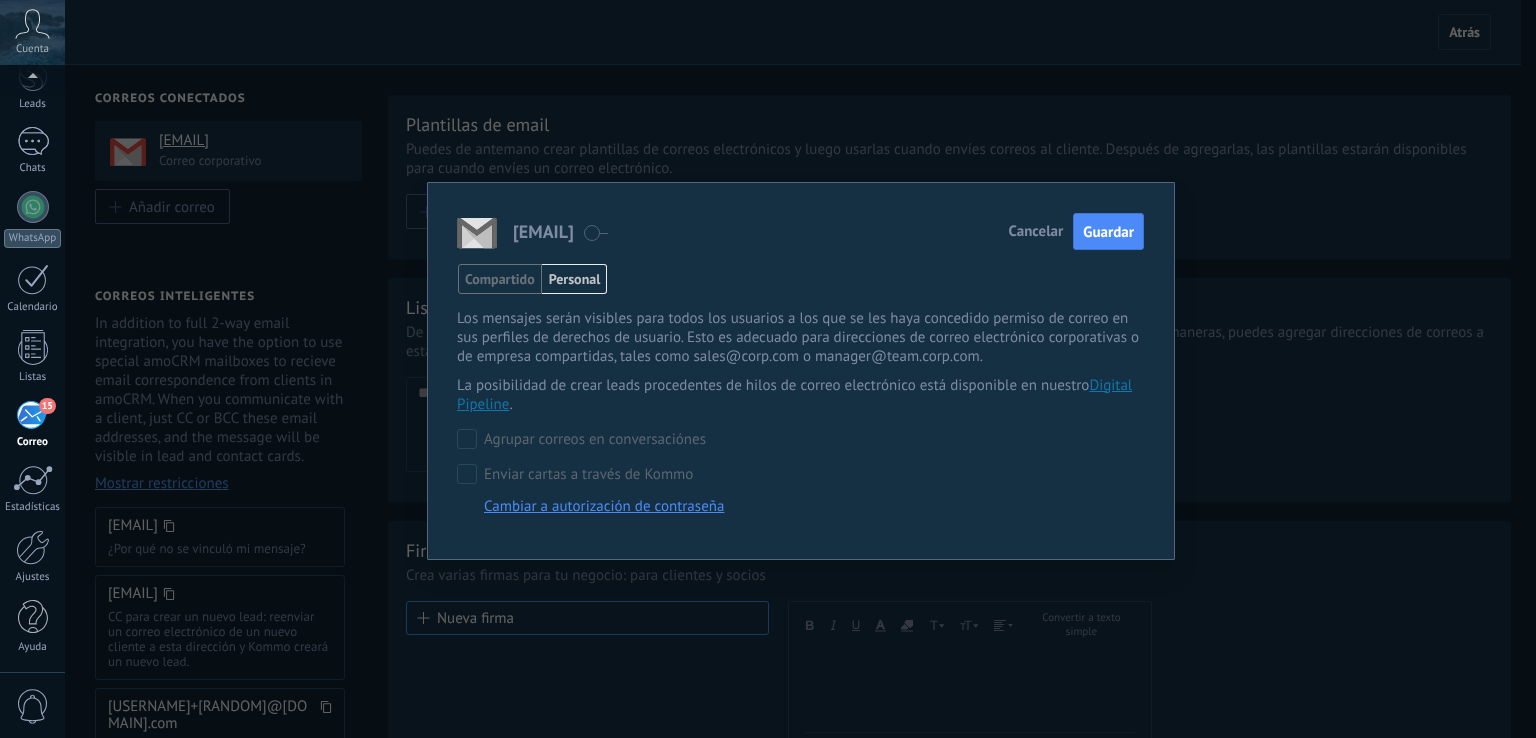 click on "Guardar" at bounding box center [1108, 232] 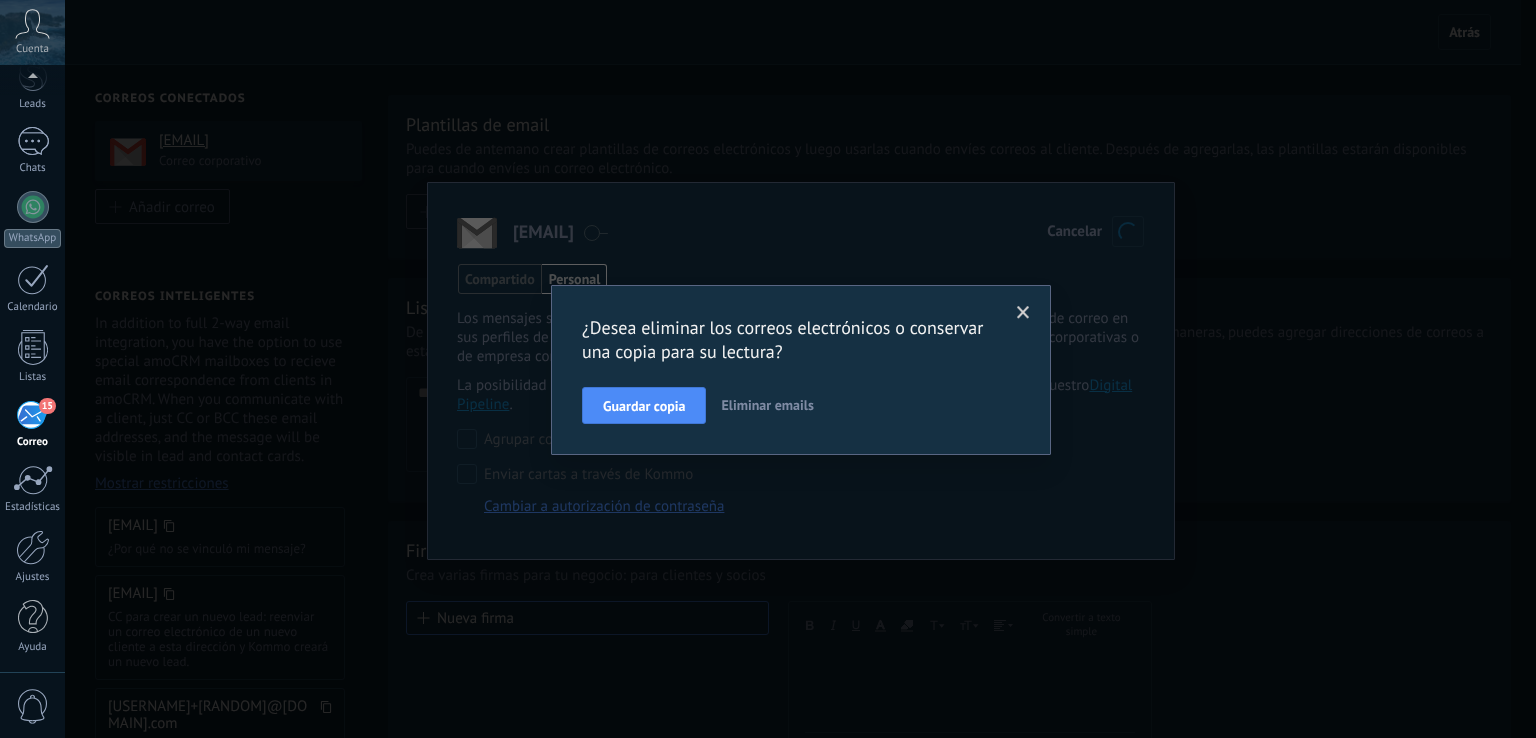 click on "Eliminar emails" at bounding box center [767, 405] 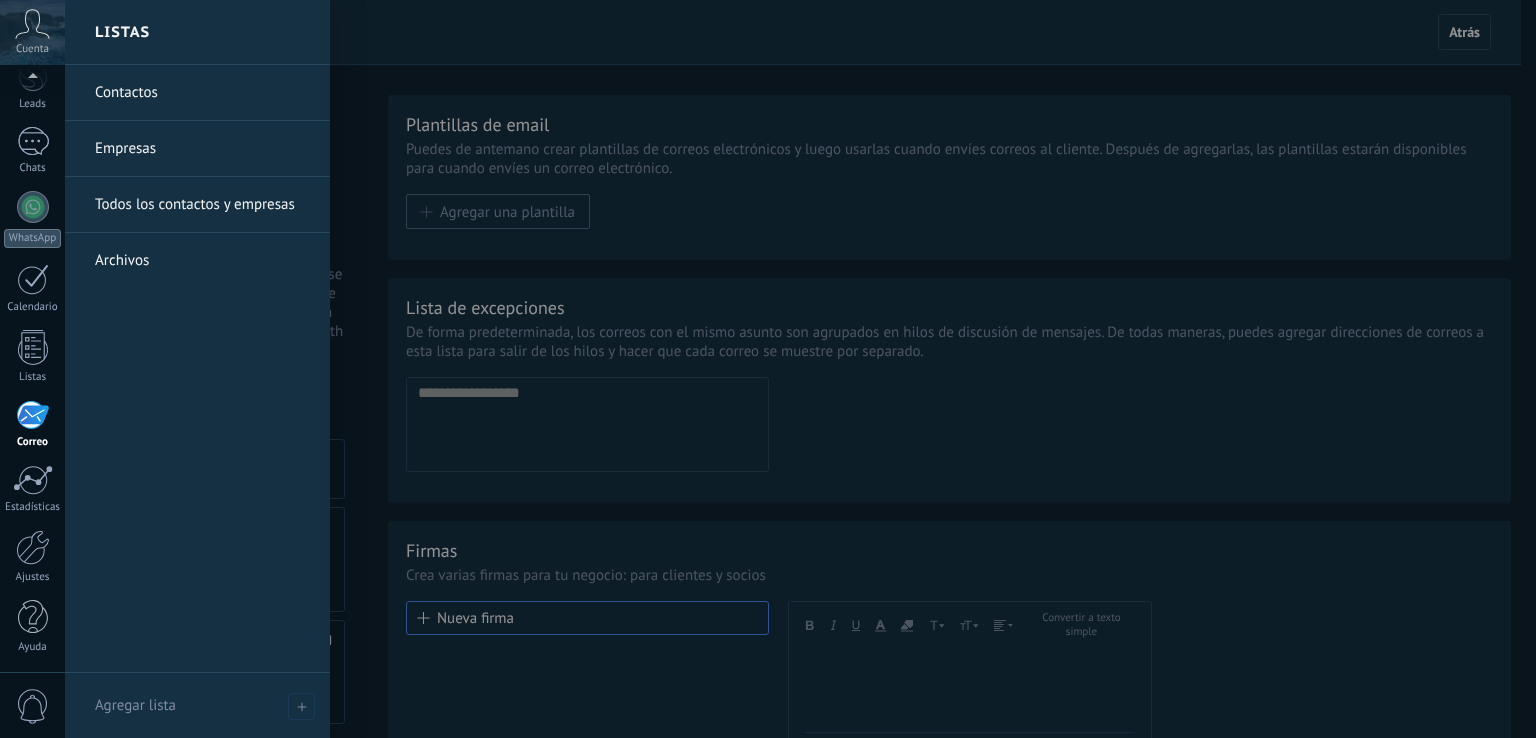 click at bounding box center [33, 347] 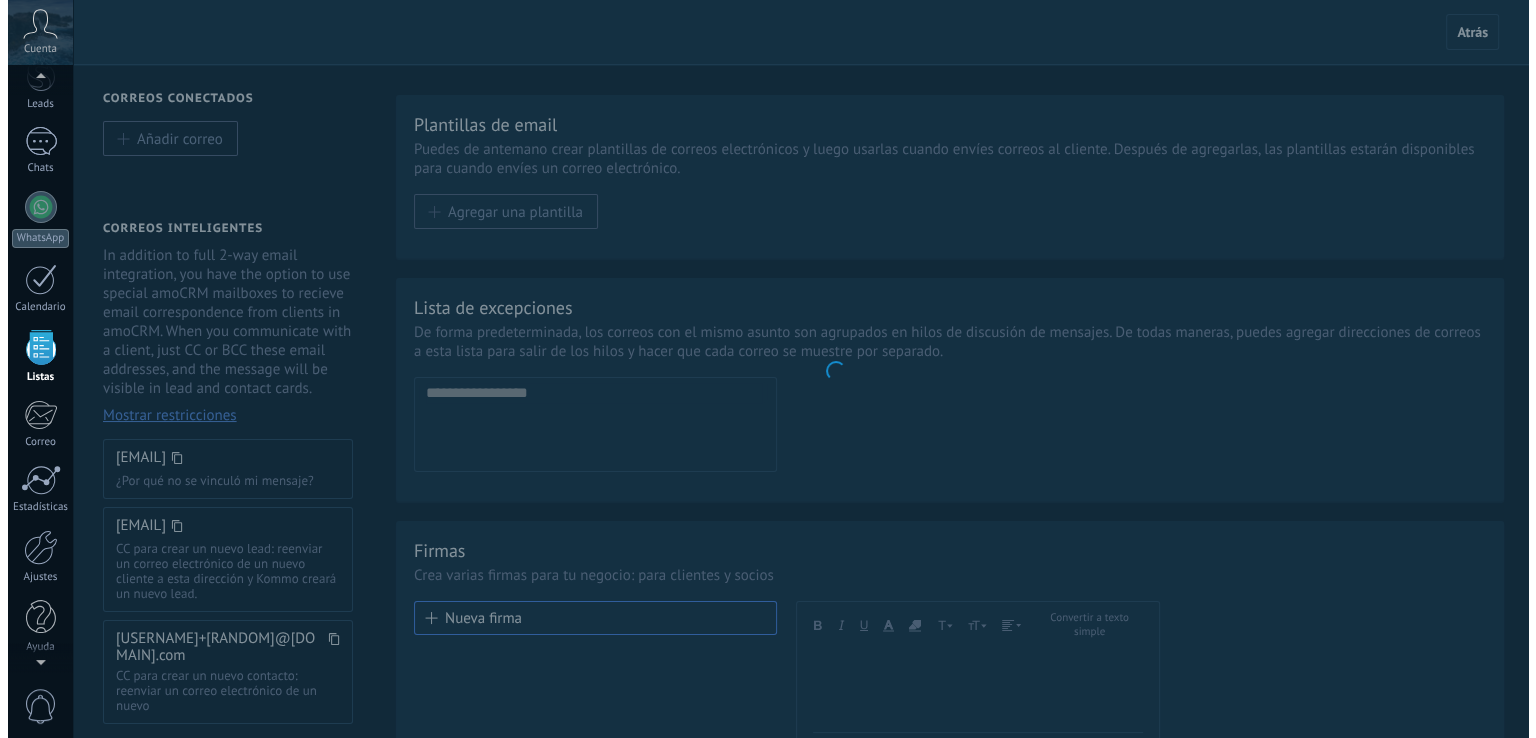 scroll, scrollTop: 51, scrollLeft: 0, axis: vertical 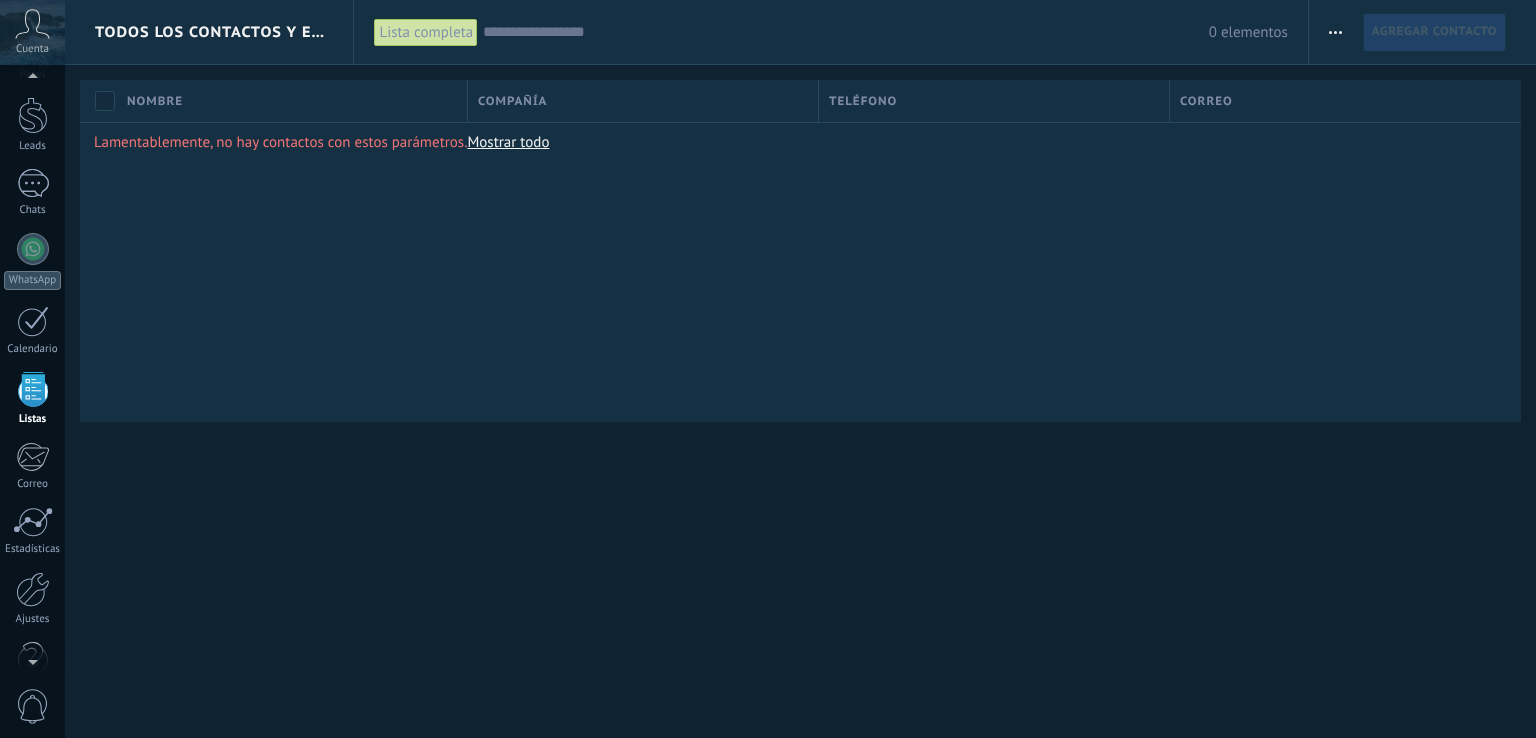 click 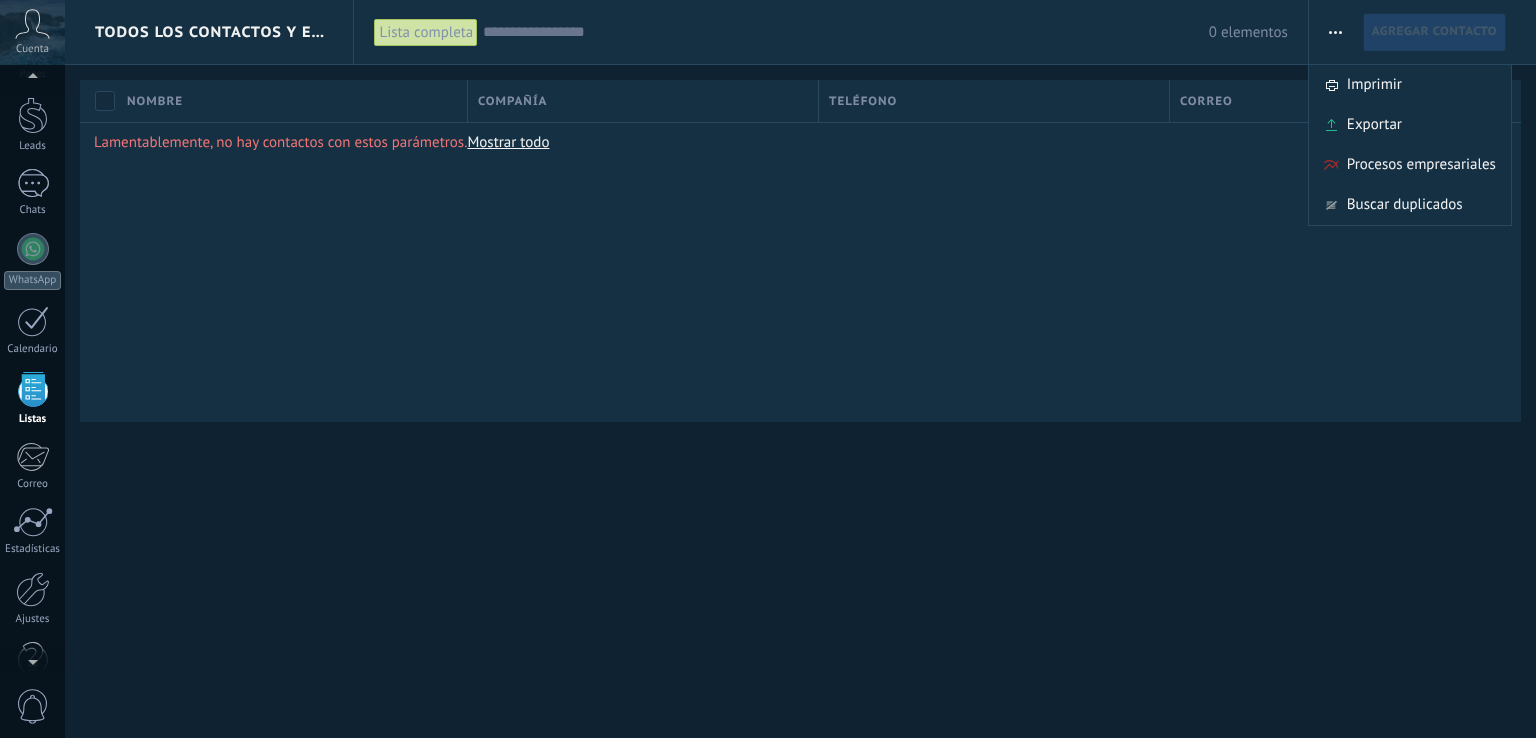 click on "Agregar contacto" at bounding box center (1434, 32) 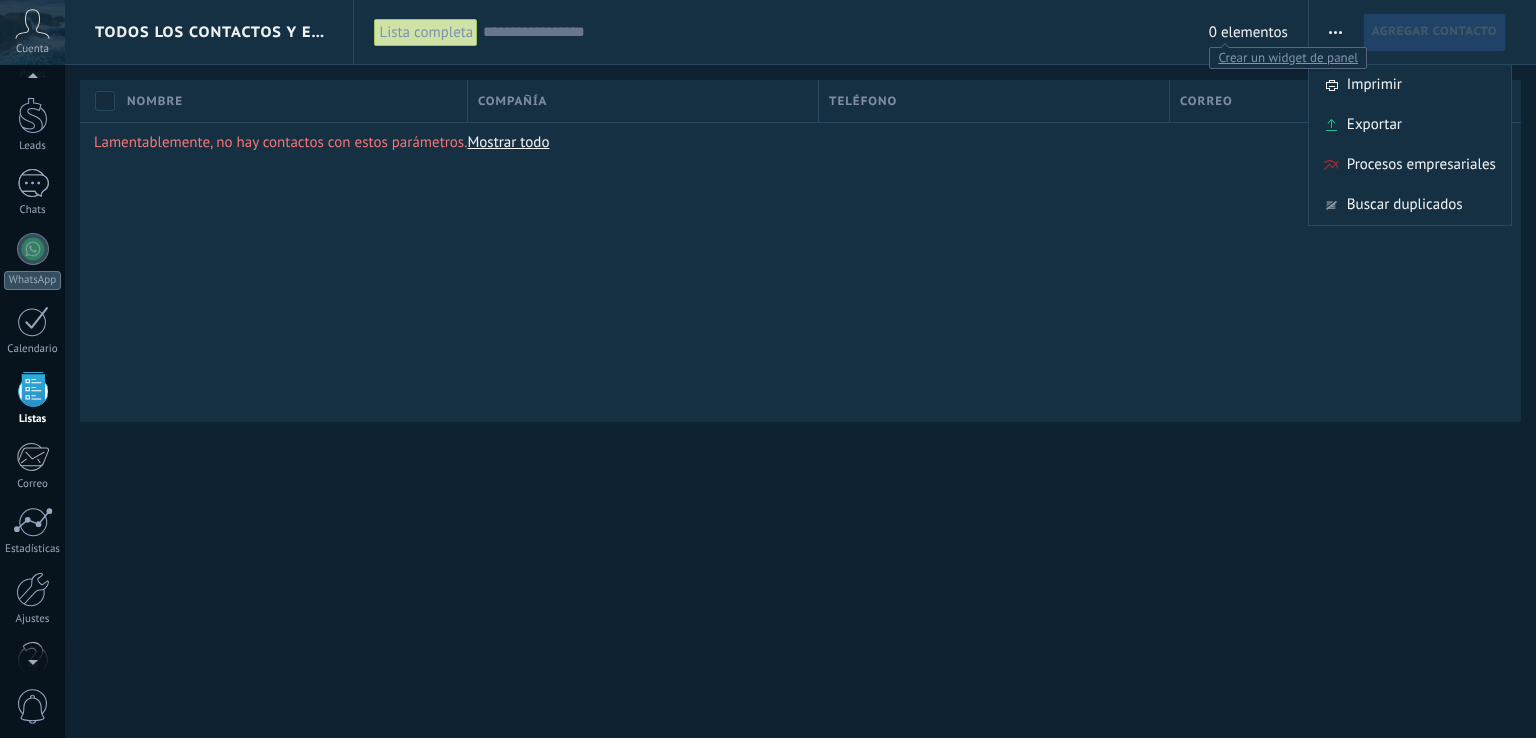 click at bounding box center [845, 32] 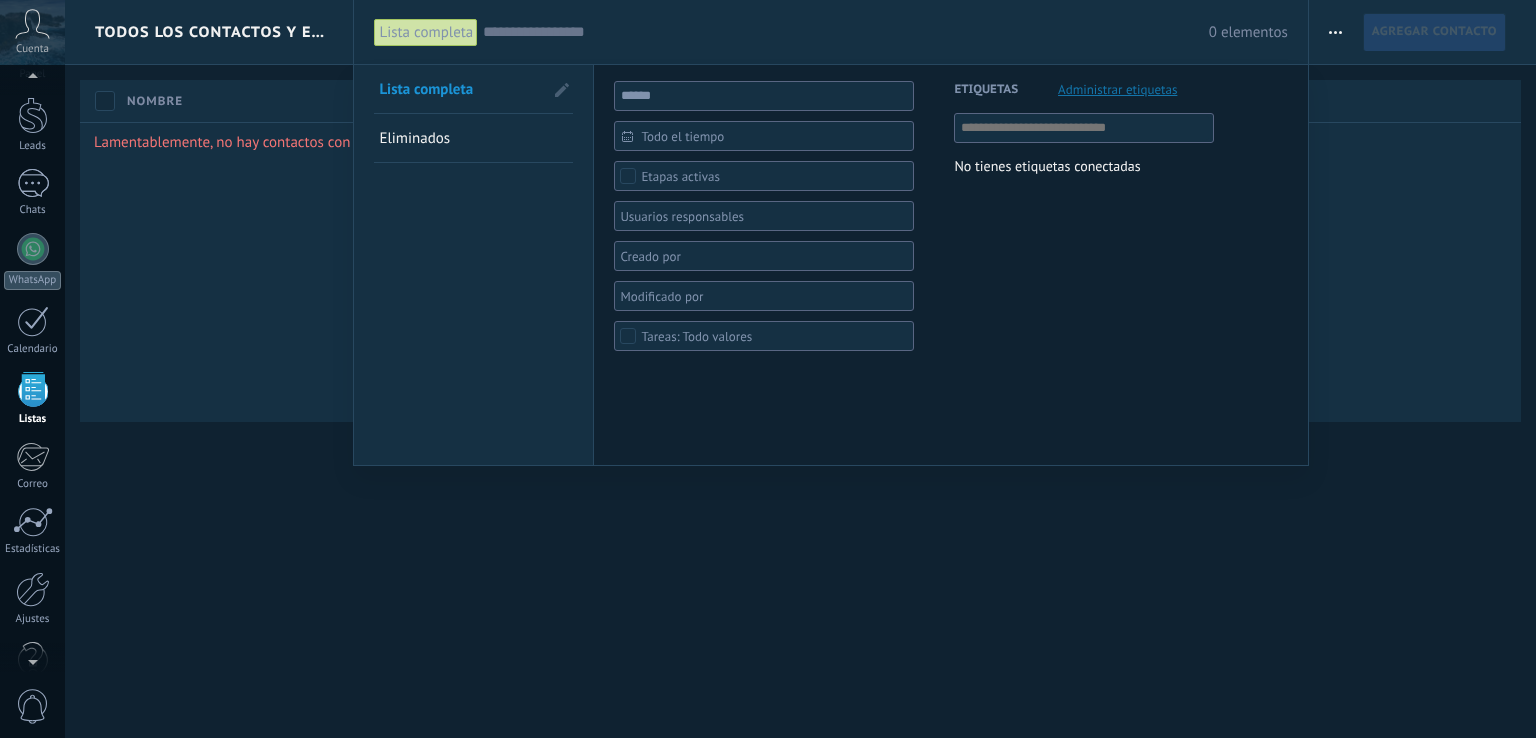 click at bounding box center [768, 369] 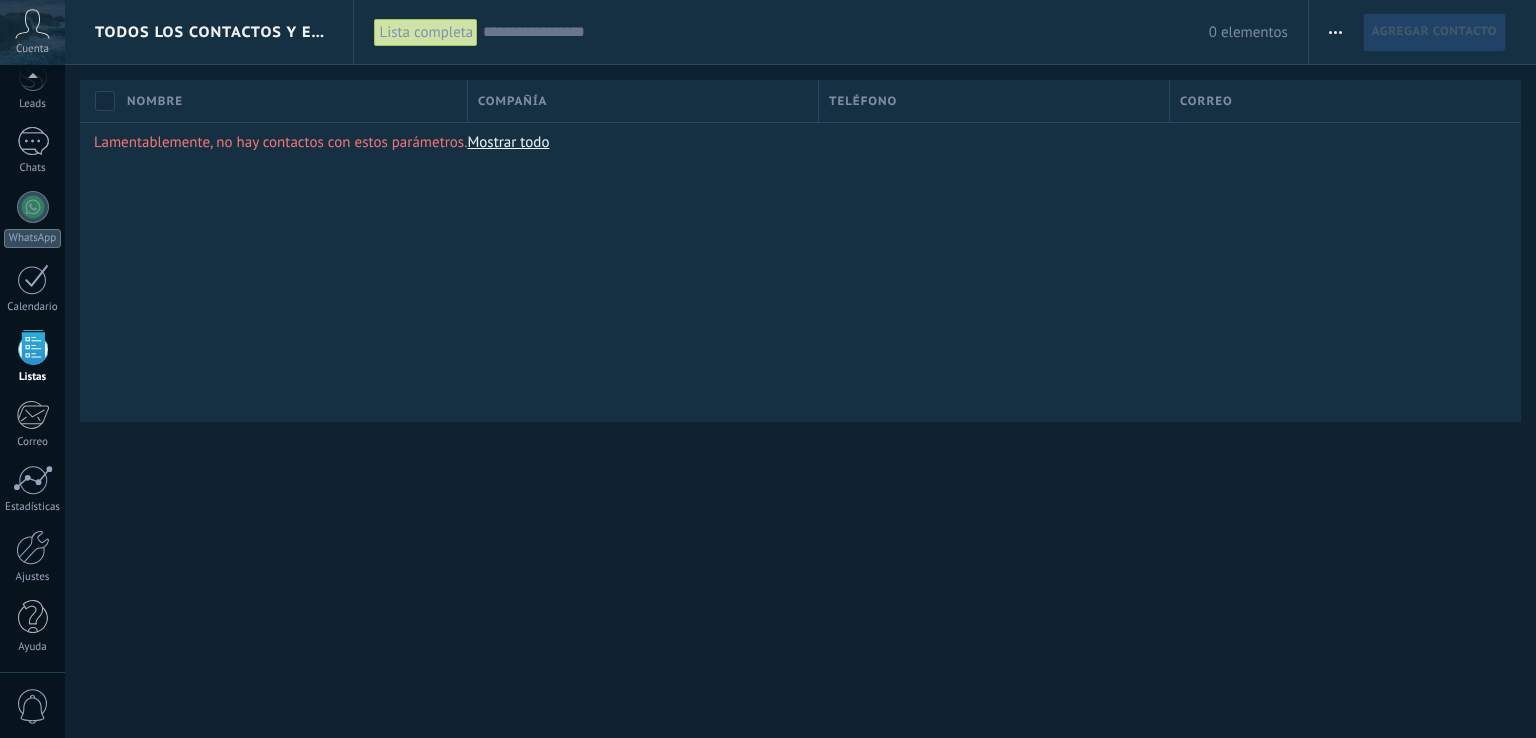 scroll, scrollTop: 51, scrollLeft: 0, axis: vertical 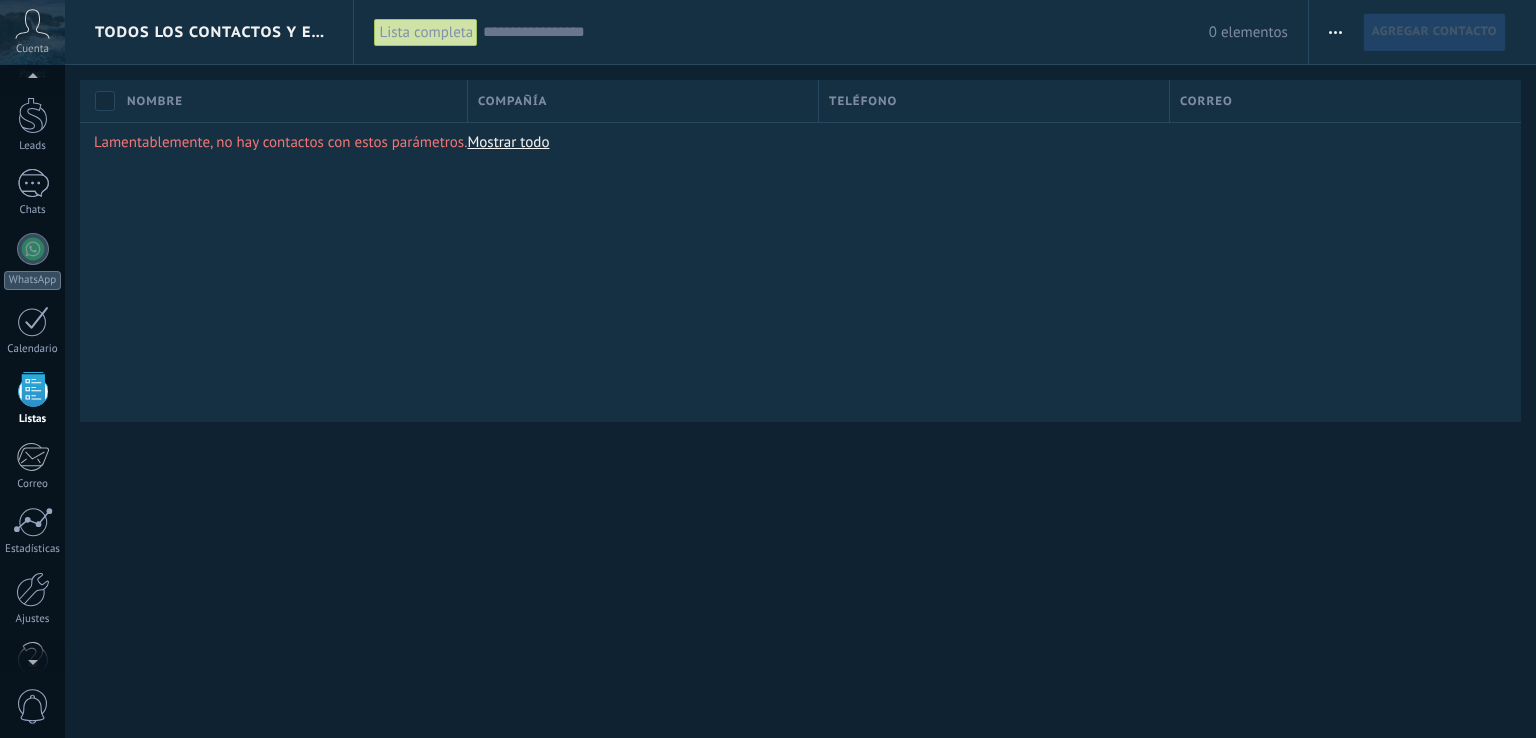 click on "0" at bounding box center (33, 706) 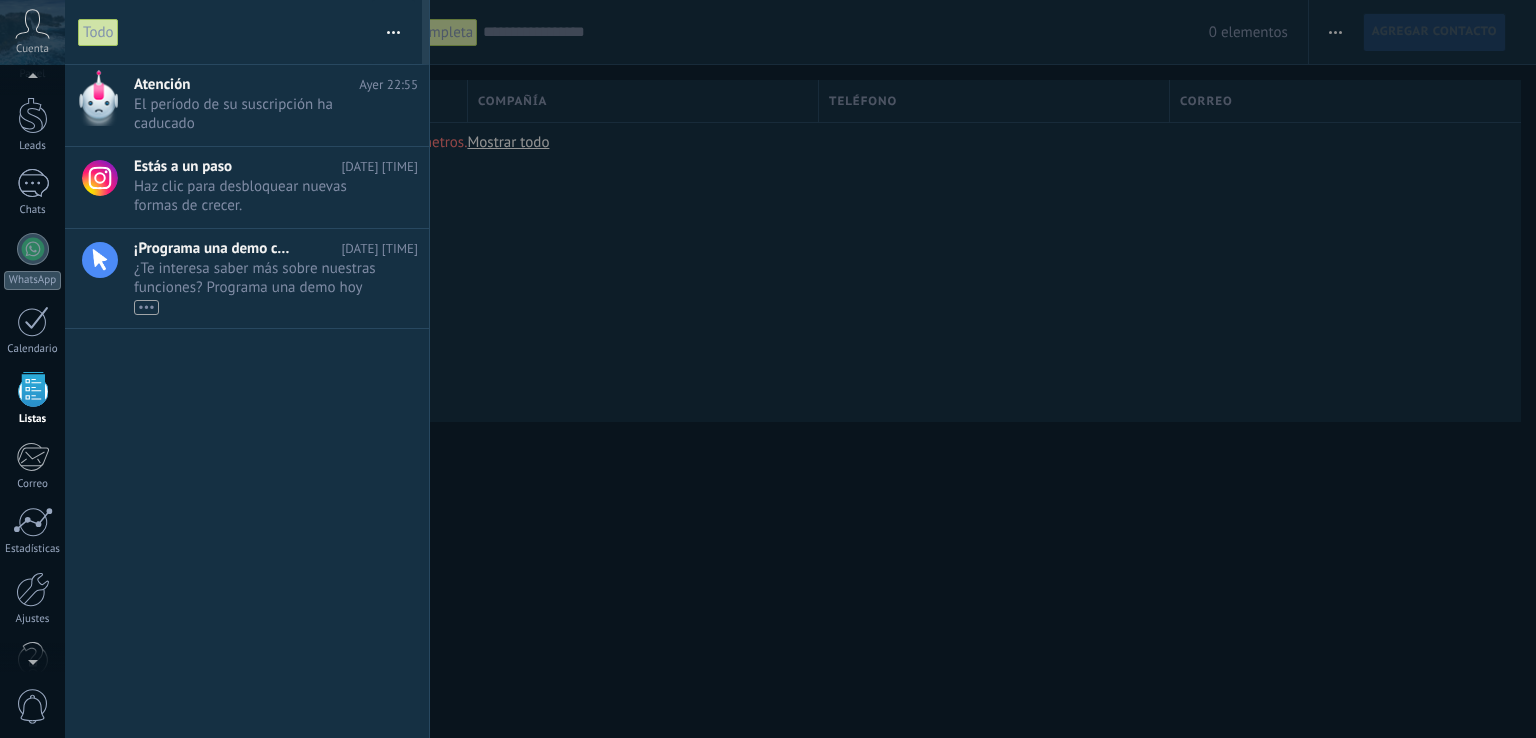 click on "Atención" at bounding box center [246, 84] 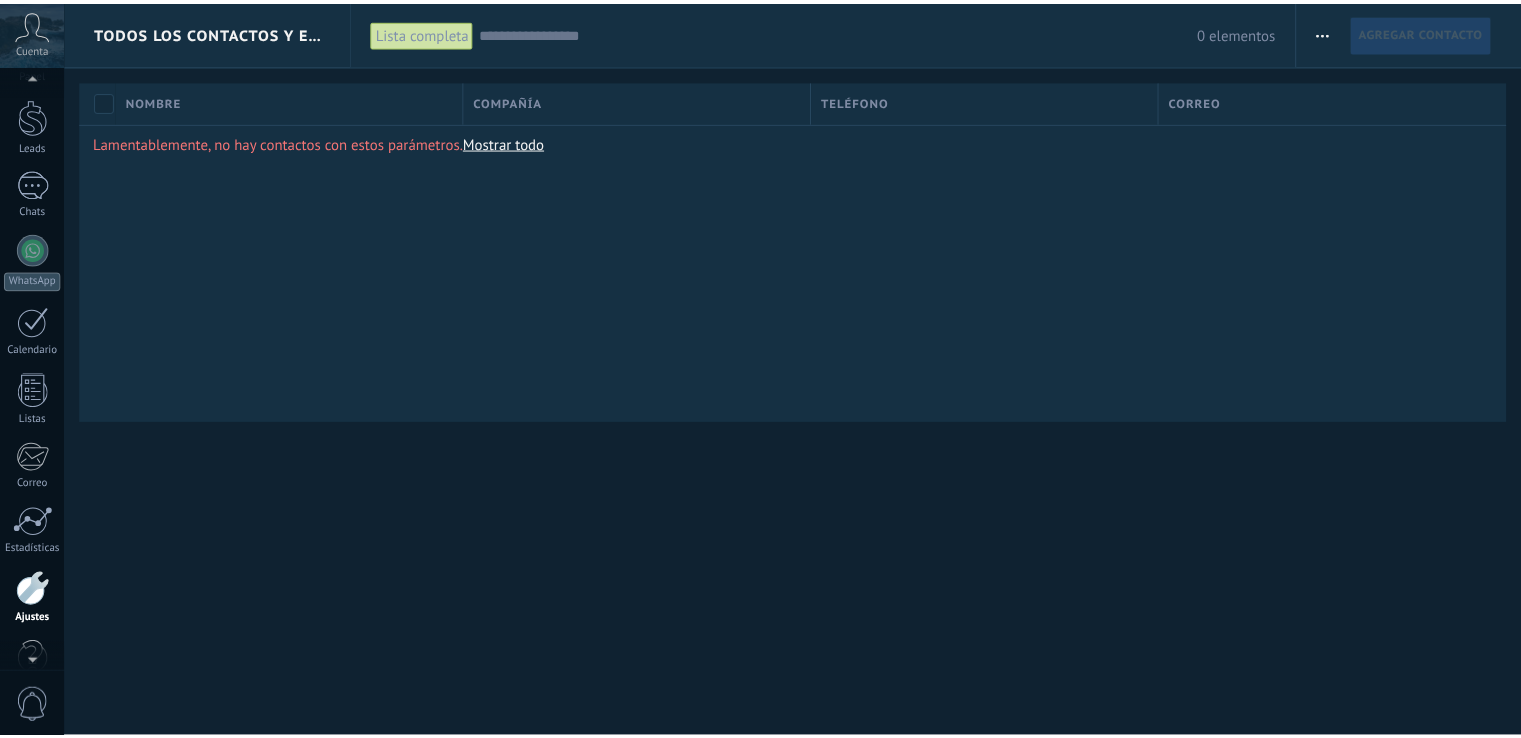 scroll, scrollTop: 93, scrollLeft: 0, axis: vertical 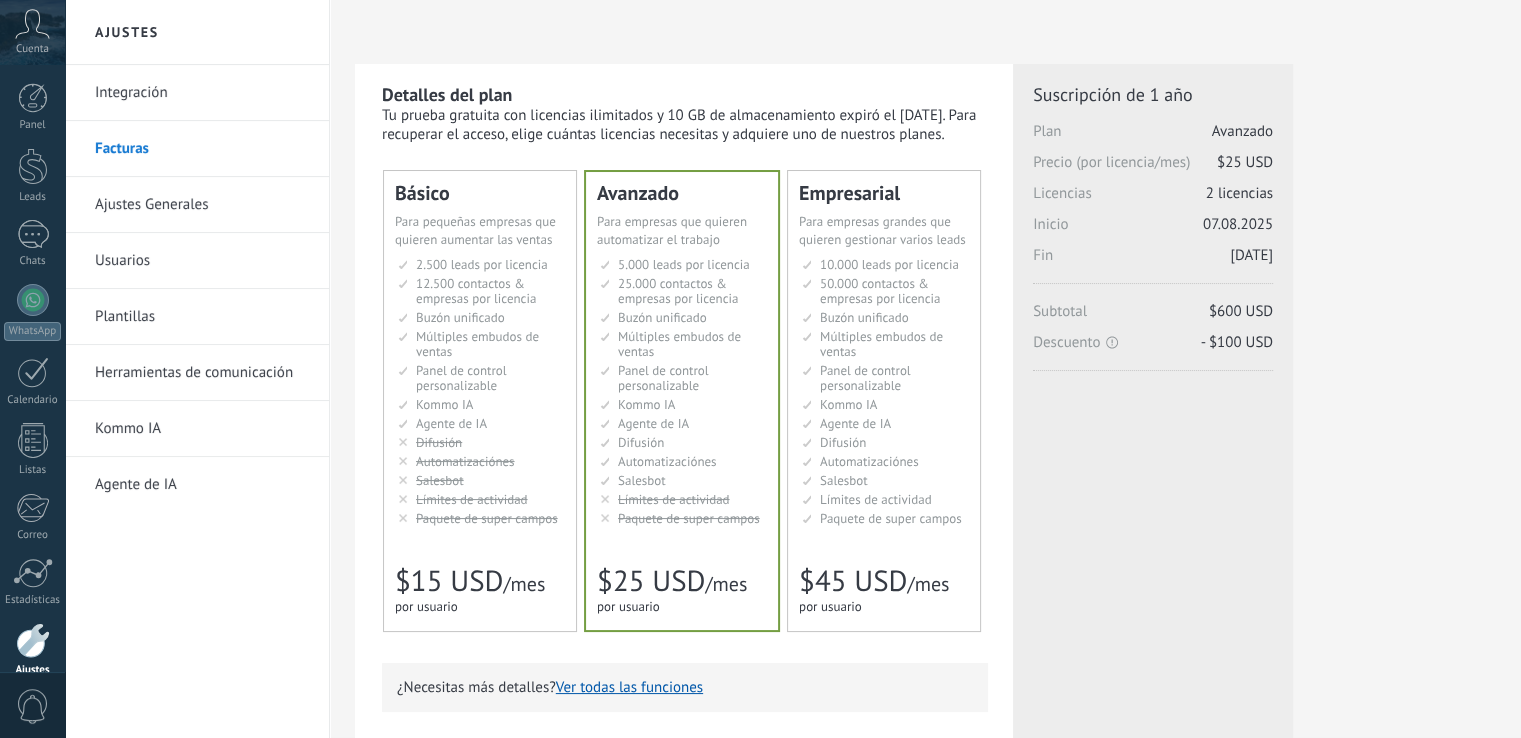 click on "Buzón unificado" at bounding box center [460, 317] 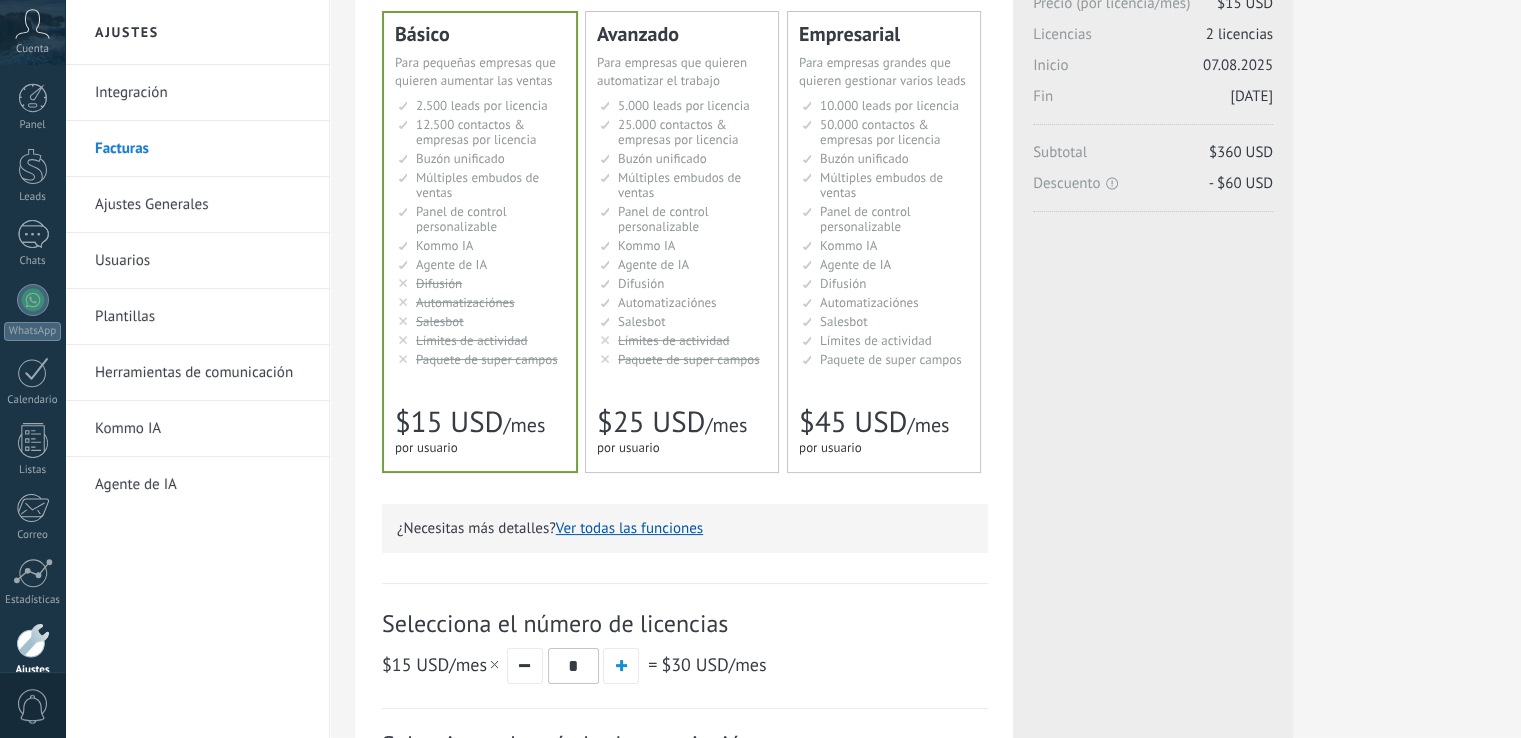 scroll, scrollTop: 500, scrollLeft: 0, axis: vertical 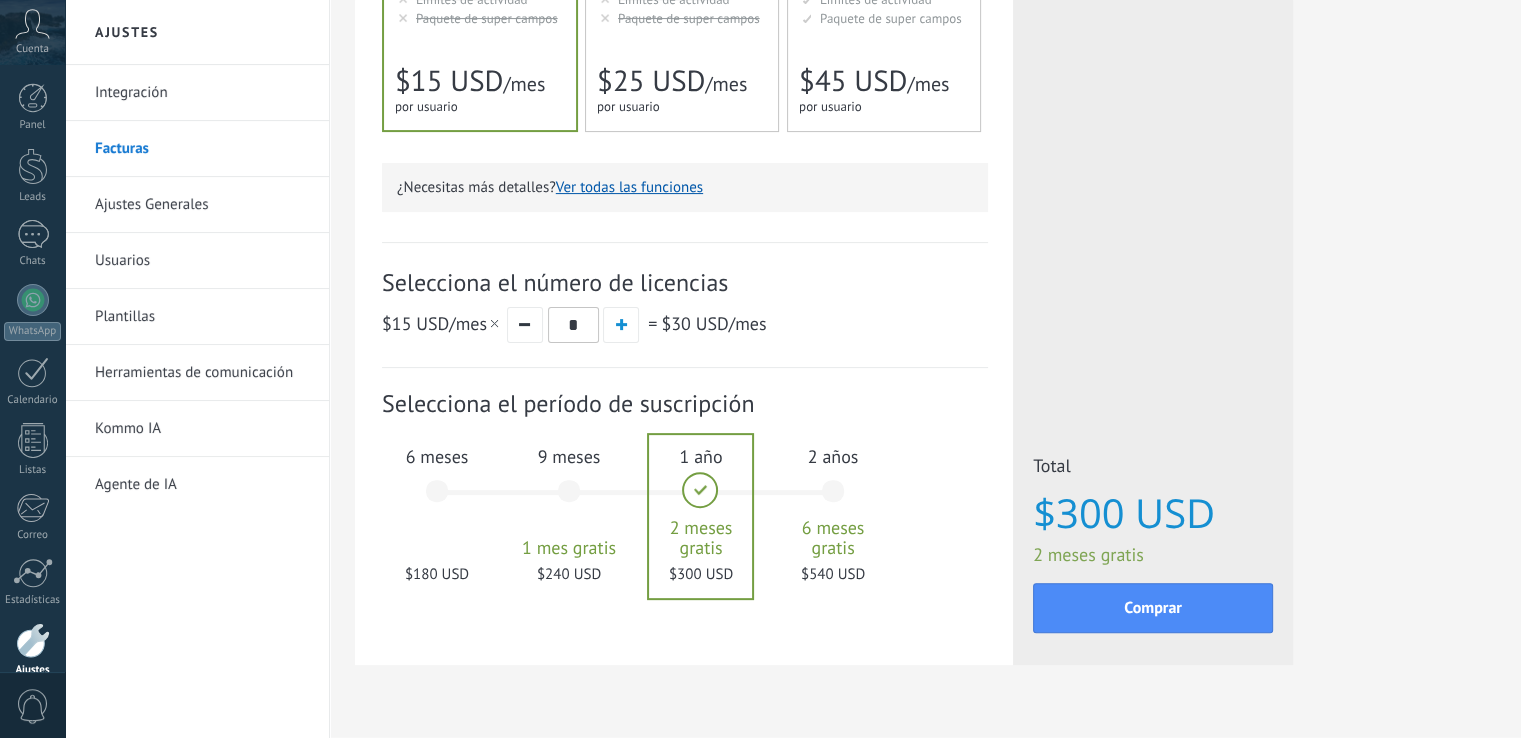 click at bounding box center (524, 324) 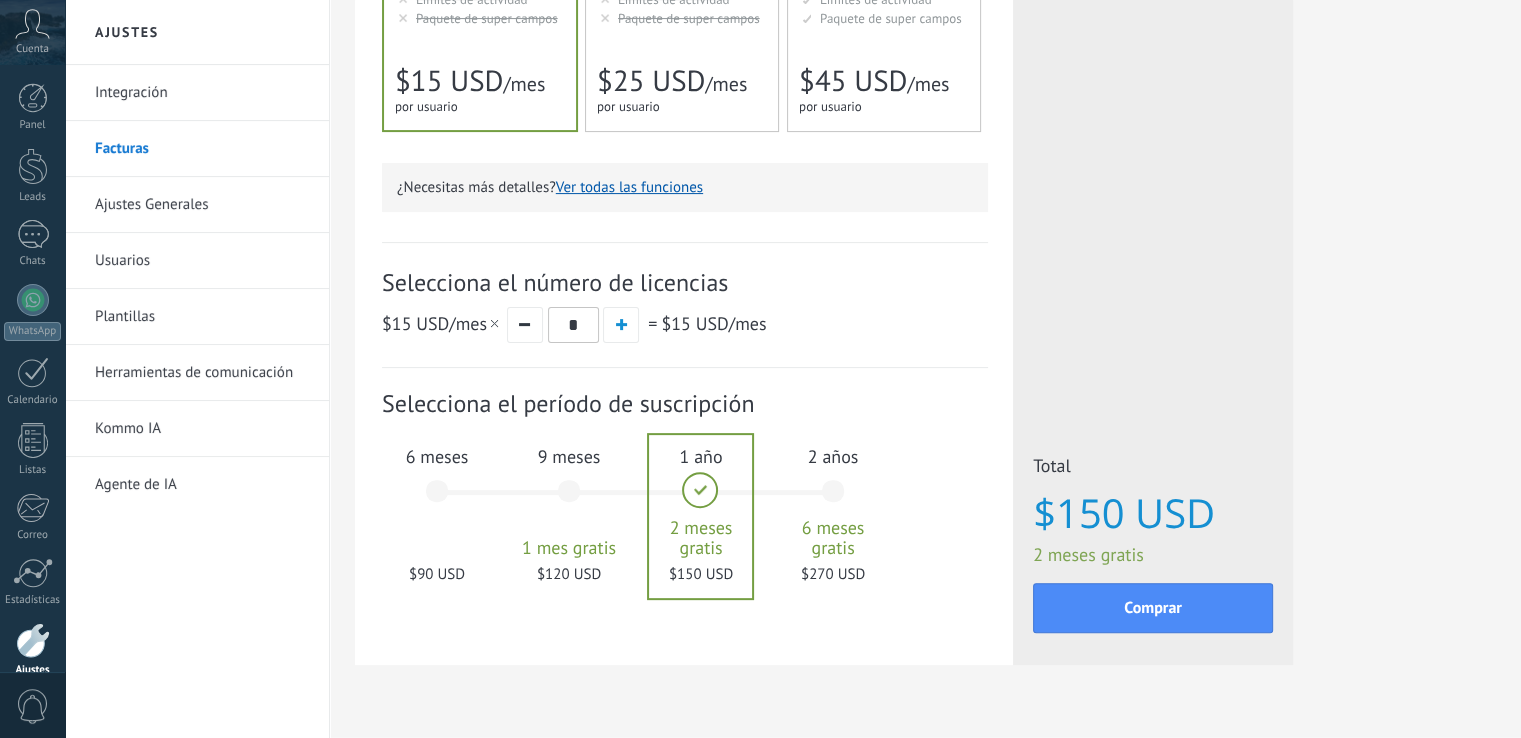 click on "6 meses
$90 USD" at bounding box center [437, 500] 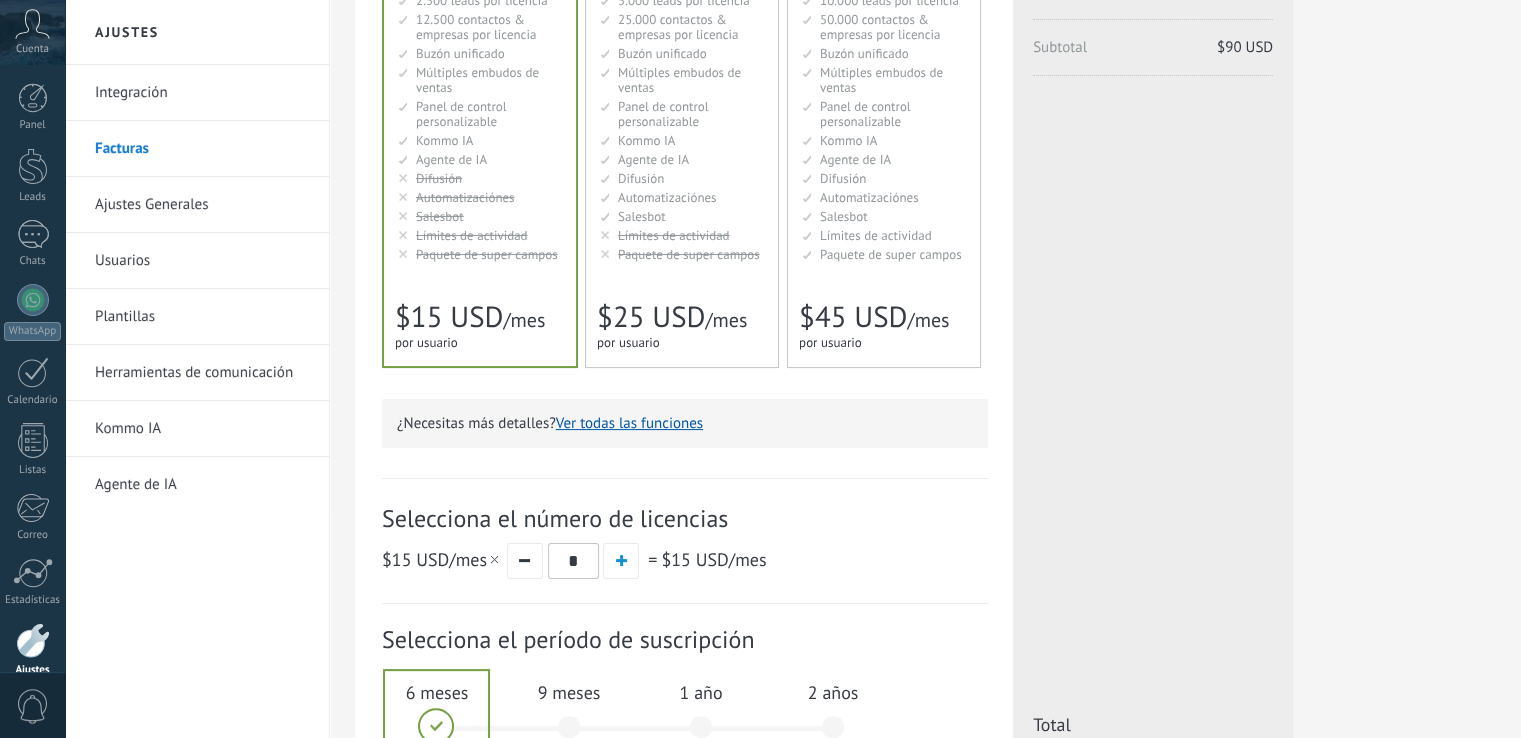 scroll, scrollTop: 144, scrollLeft: 0, axis: vertical 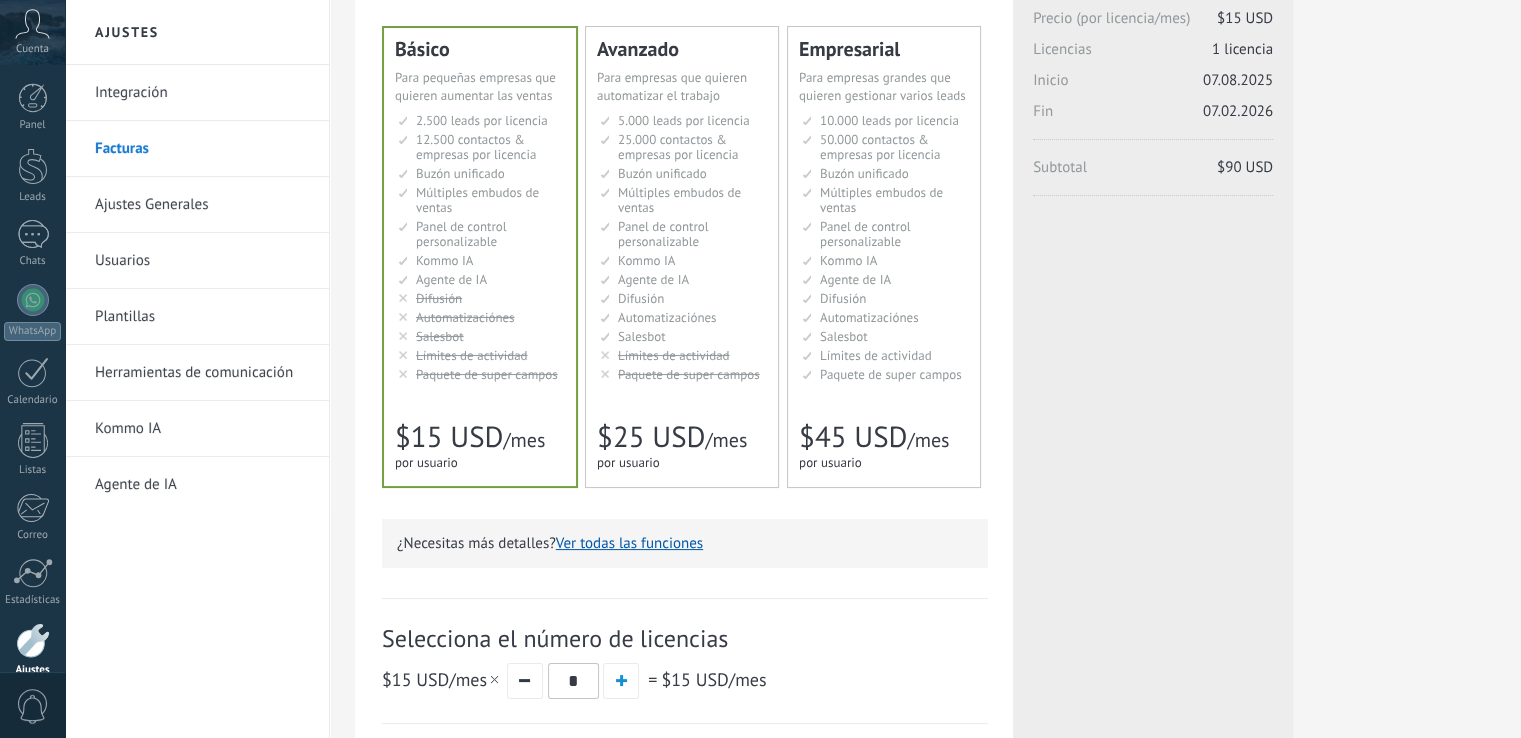 click on "Límites de actividad" at bounding box center [674, 355] 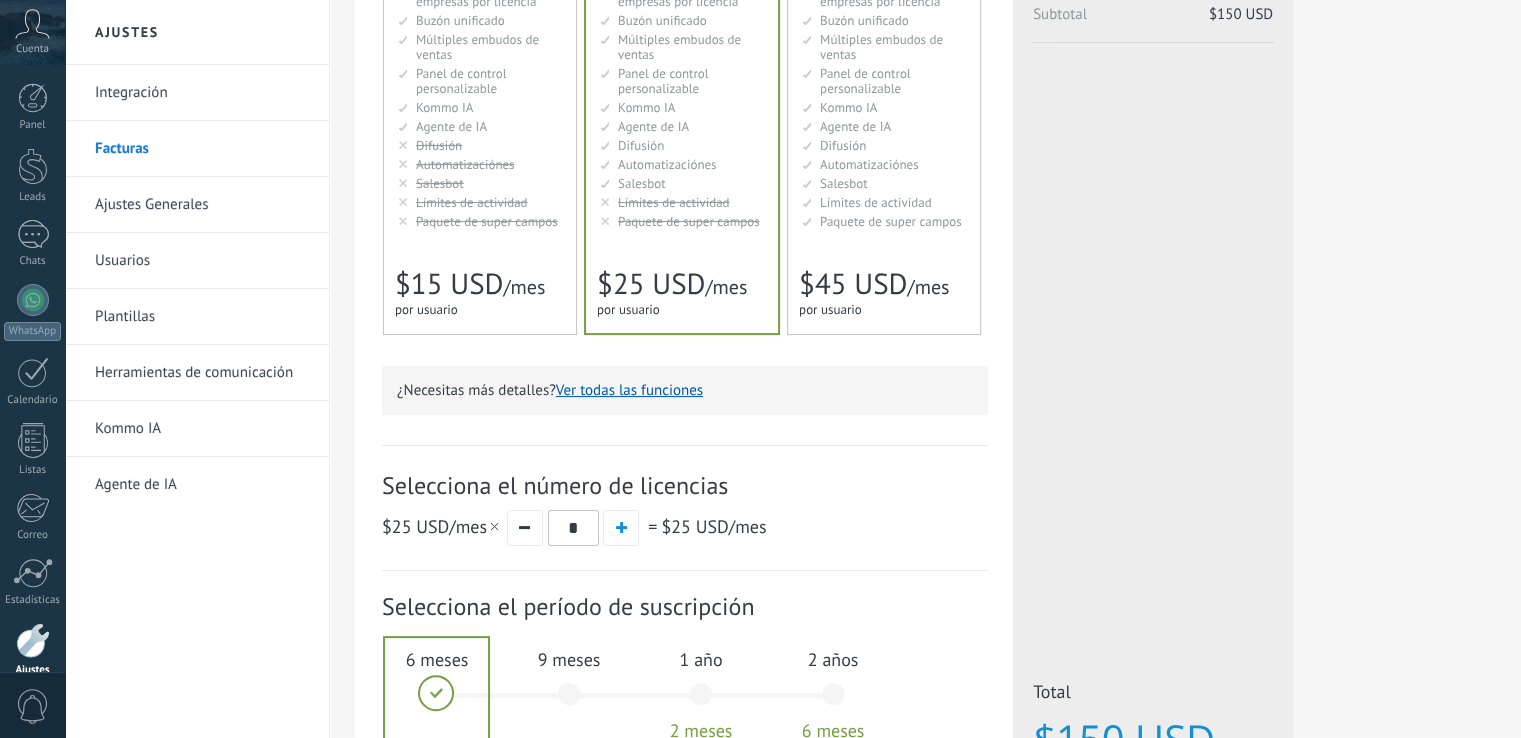scroll, scrollTop: 544, scrollLeft: 0, axis: vertical 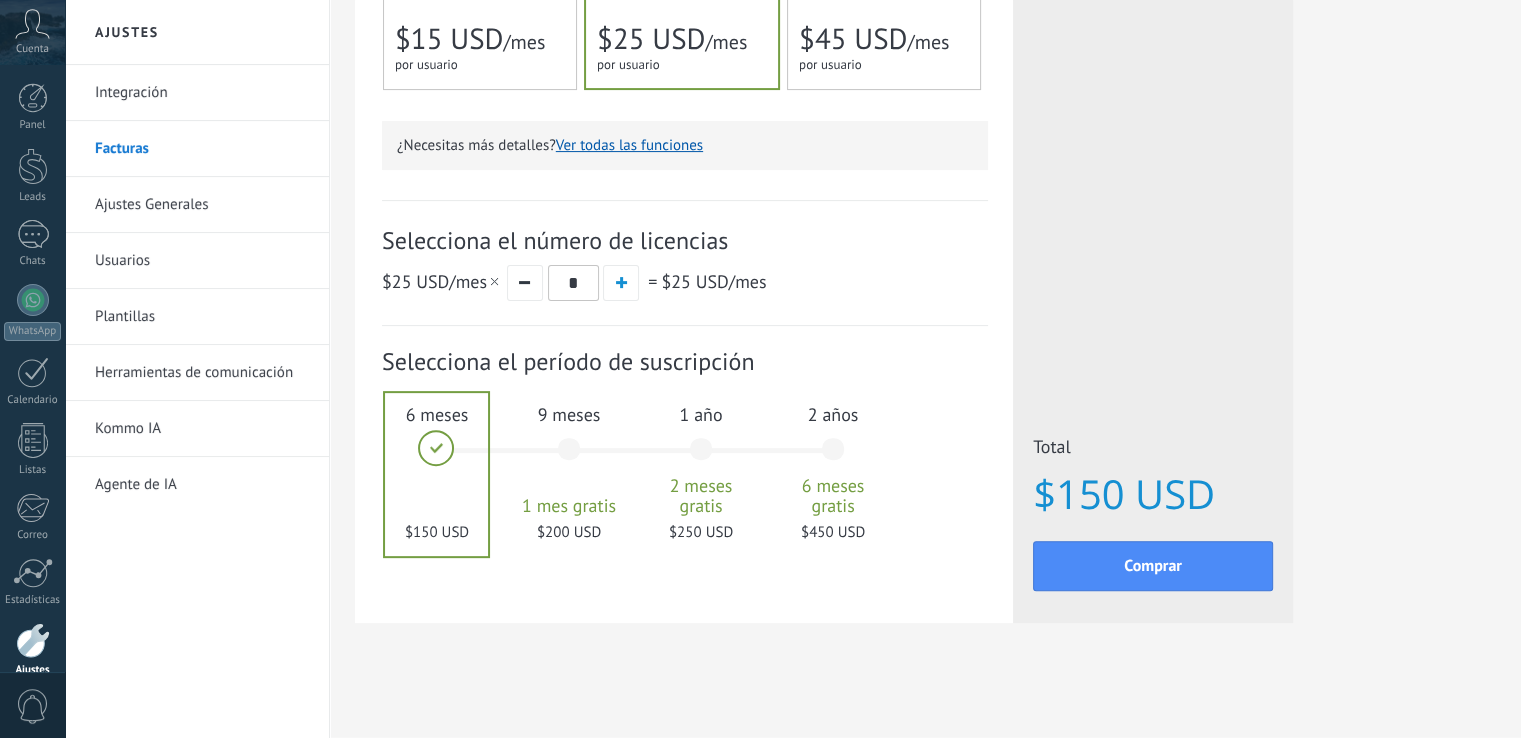 click at bounding box center (525, 283) 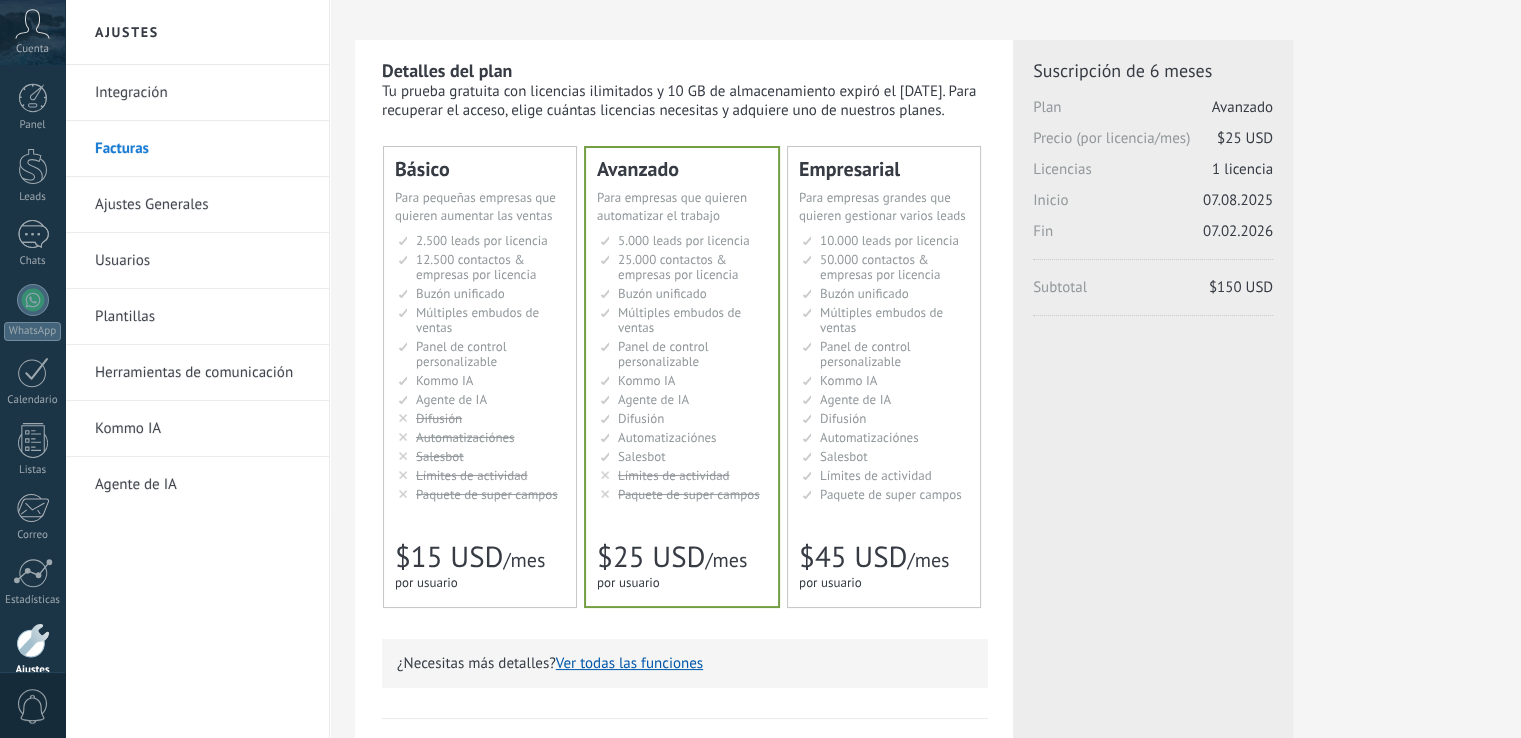 scroll, scrollTop: 0, scrollLeft: 0, axis: both 